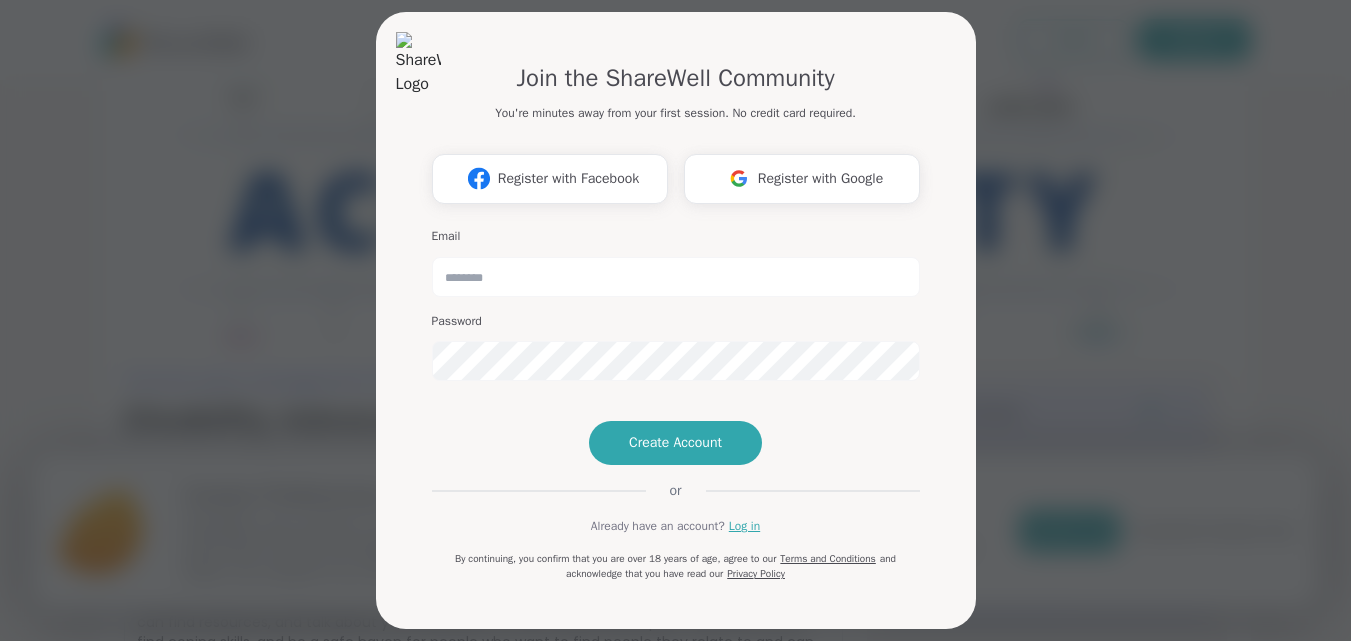 scroll, scrollTop: 380, scrollLeft: 0, axis: vertical 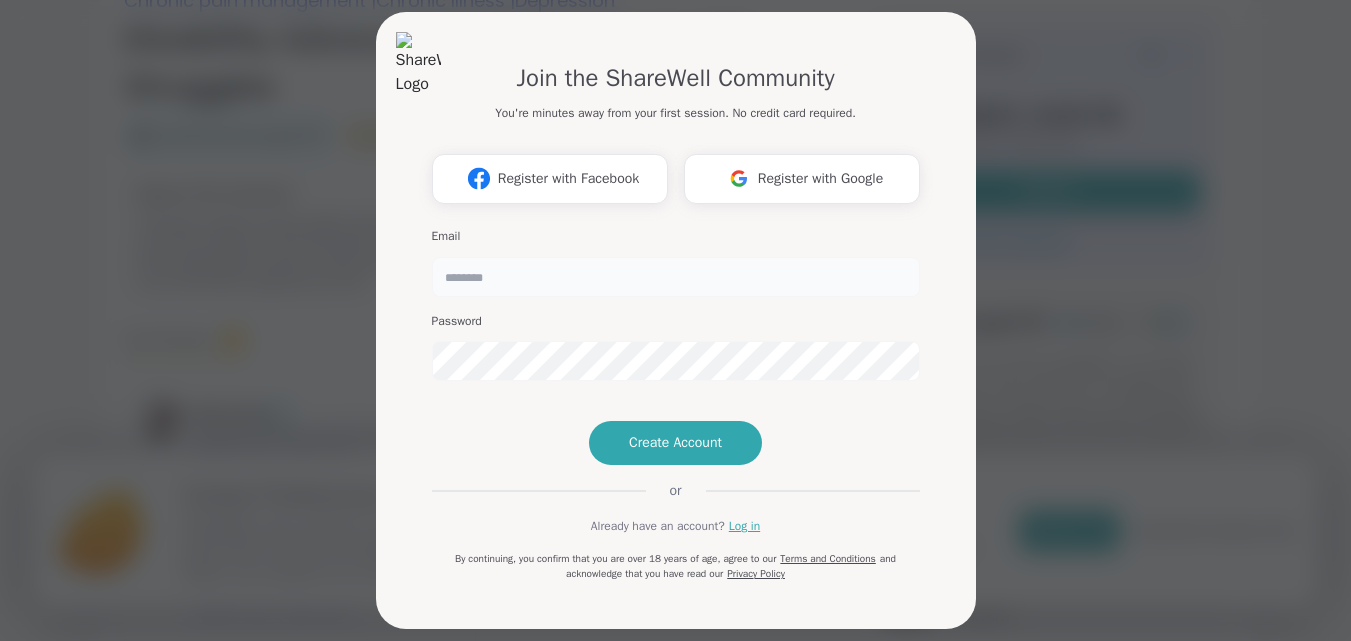 click at bounding box center [676, 277] 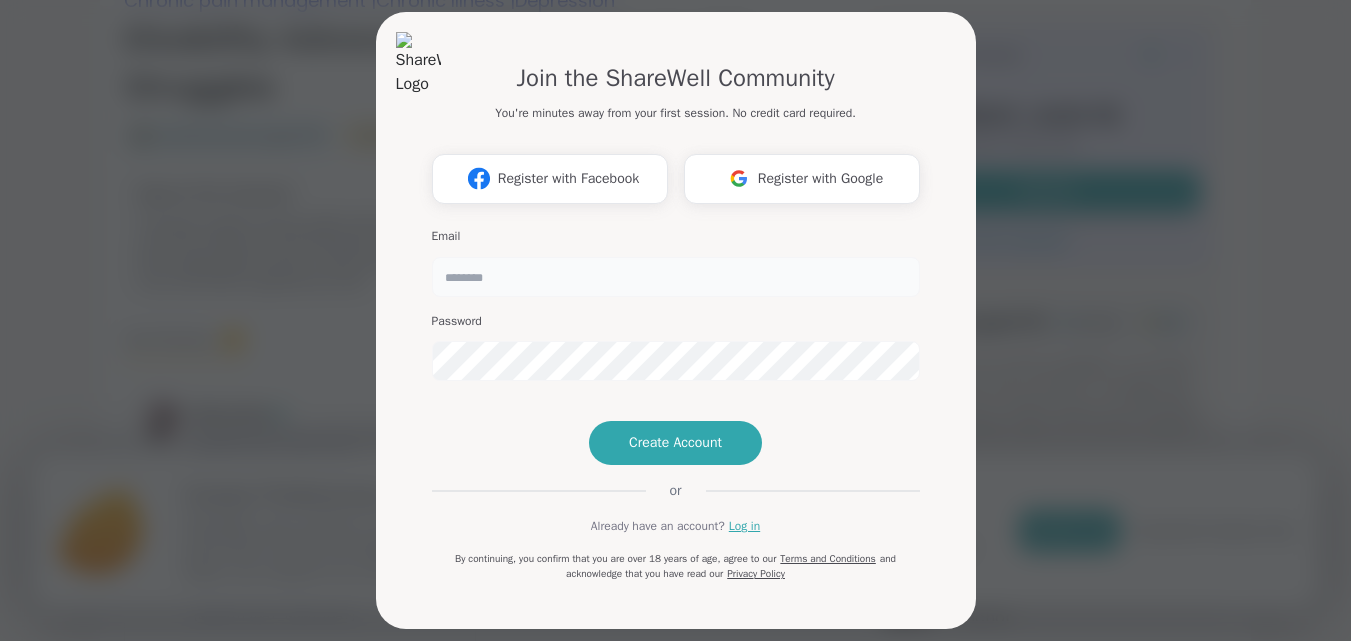 scroll, scrollTop: 0, scrollLeft: 0, axis: both 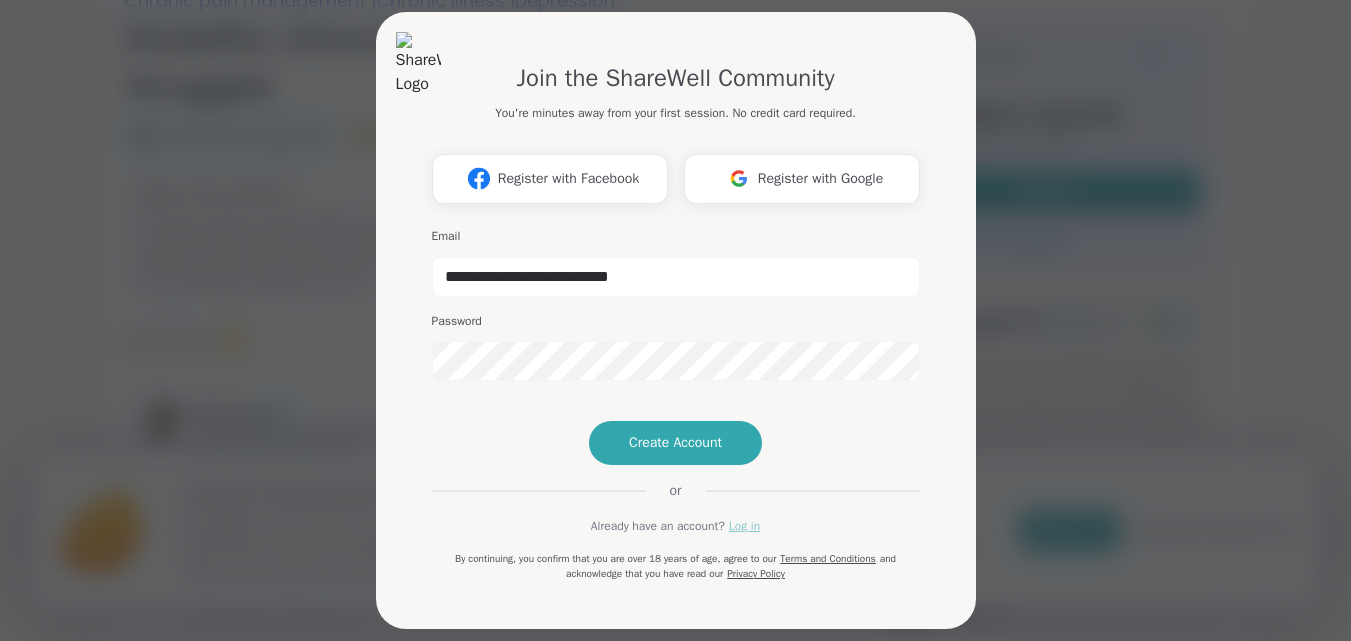 click on "Log in" at bounding box center (744, 526) 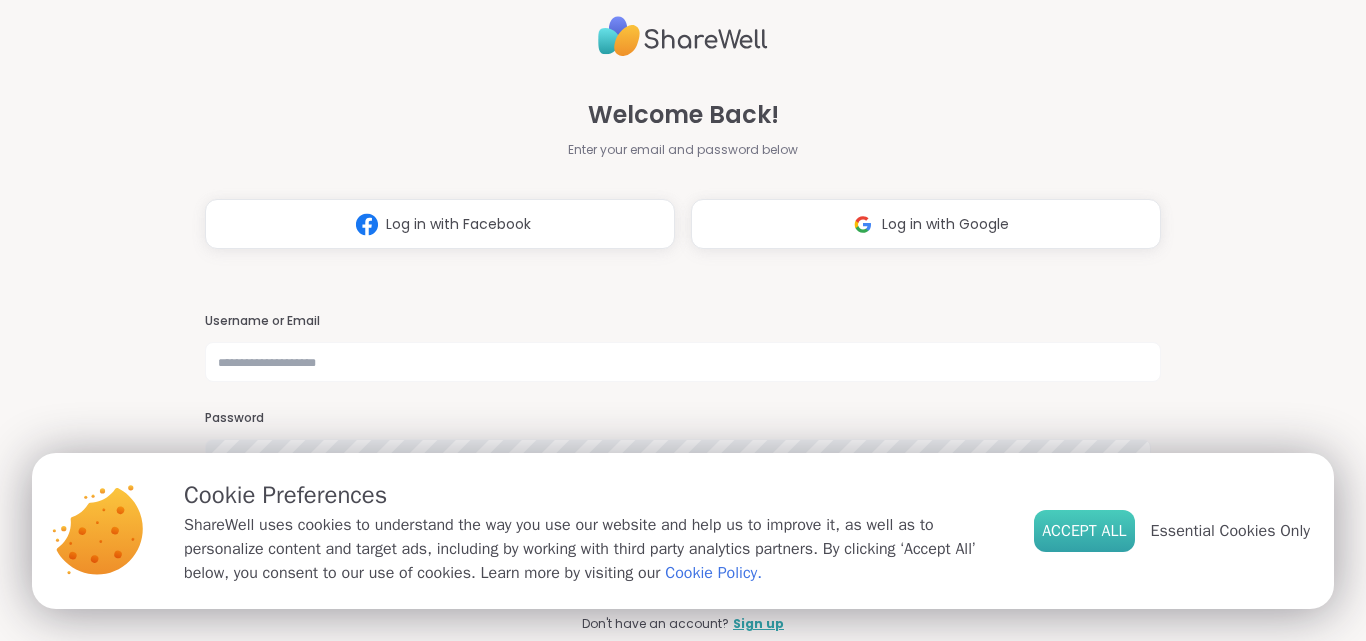 click on "Accept All" at bounding box center [1084, 531] 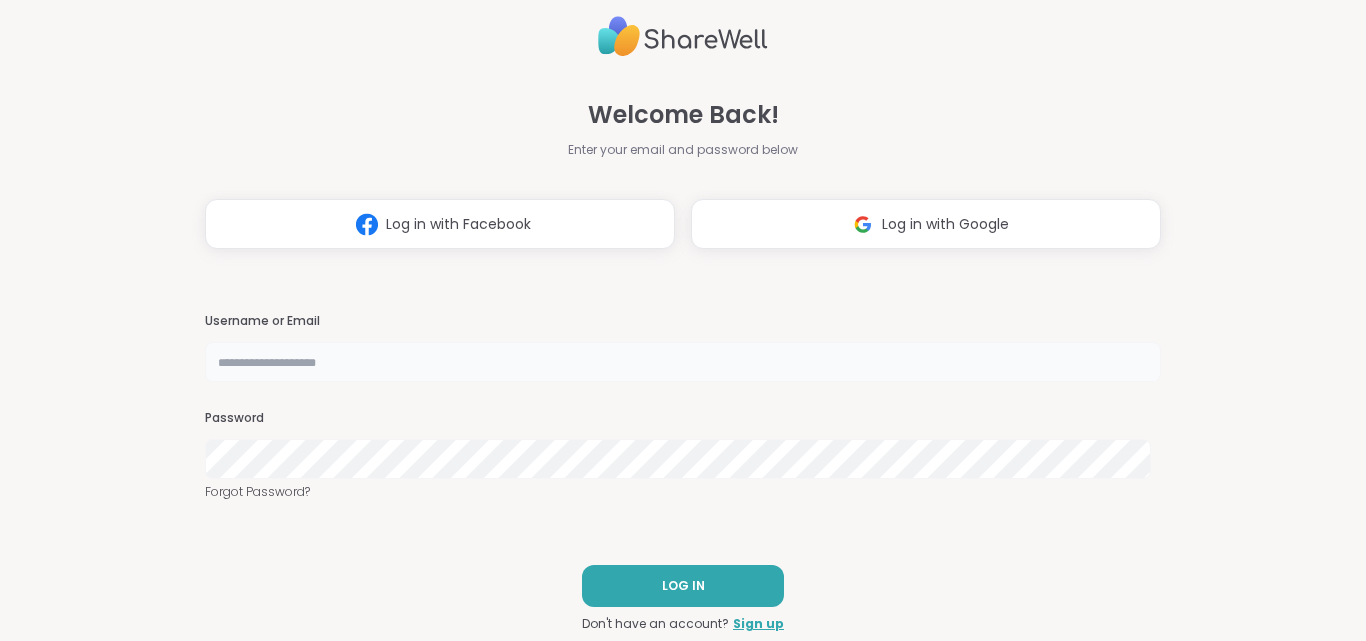click at bounding box center [683, 362] 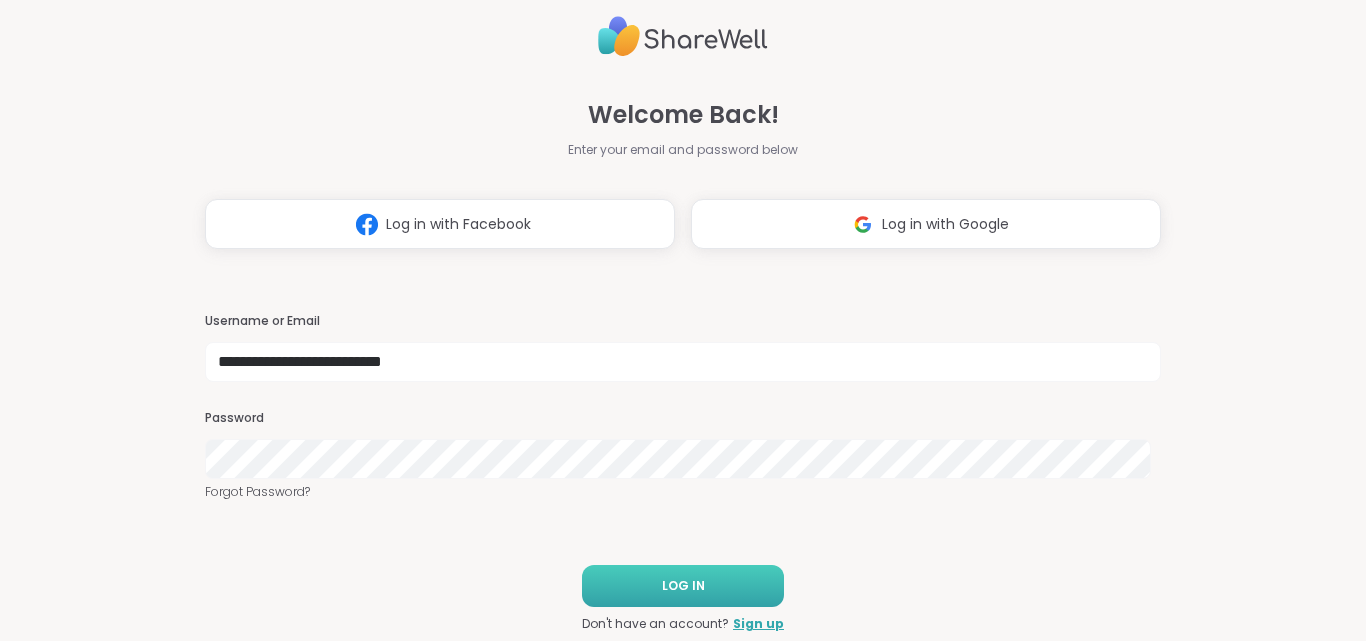 click on "LOG IN" at bounding box center [683, 586] 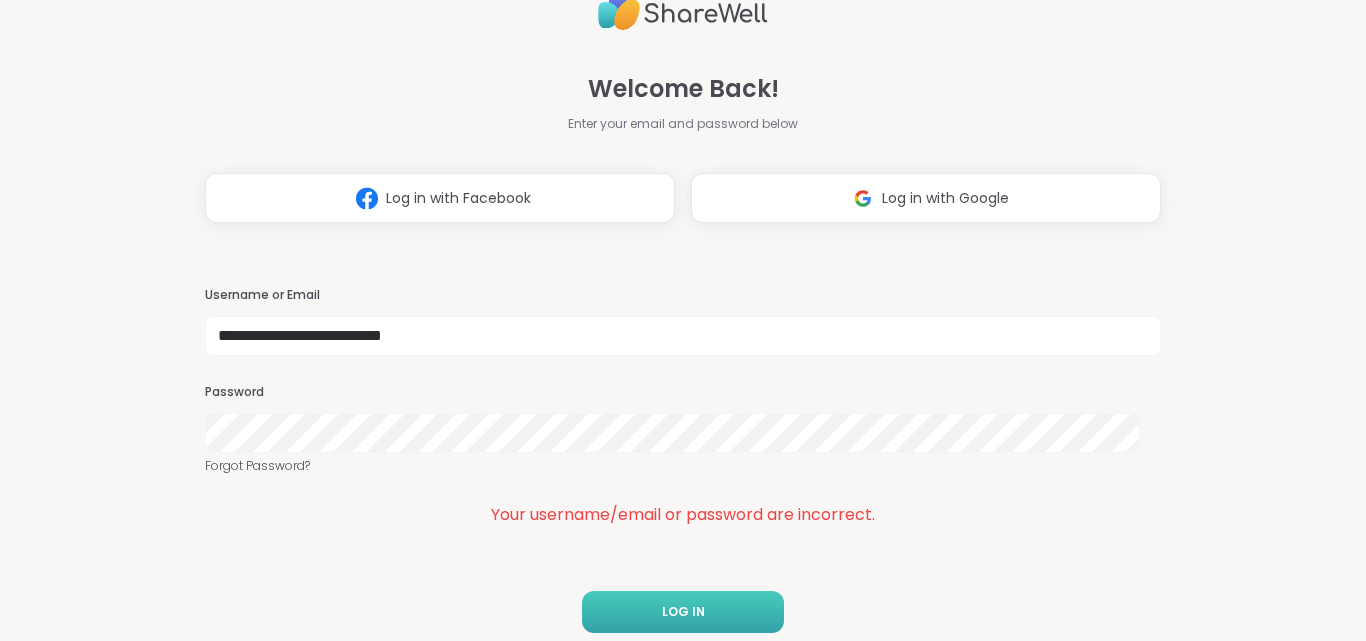 click on "LOG IN" at bounding box center [683, 612] 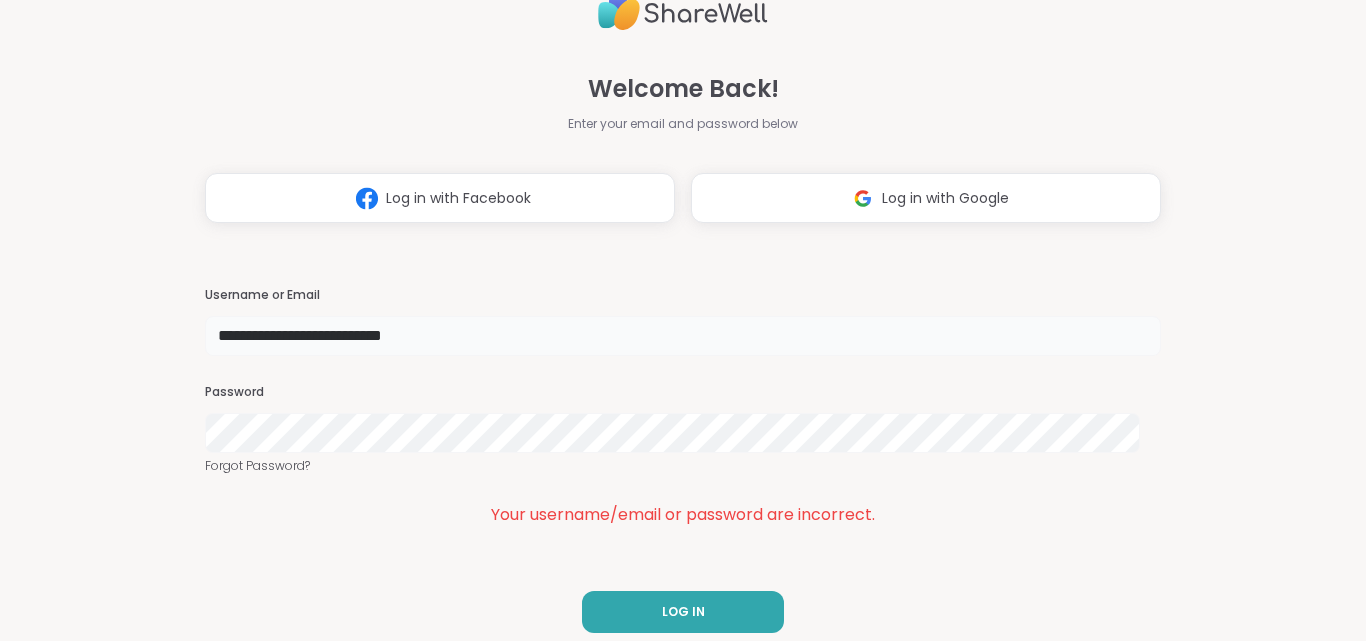 click on "**********" at bounding box center [683, 336] 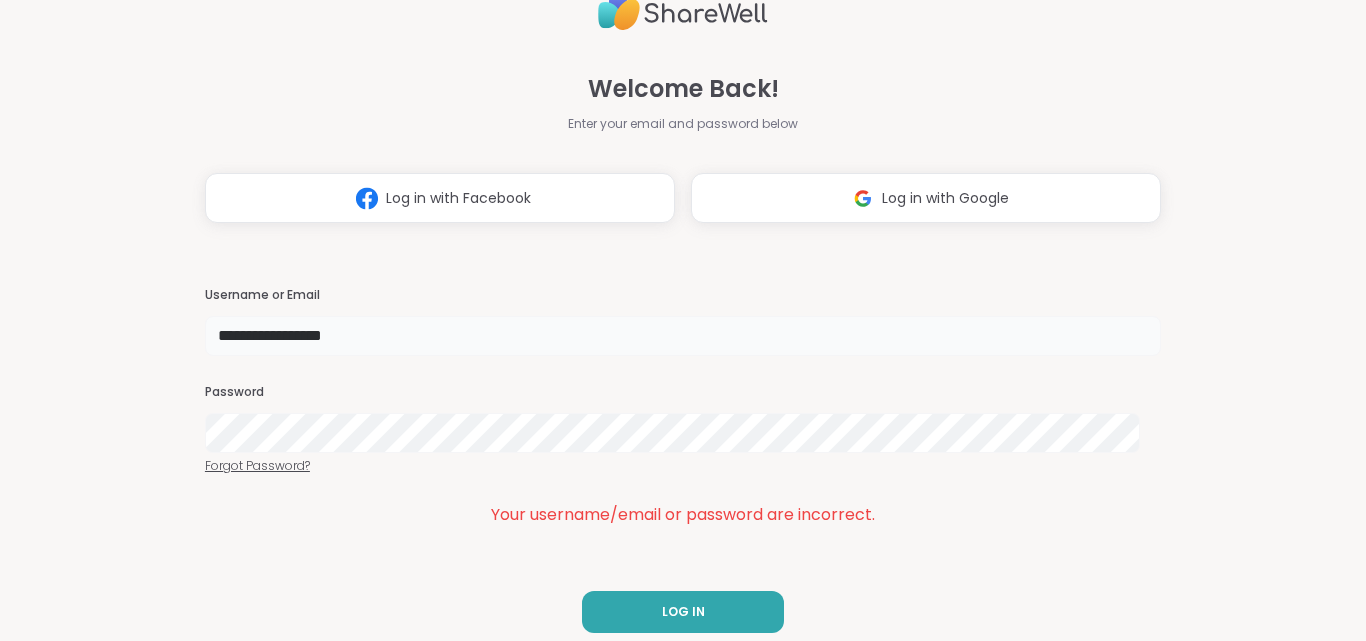 type on "**********" 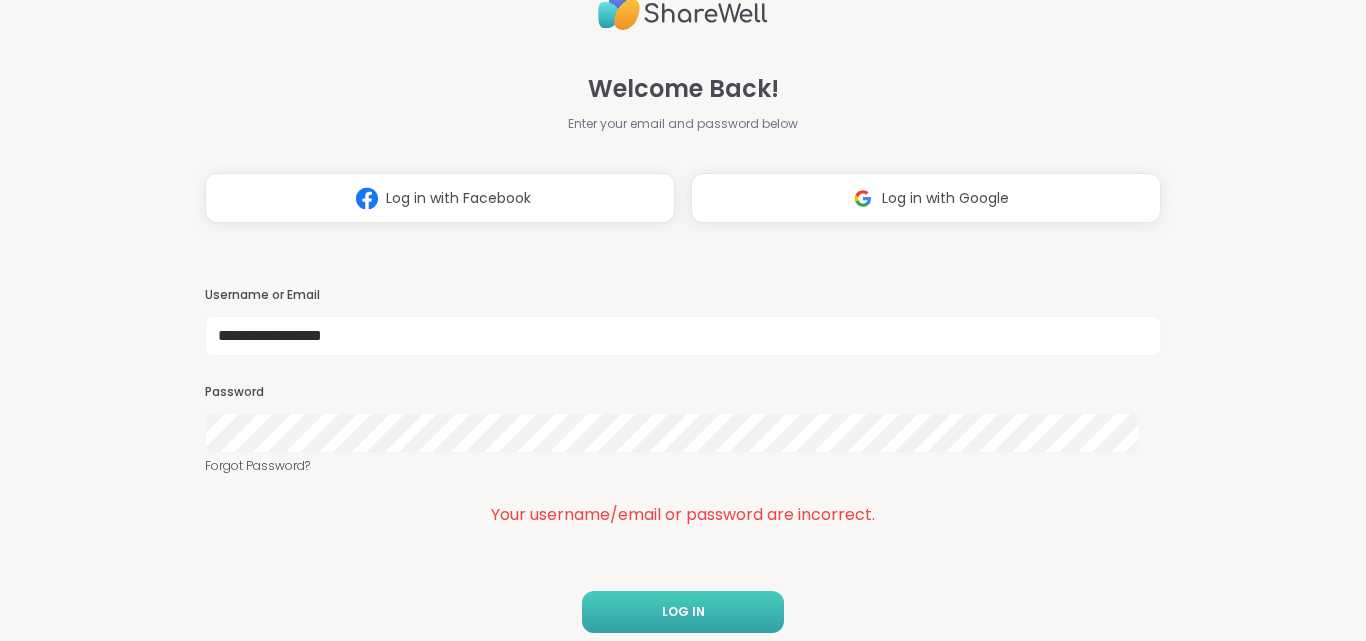 click on "LOG IN" at bounding box center [683, 612] 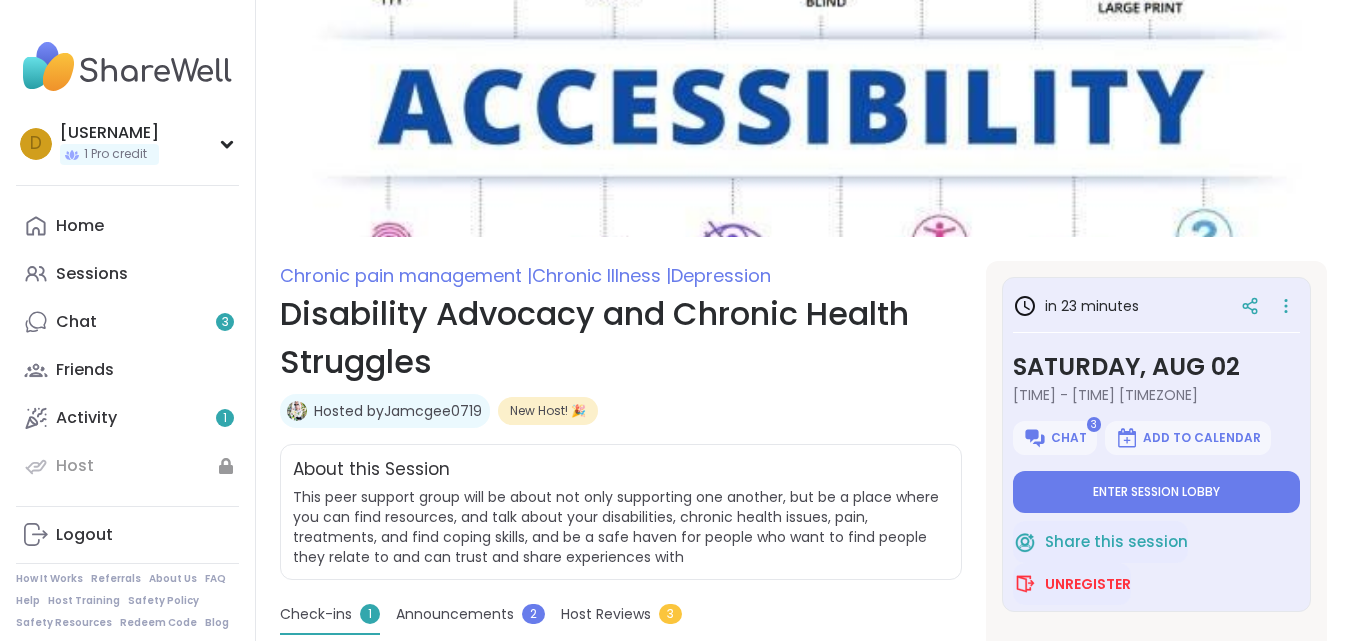 scroll, scrollTop: 27, scrollLeft: 0, axis: vertical 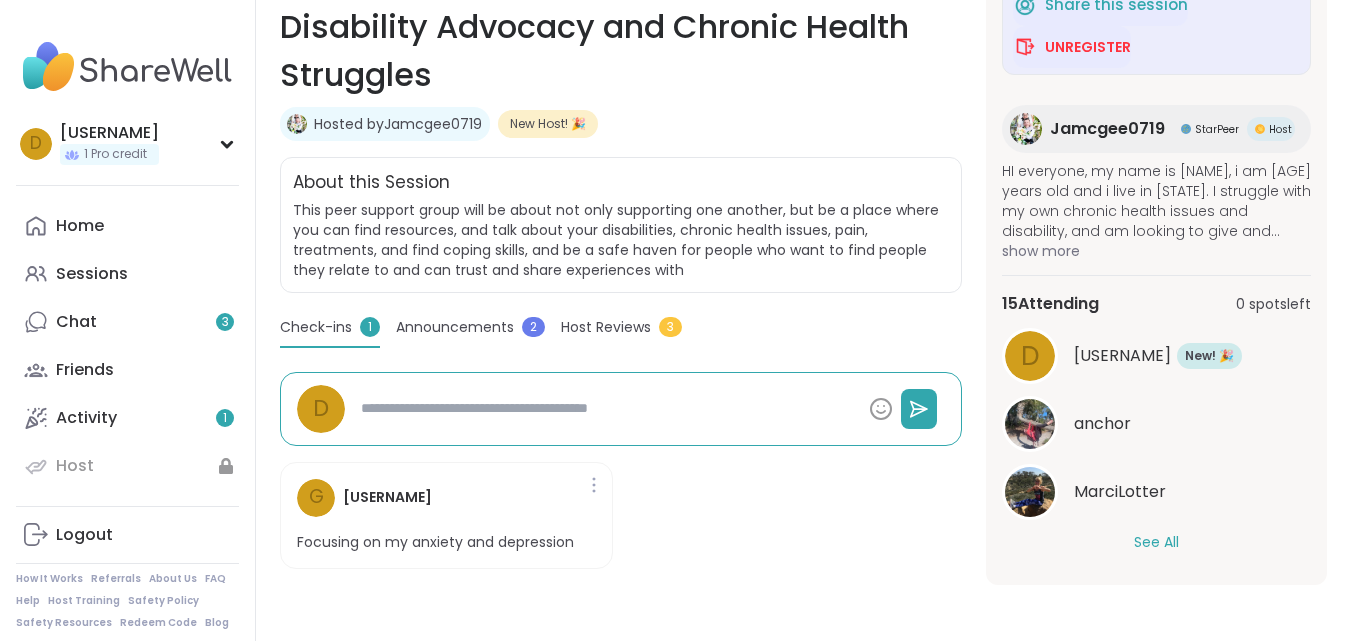 click on "See All" at bounding box center [1156, 542] 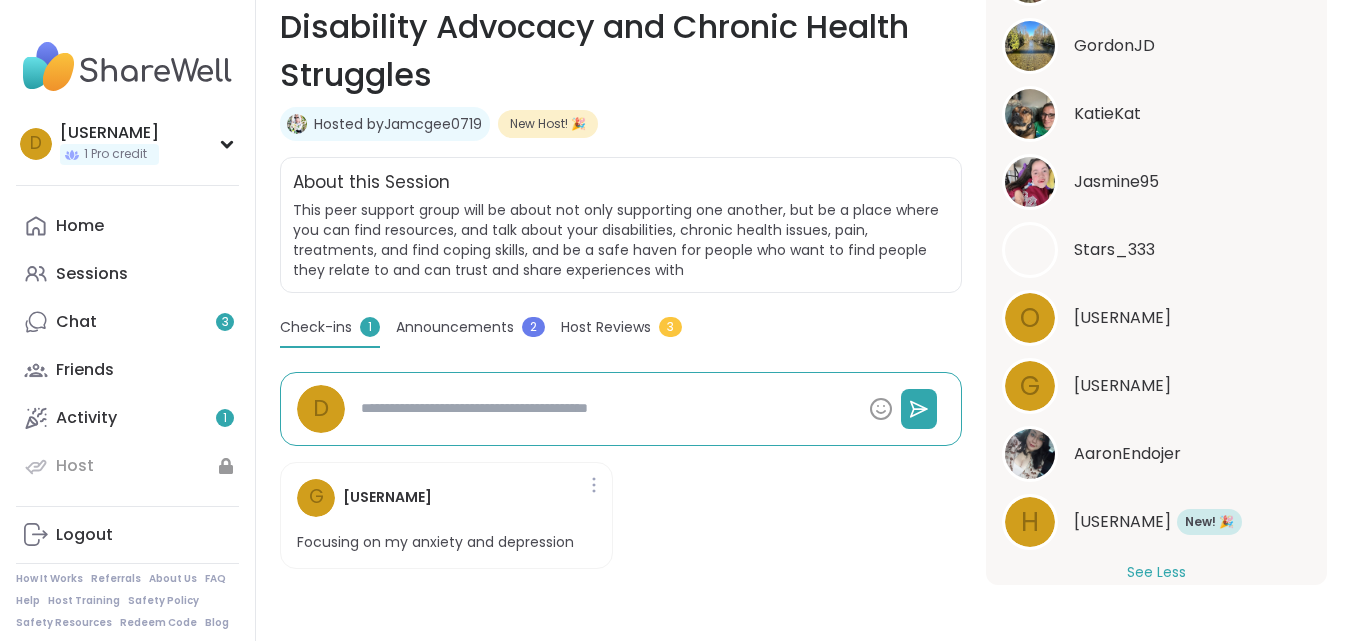 scroll, scrollTop: 1066, scrollLeft: 0, axis: vertical 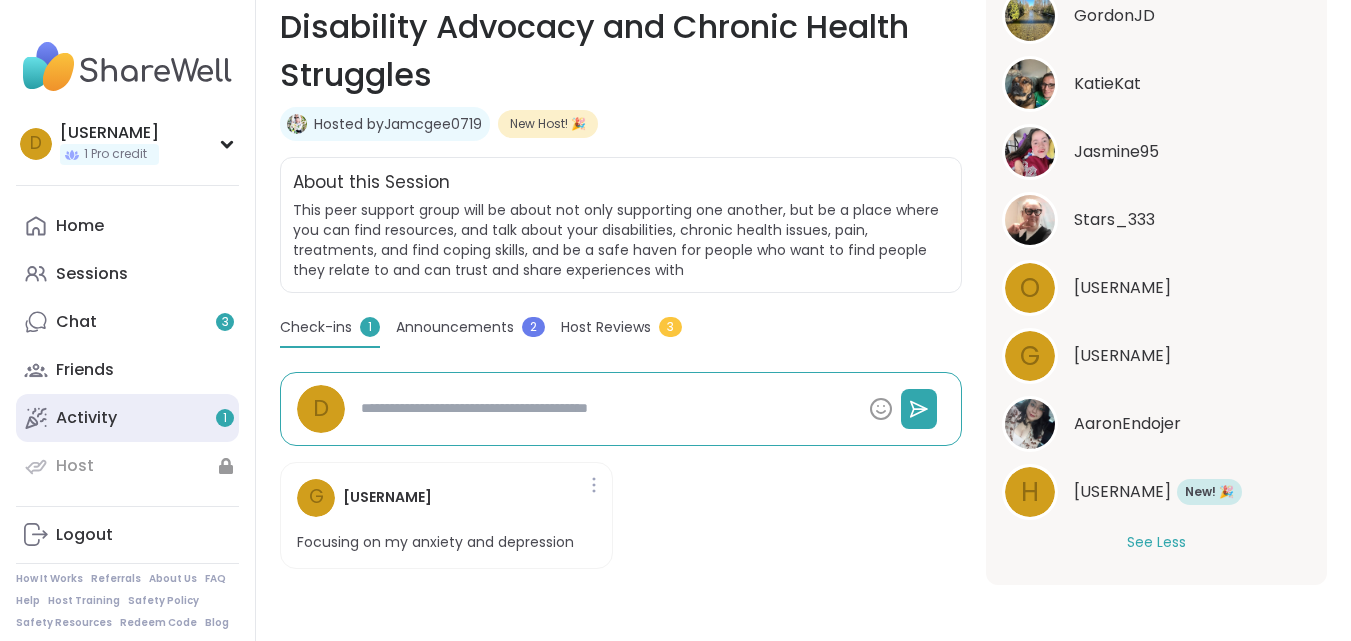click on "Activity 1" at bounding box center [127, 418] 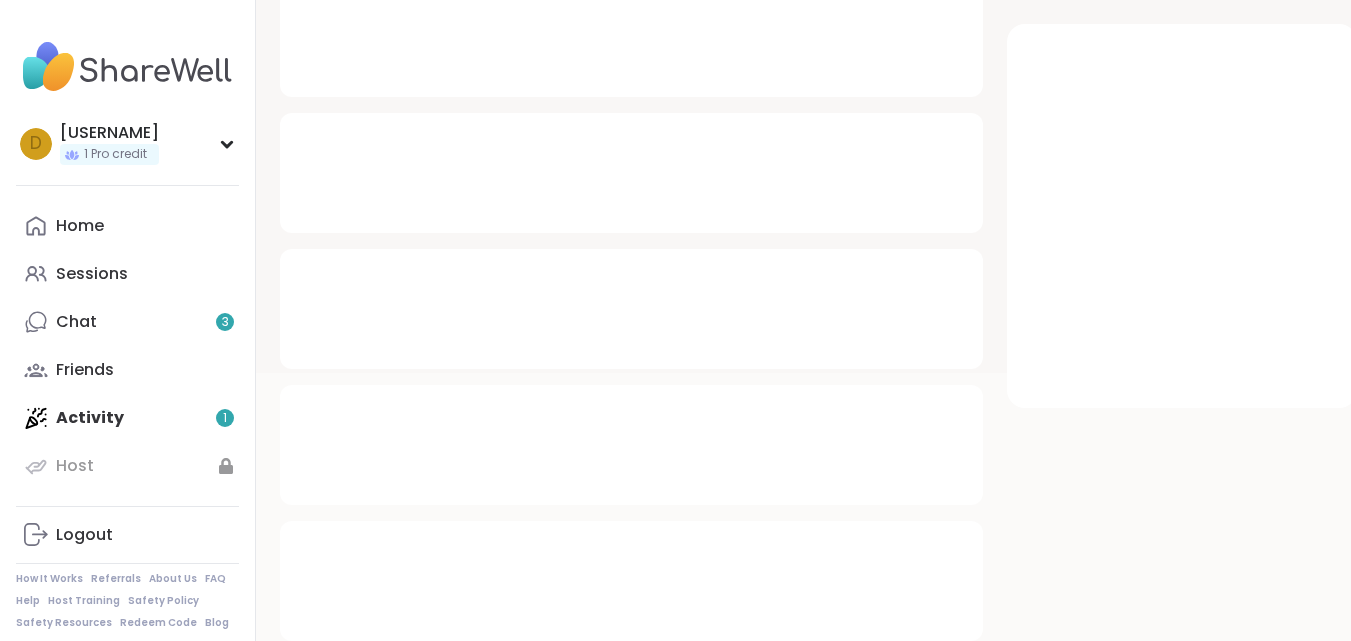 scroll, scrollTop: 0, scrollLeft: 0, axis: both 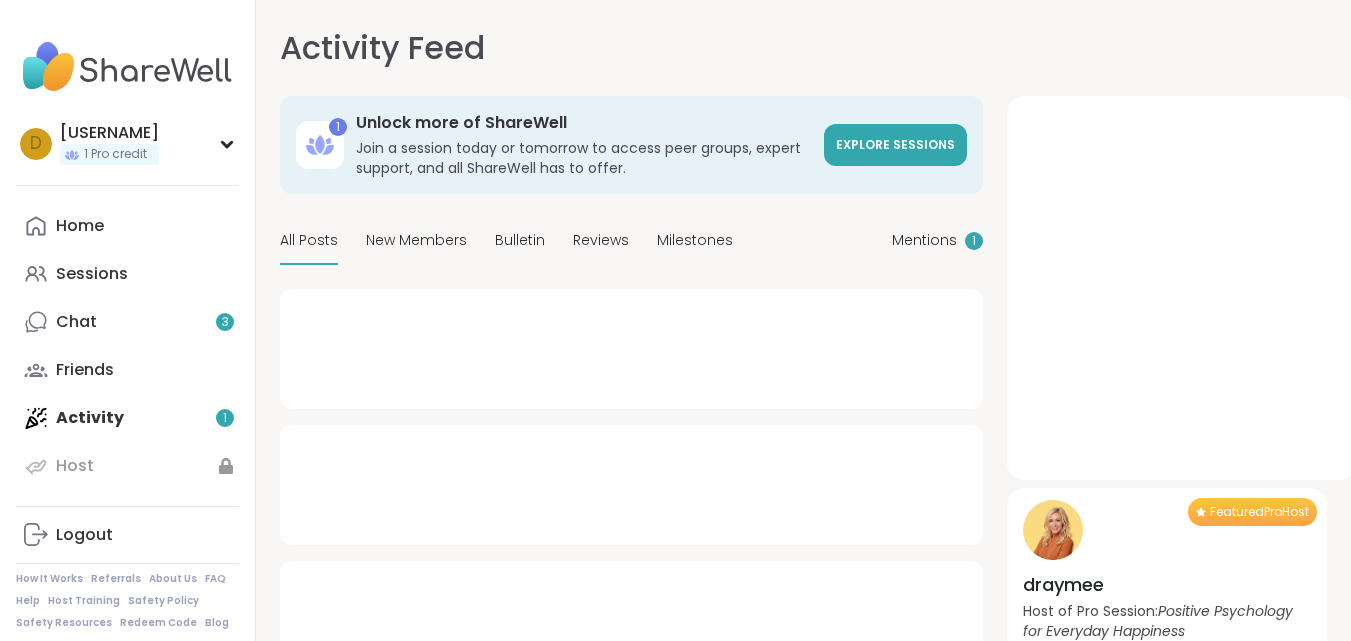 type on "*" 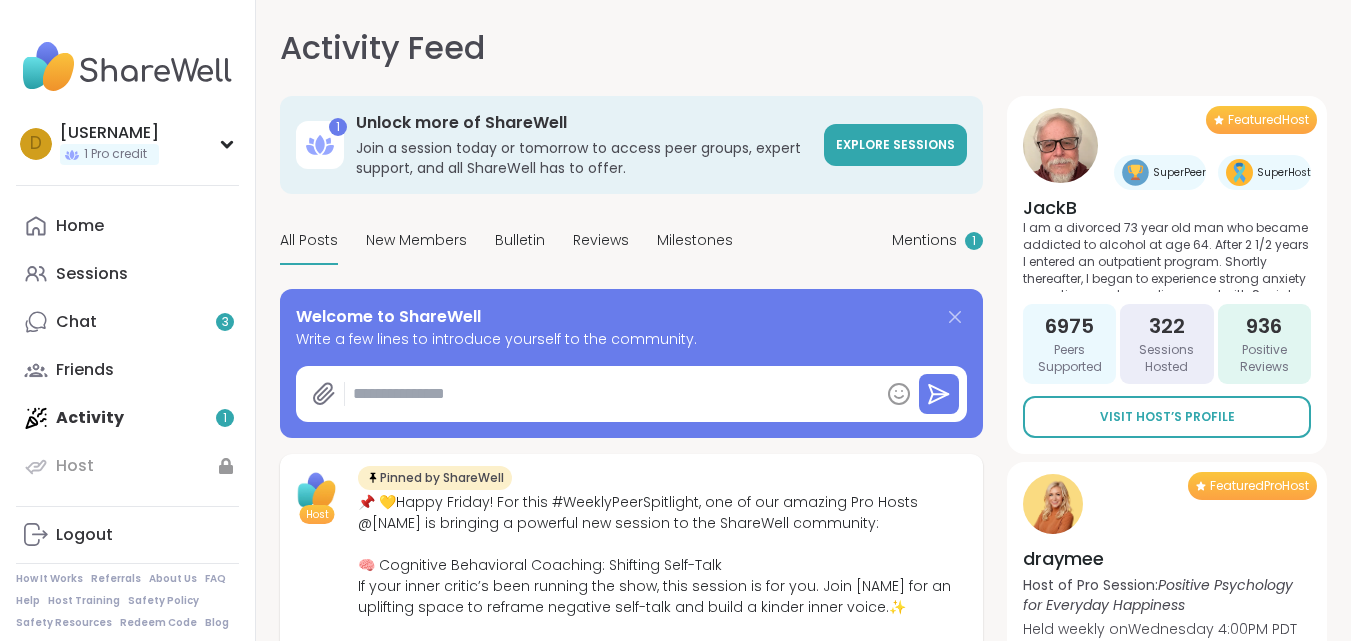 click 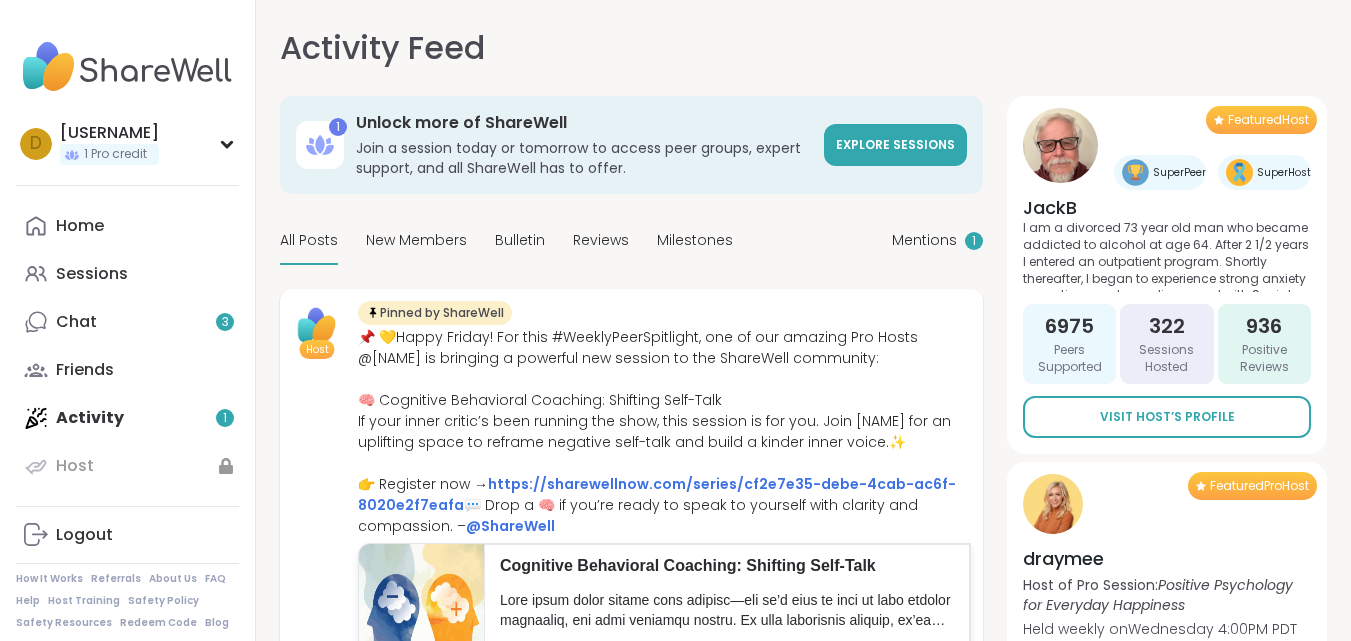 click on "Home Sessions Chat [NUMBER] Friends Activity [NUMBER] Host" at bounding box center (127, 346) 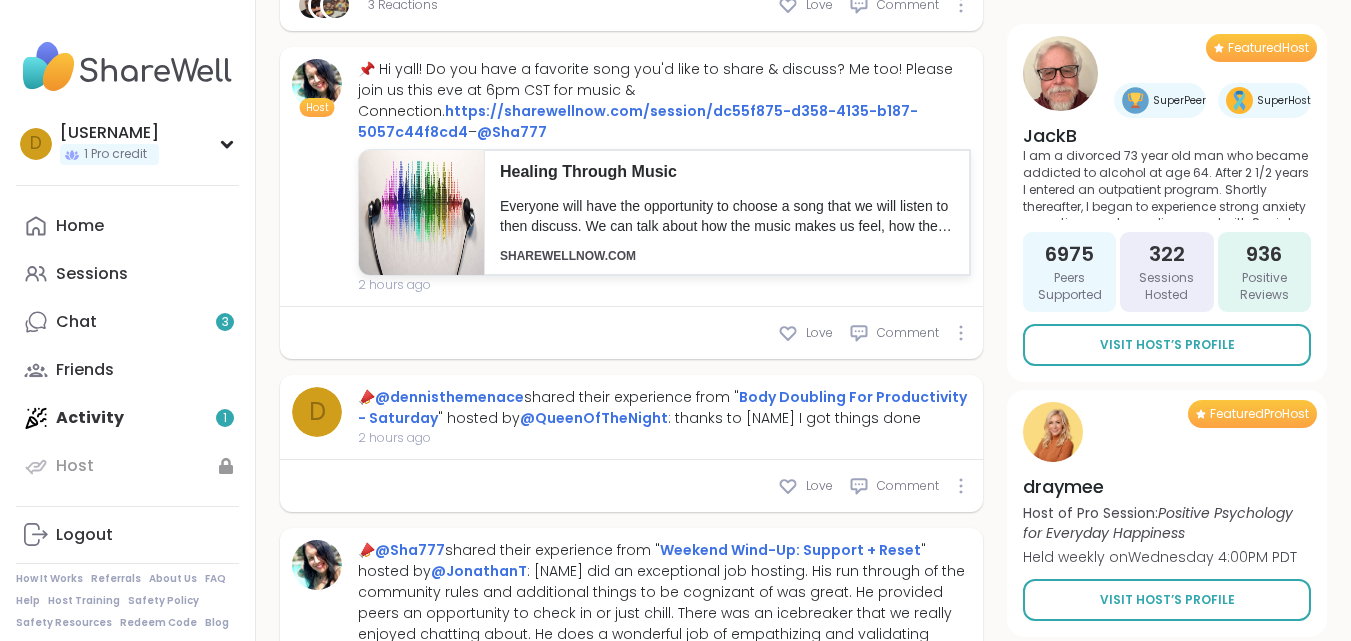 scroll, scrollTop: 1971, scrollLeft: 0, axis: vertical 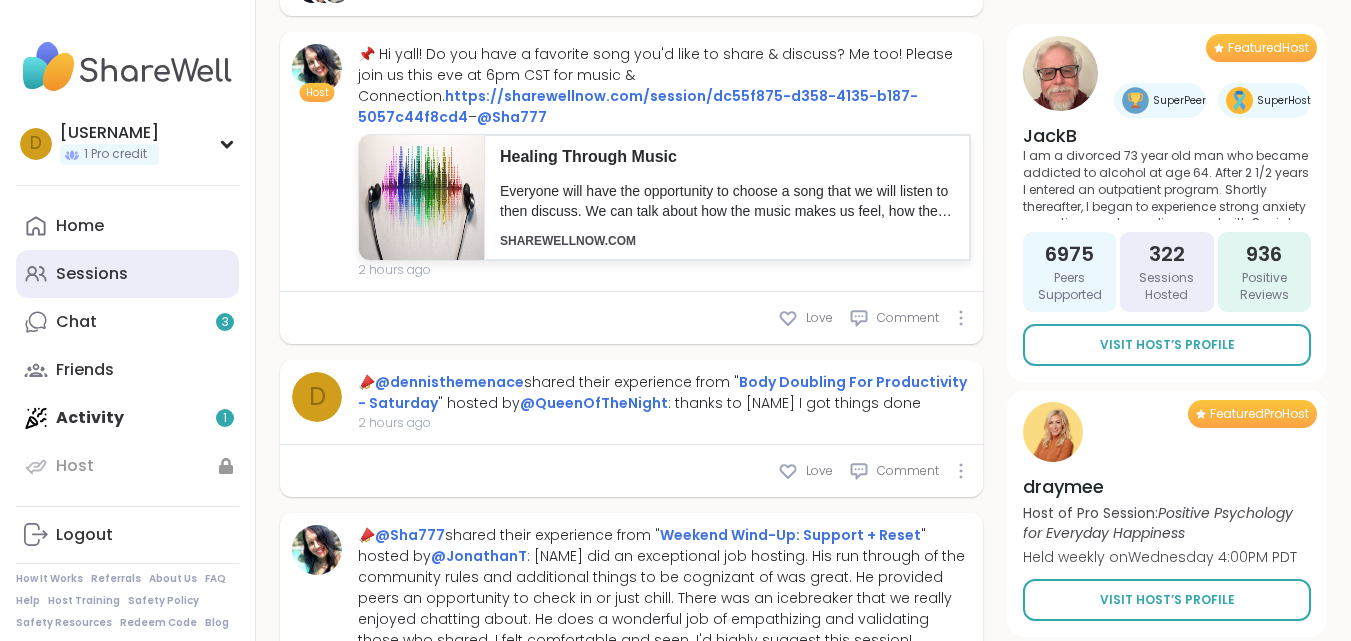 click on "Sessions" at bounding box center [127, 274] 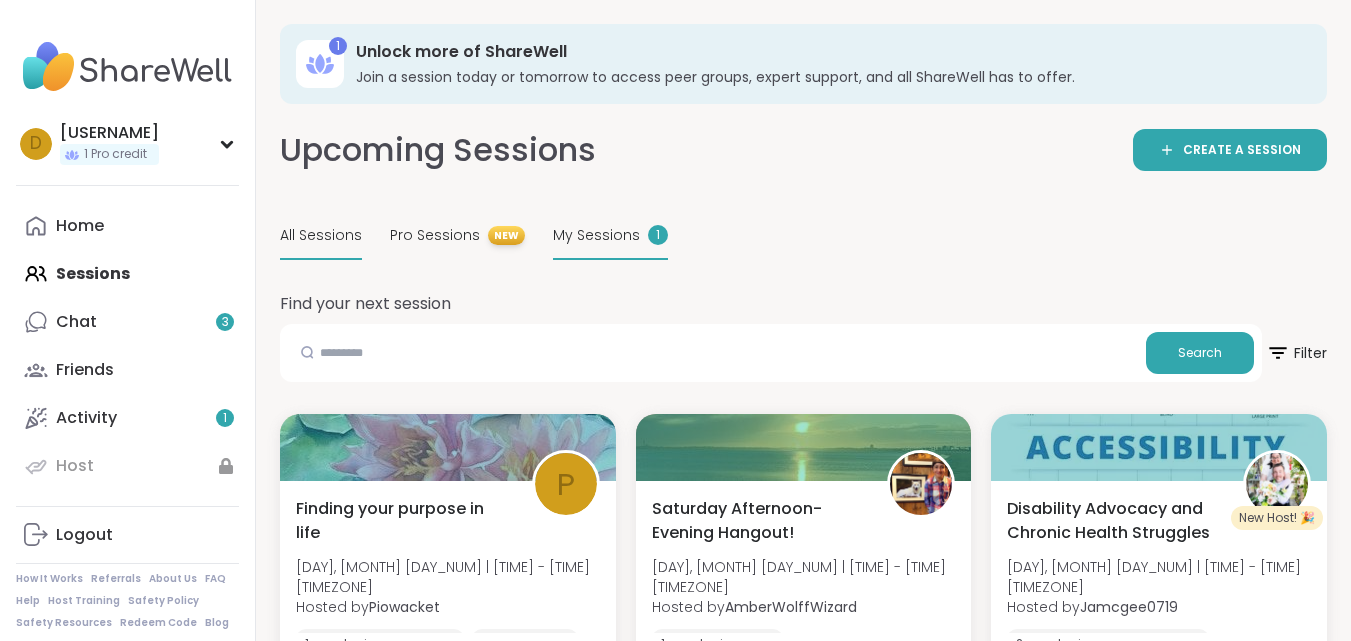 click on "My Sessions" at bounding box center [596, 235] 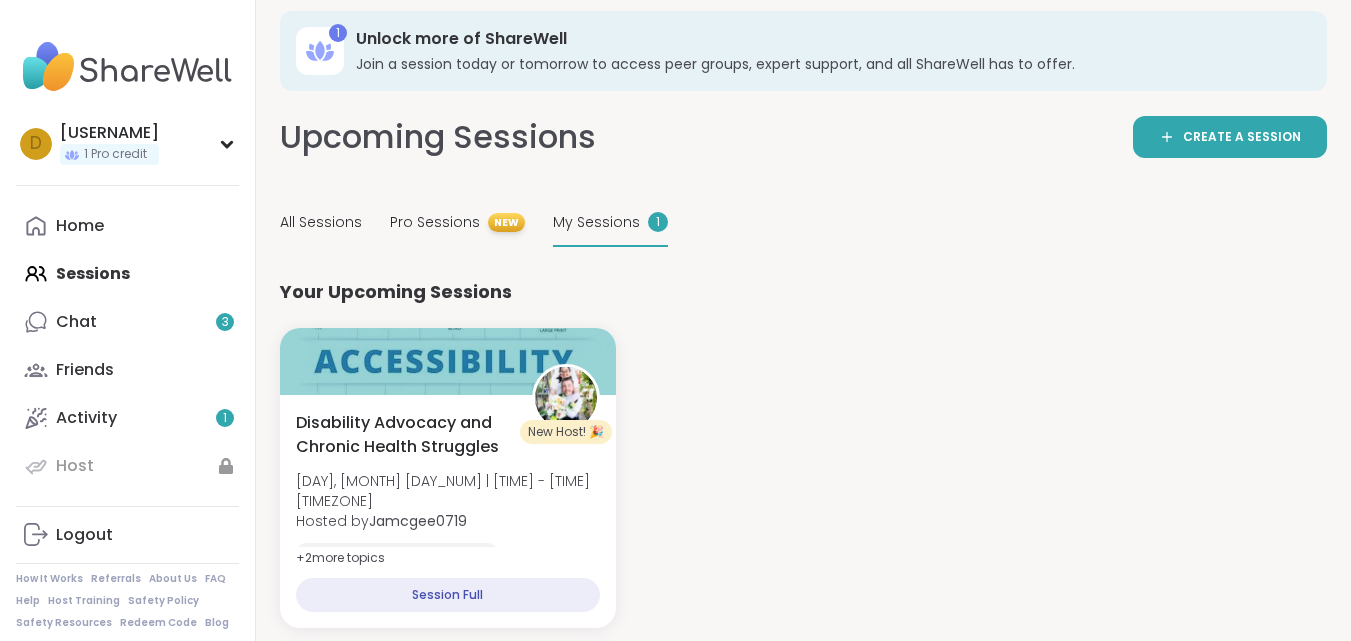 scroll, scrollTop: 20, scrollLeft: 0, axis: vertical 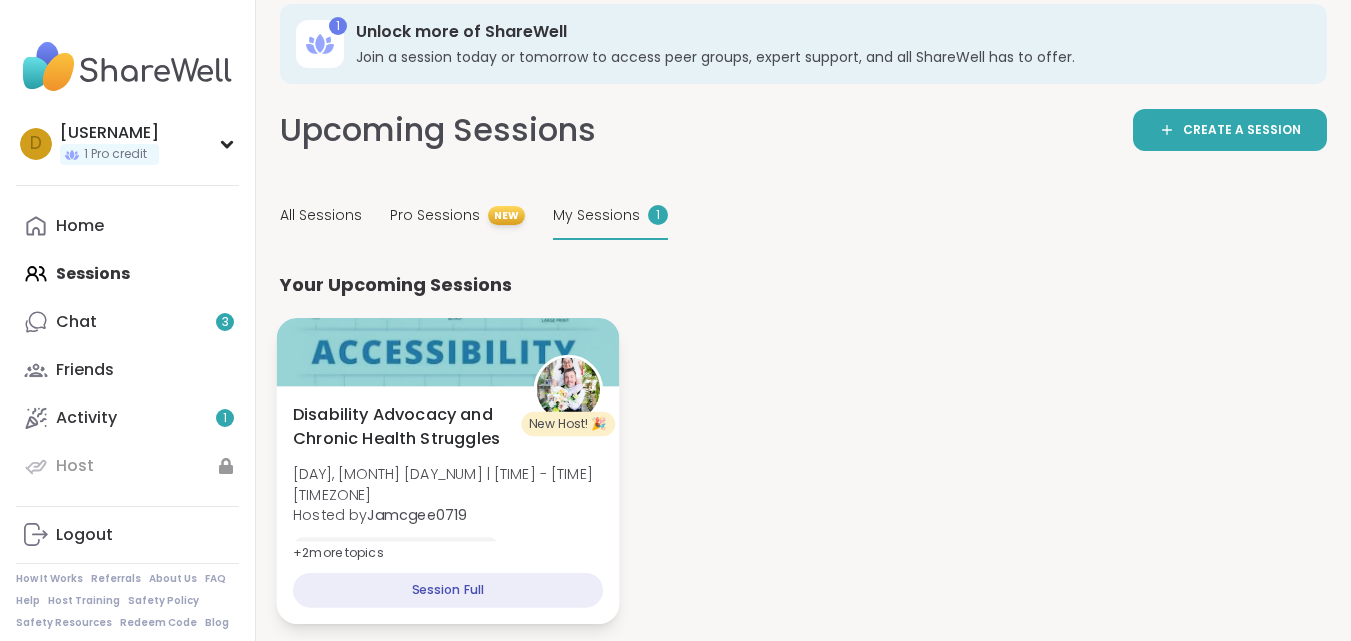 click on "Session Full" at bounding box center (448, 590) 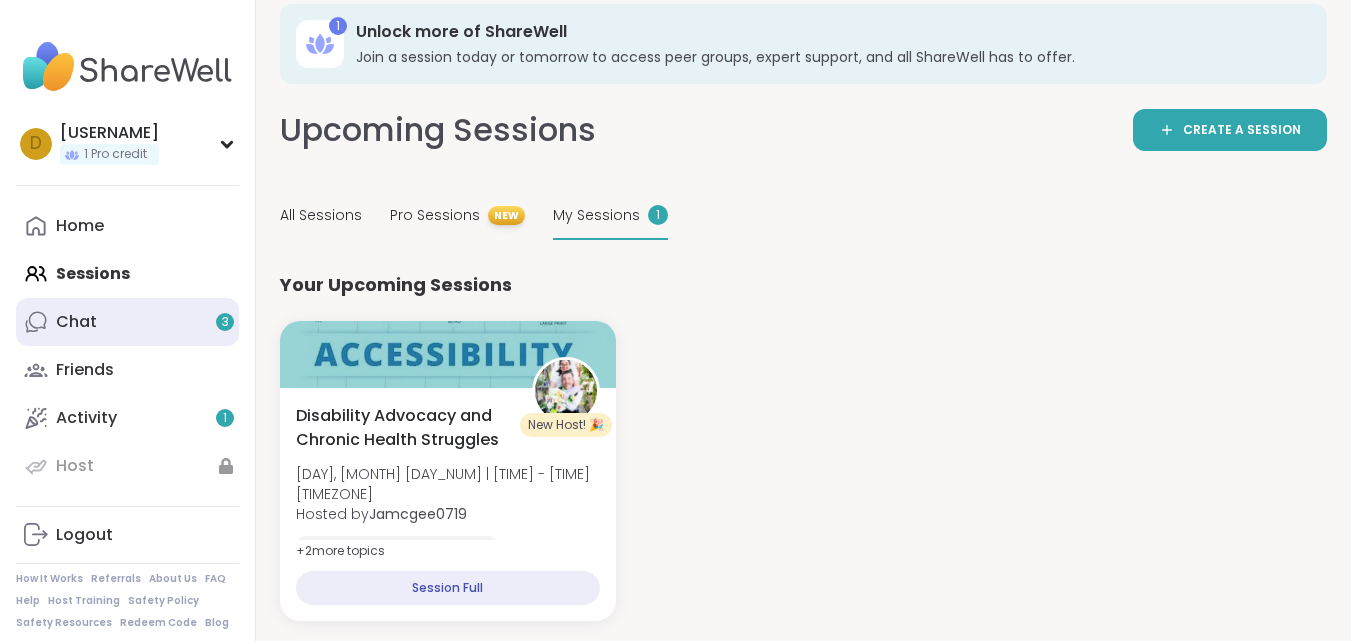 click on "Chat 3" at bounding box center [76, 322] 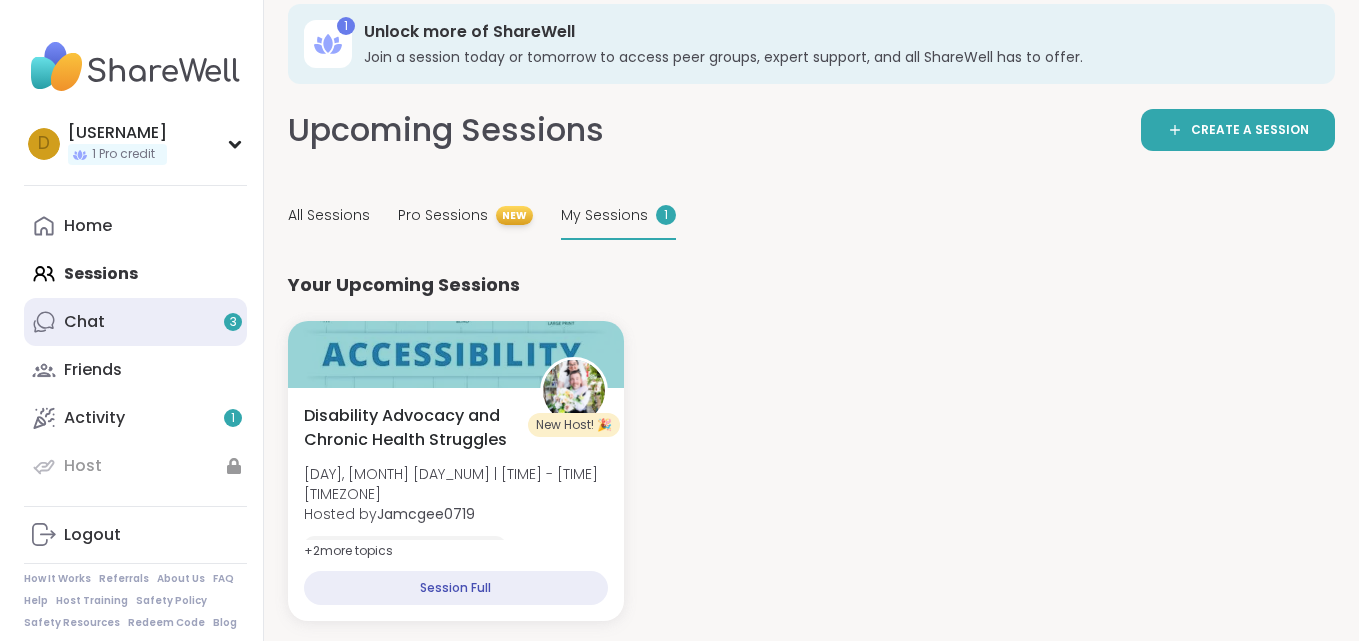 scroll, scrollTop: 0, scrollLeft: 0, axis: both 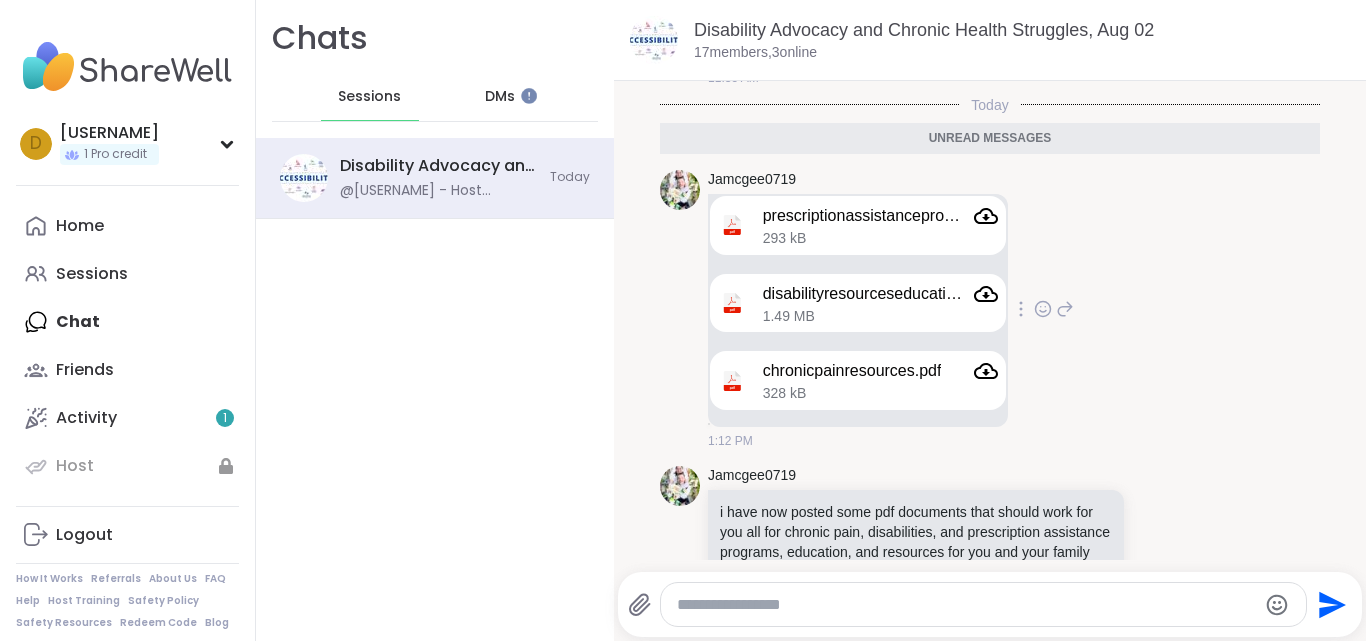 click 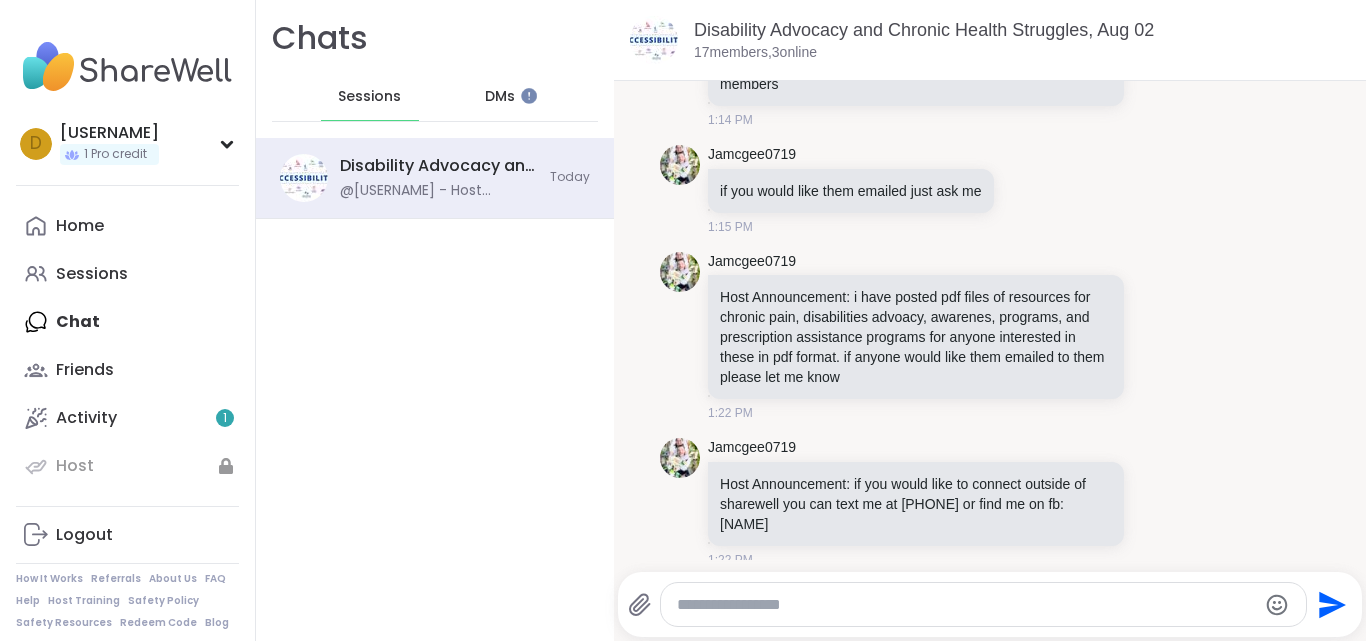 scroll, scrollTop: 813, scrollLeft: 0, axis: vertical 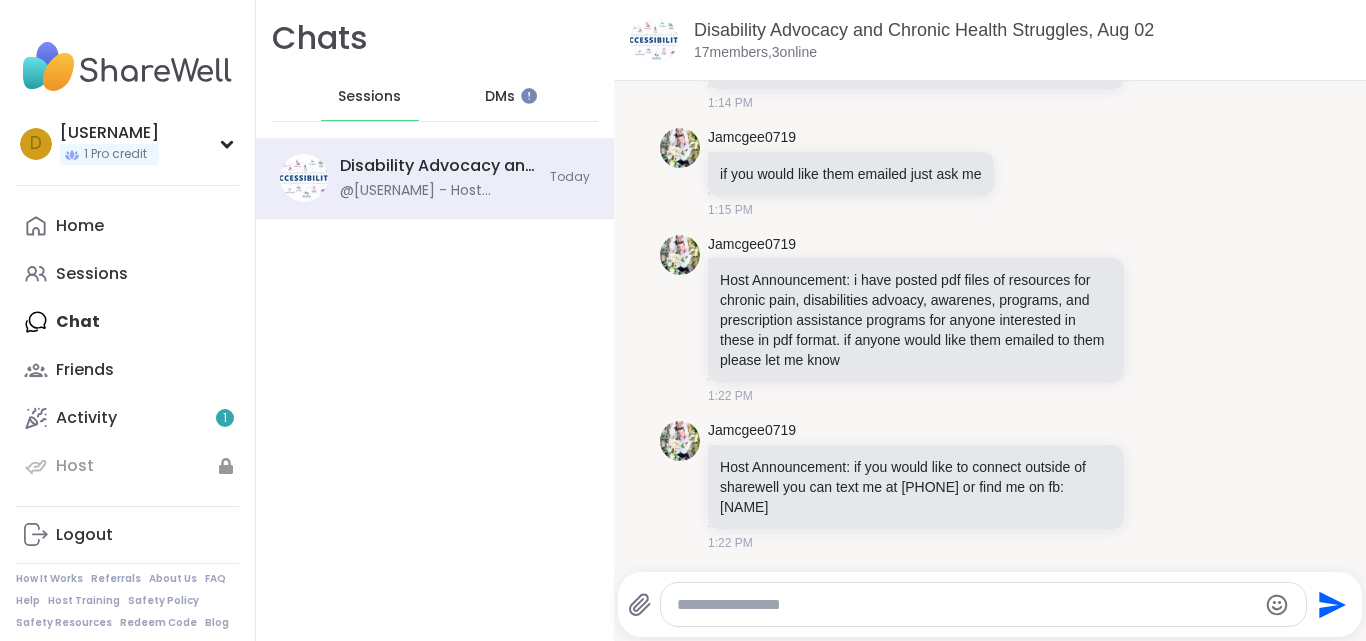 click at bounding box center (983, 604) 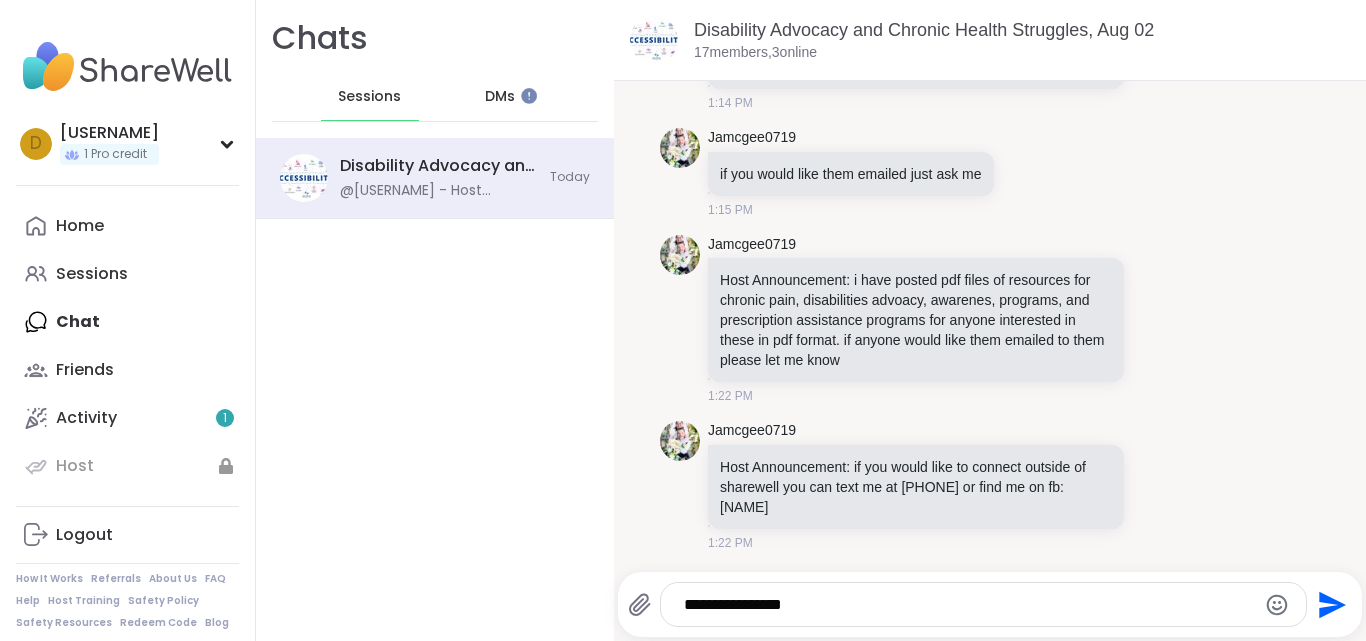 type on "**********" 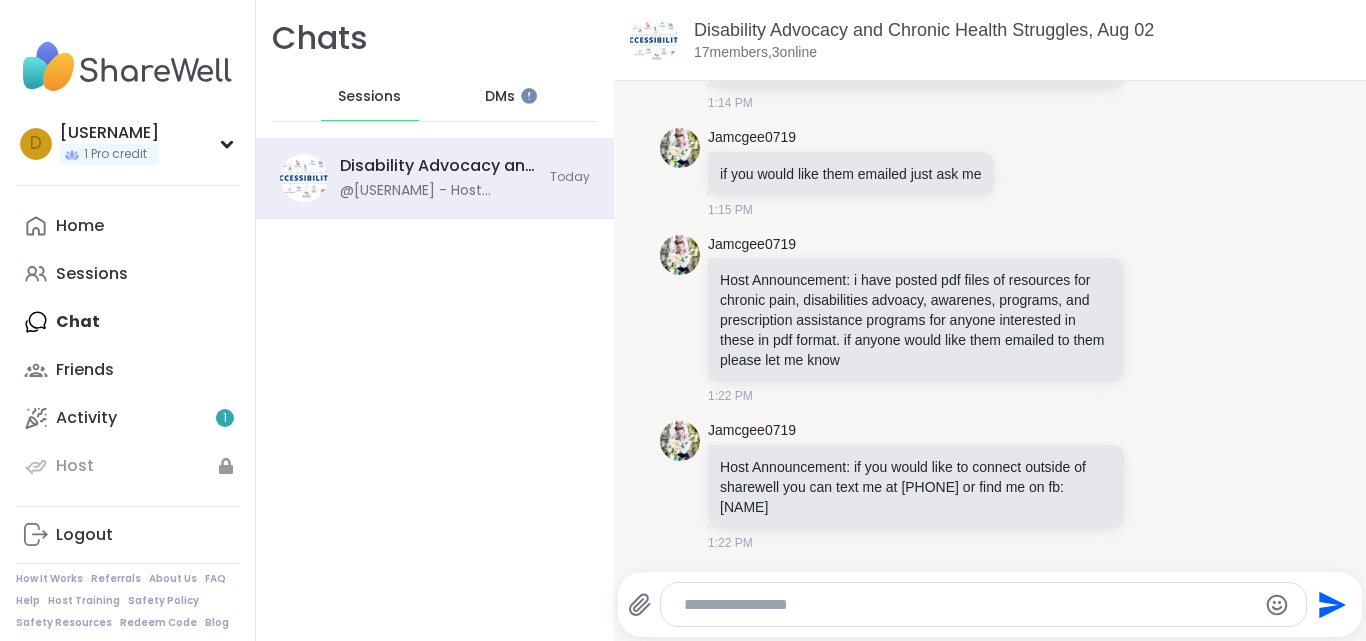scroll, scrollTop: 920, scrollLeft: 0, axis: vertical 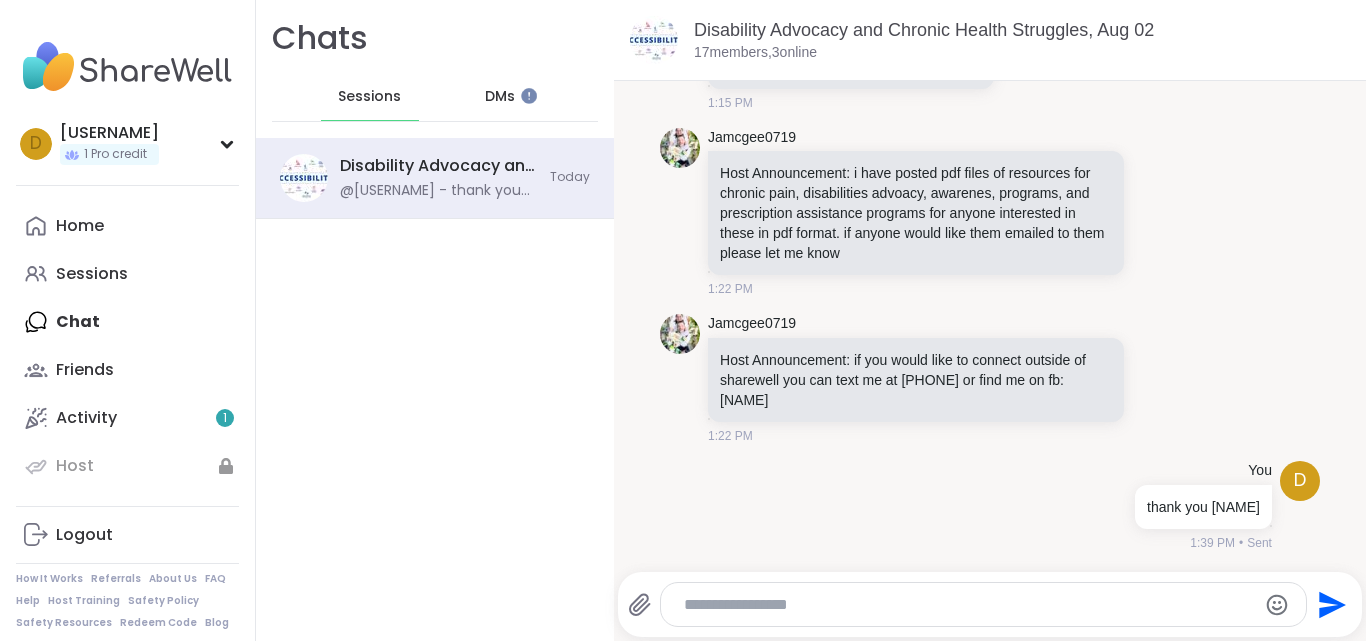 click at bounding box center (966, 605) 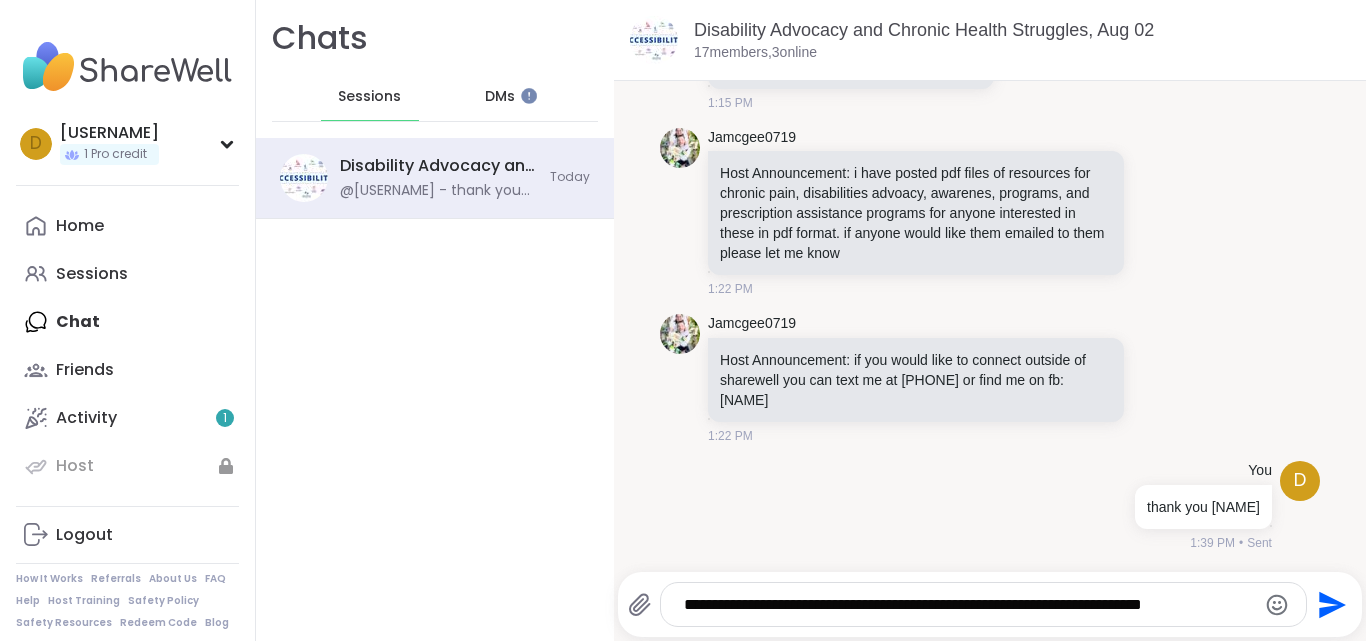 type on "**********" 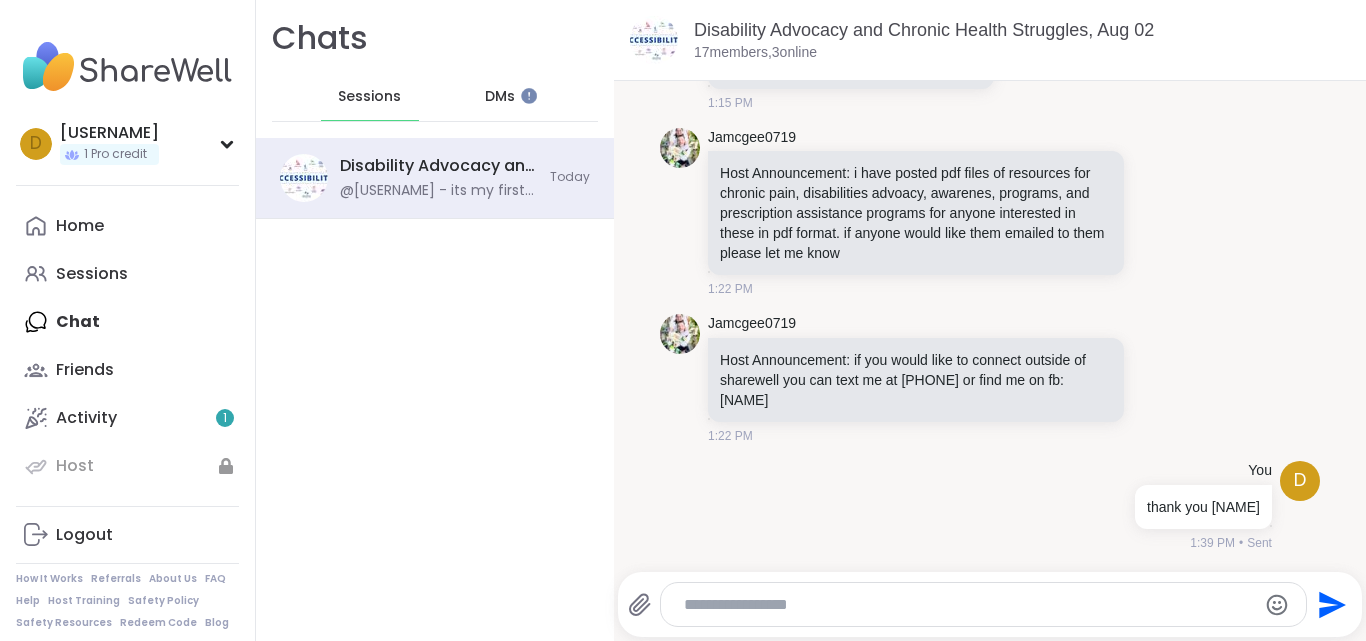 scroll, scrollTop: 1046, scrollLeft: 0, axis: vertical 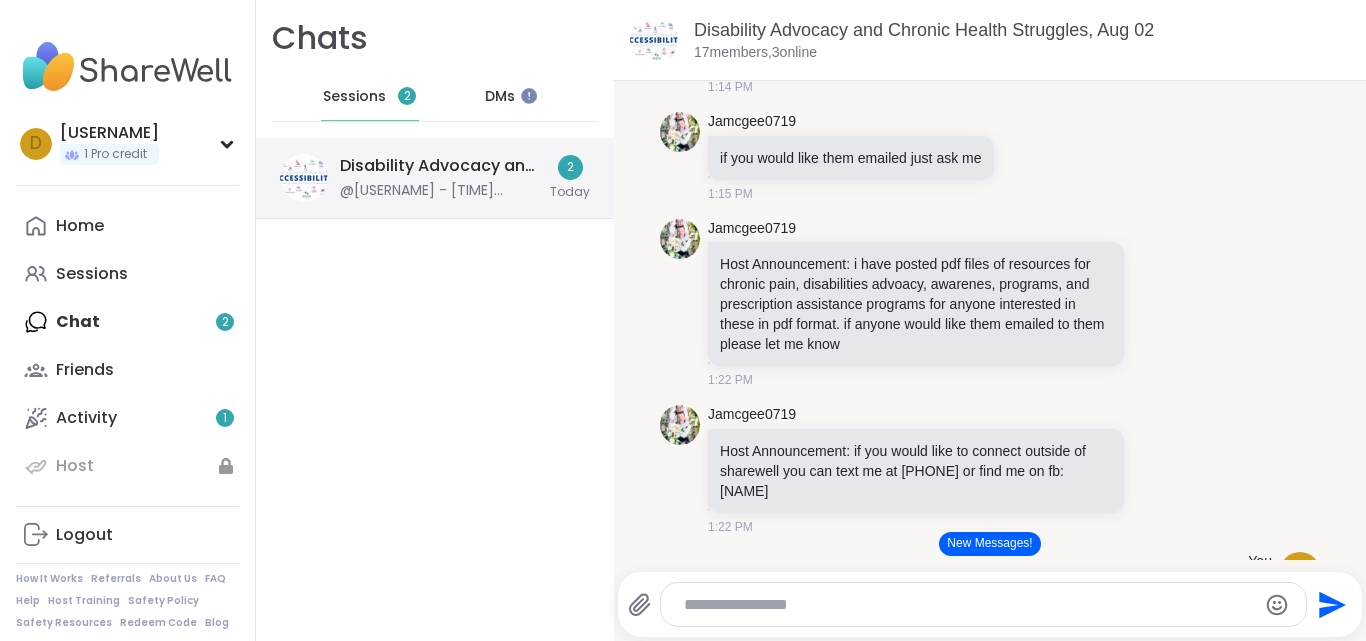 click on "Disability Advocacy and Chronic Health Struggles, Aug 02" at bounding box center [439, 166] 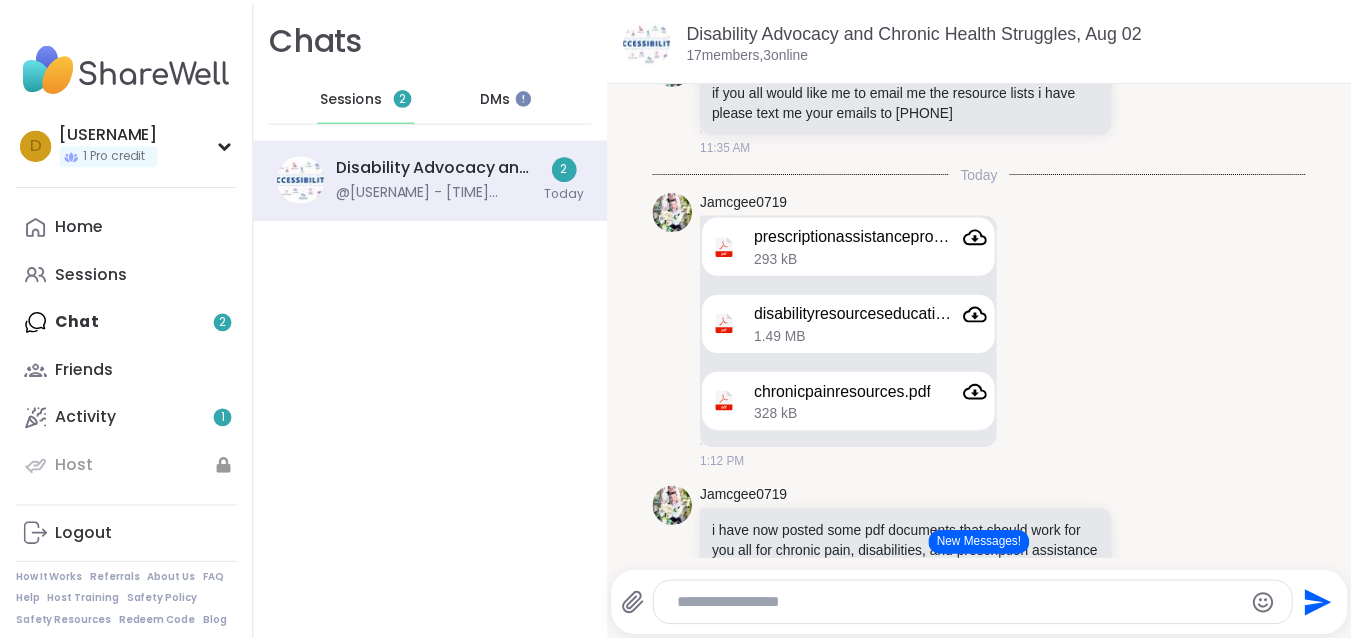 scroll, scrollTop: 0, scrollLeft: 0, axis: both 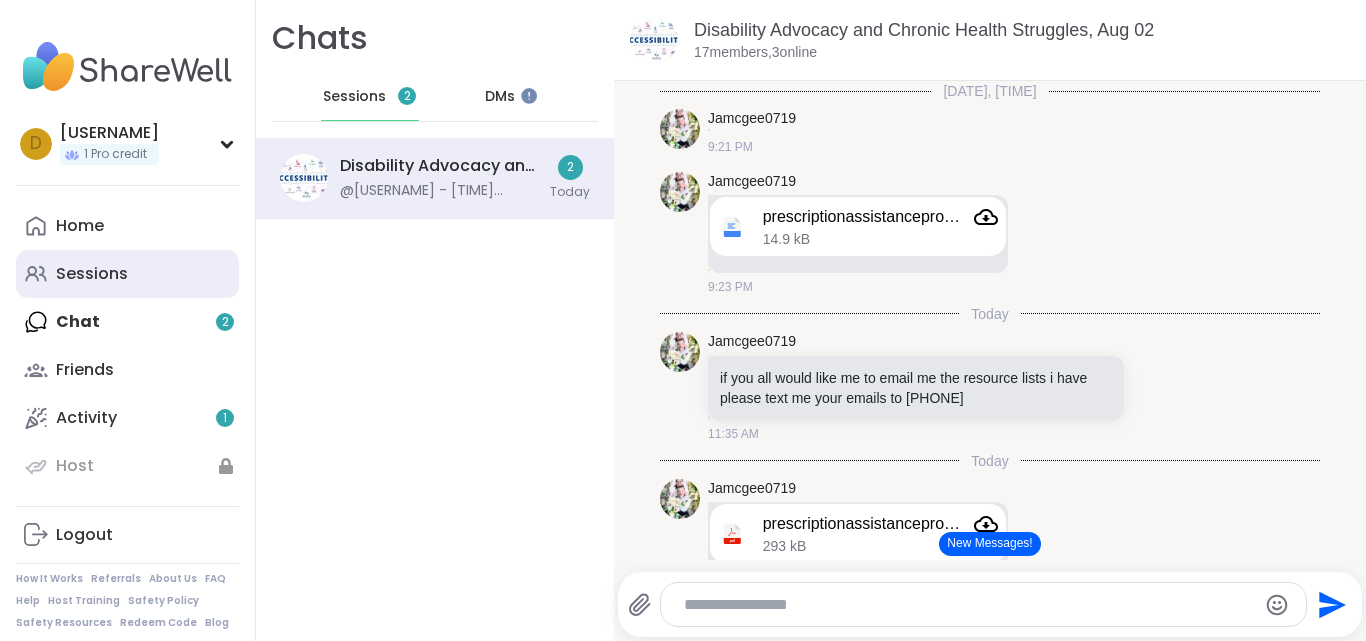 click on "Sessions" at bounding box center [92, 274] 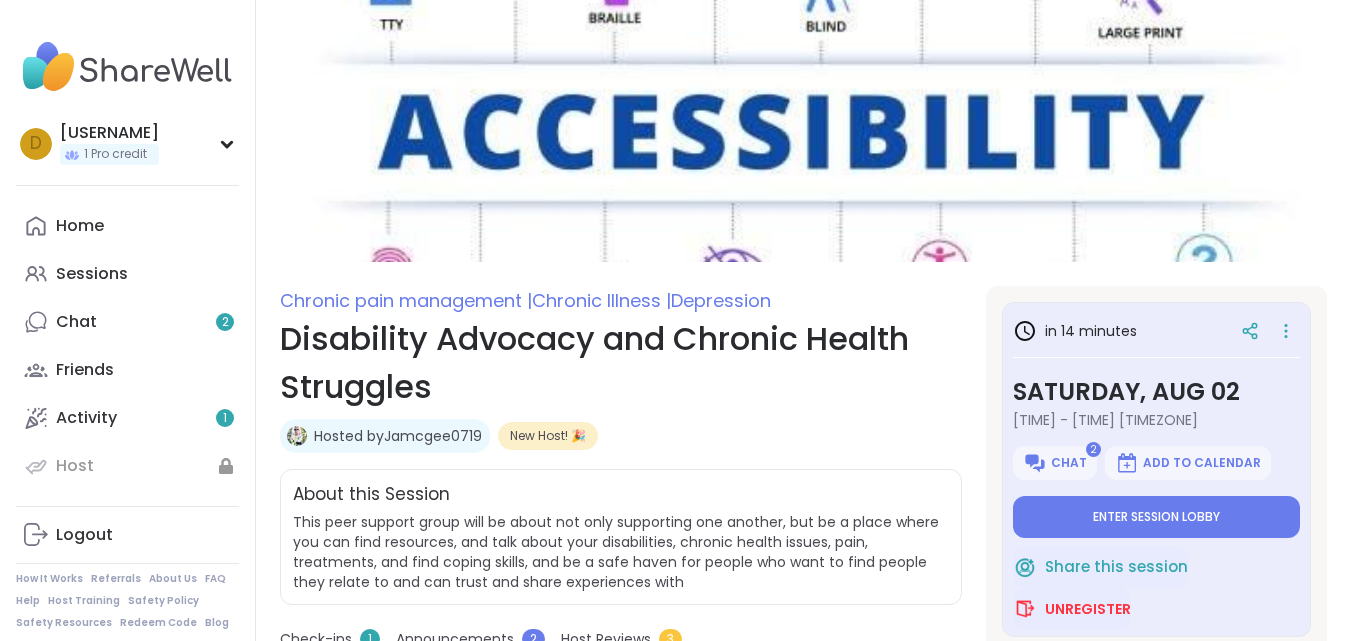 scroll, scrollTop: 0, scrollLeft: 0, axis: both 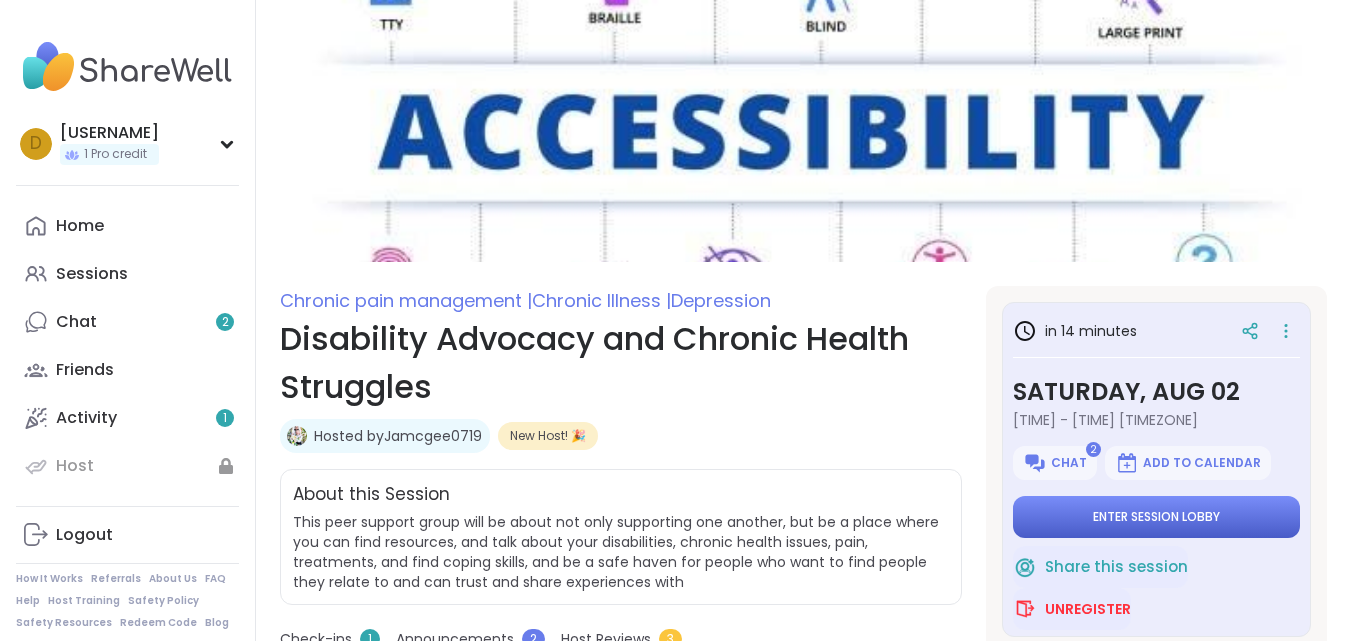 click on "Enter session lobby" at bounding box center (1156, 517) 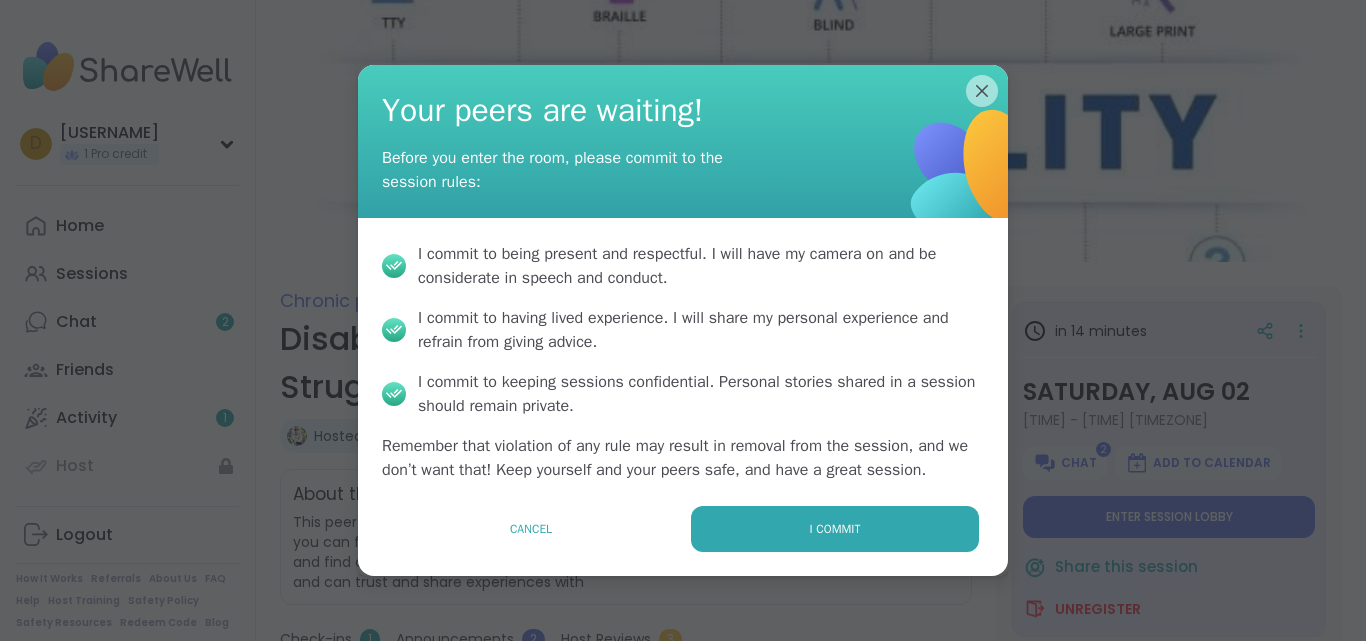 type 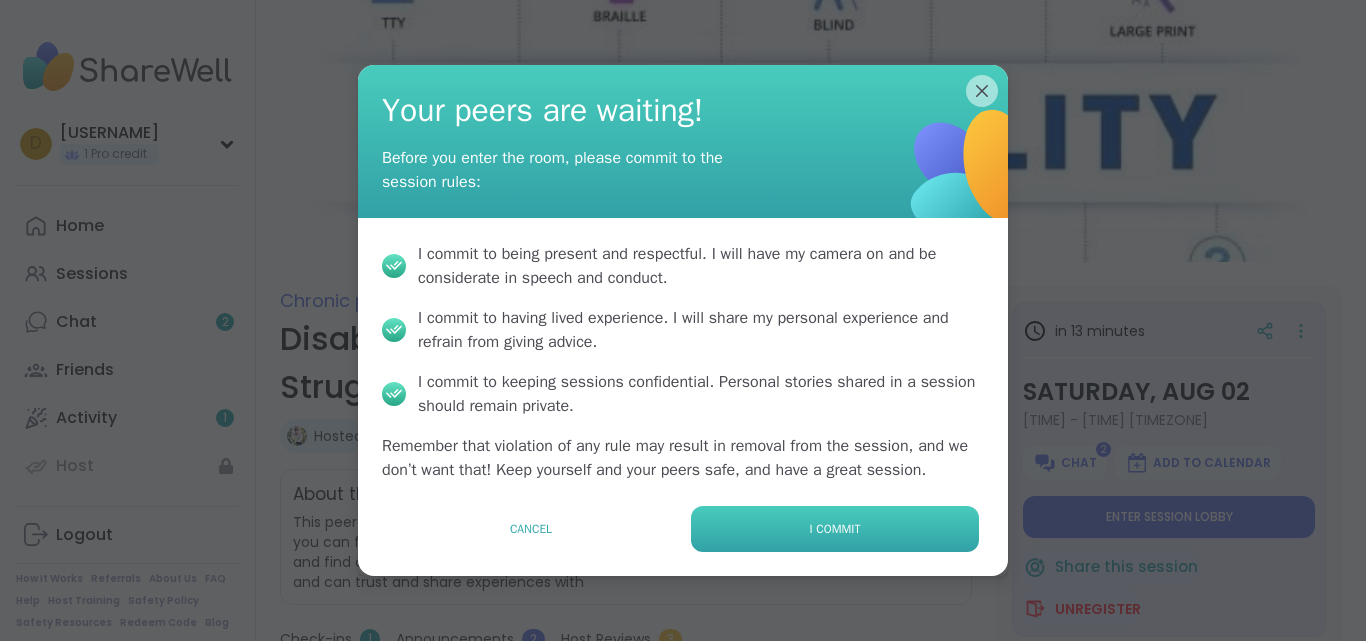 click on "I commit" at bounding box center [835, 529] 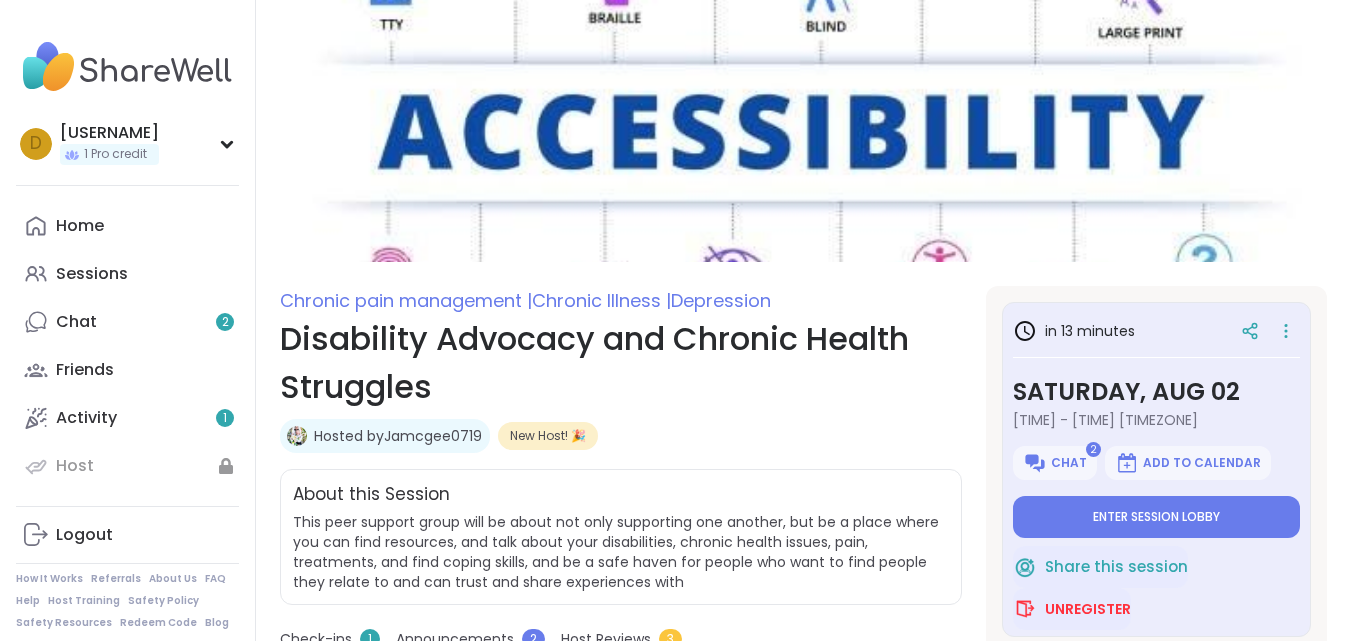type on "*" 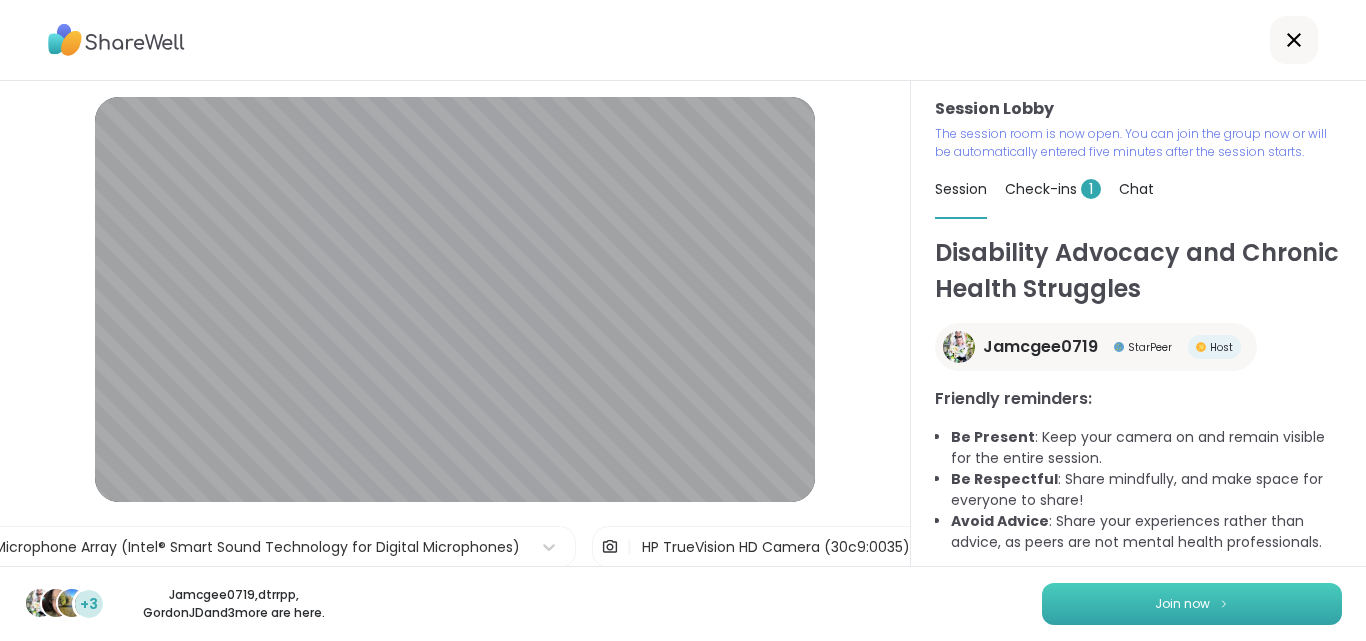 click at bounding box center [1224, 603] 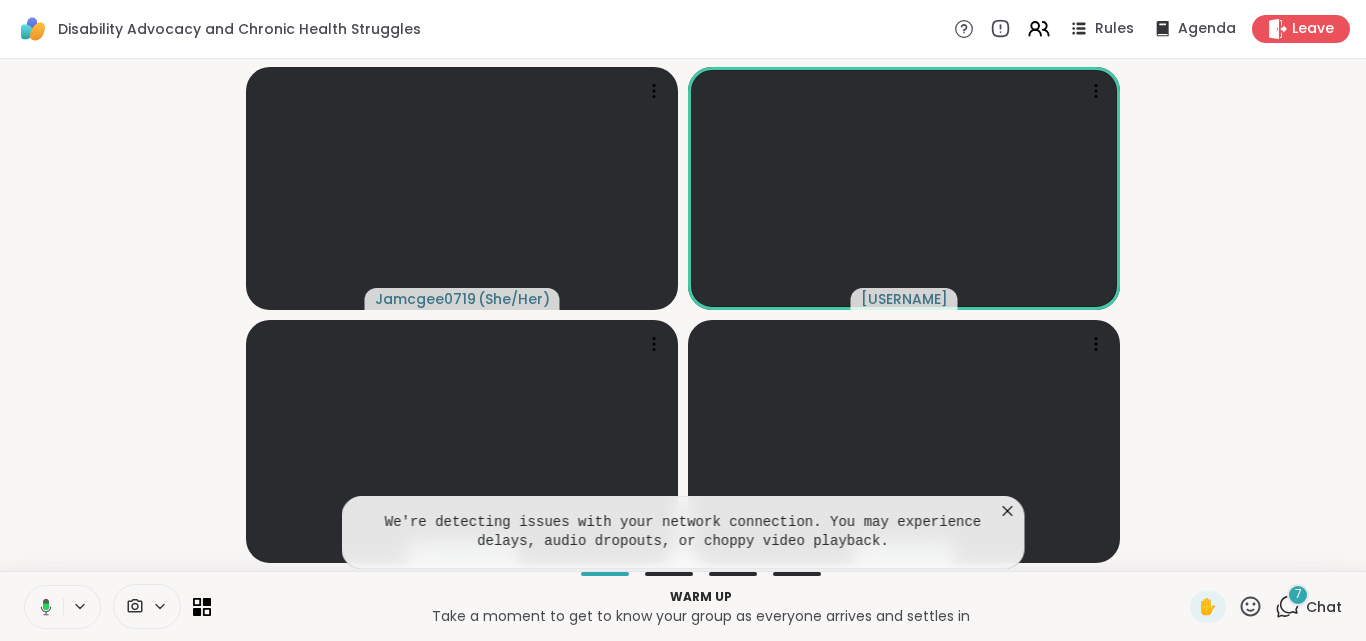 click 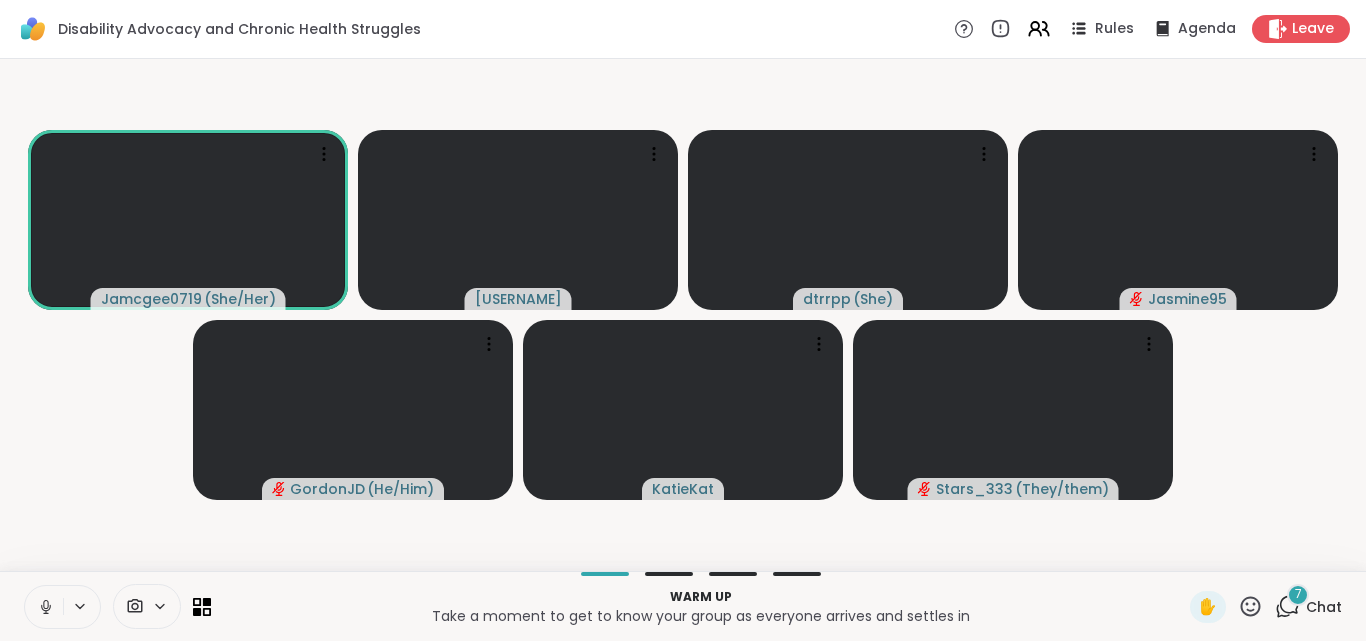 click 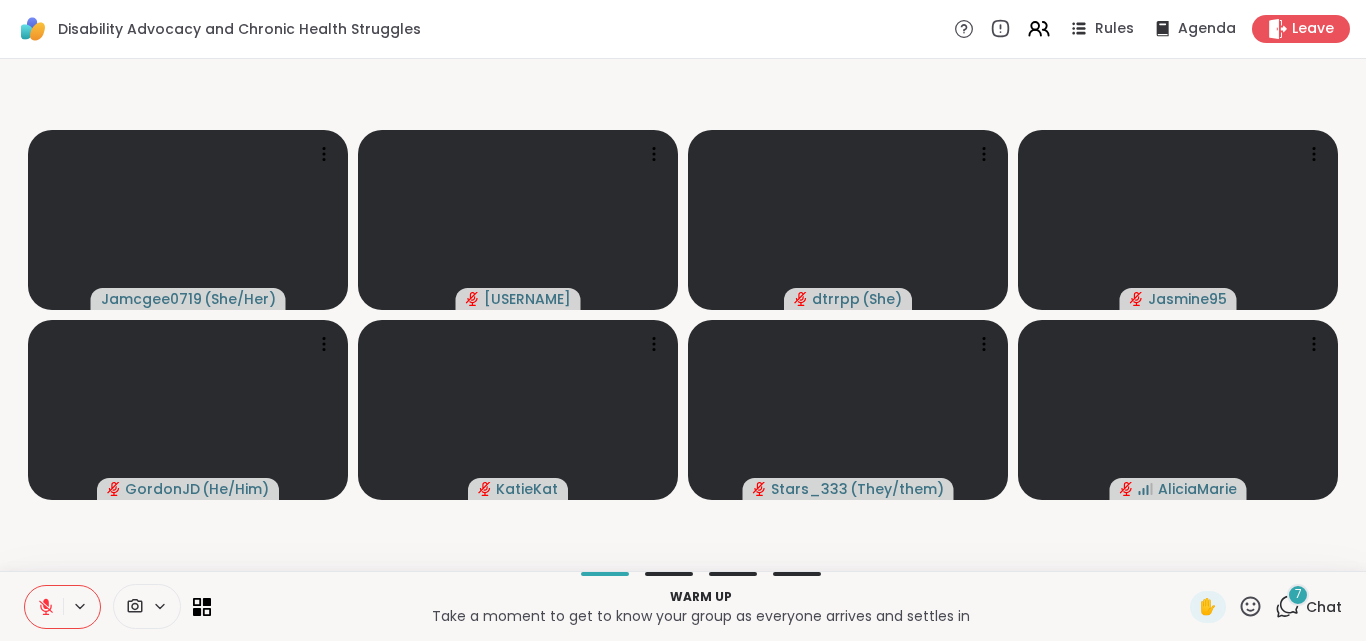 click 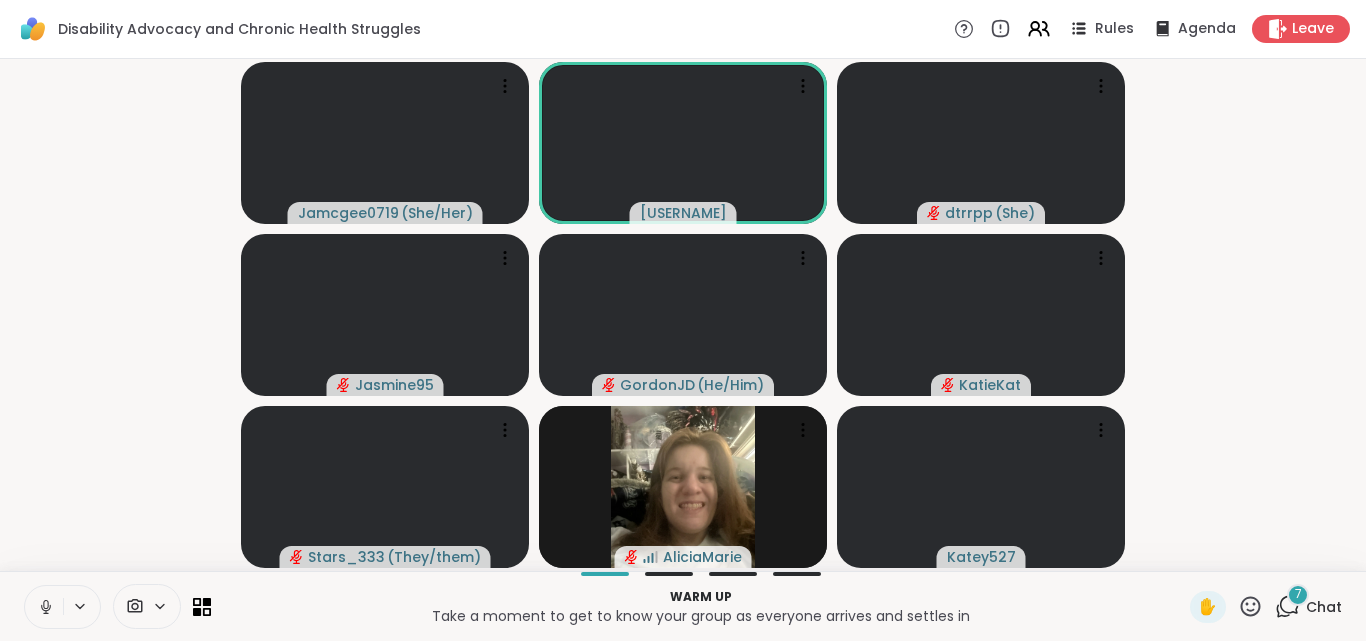 click at bounding box center (44, 607) 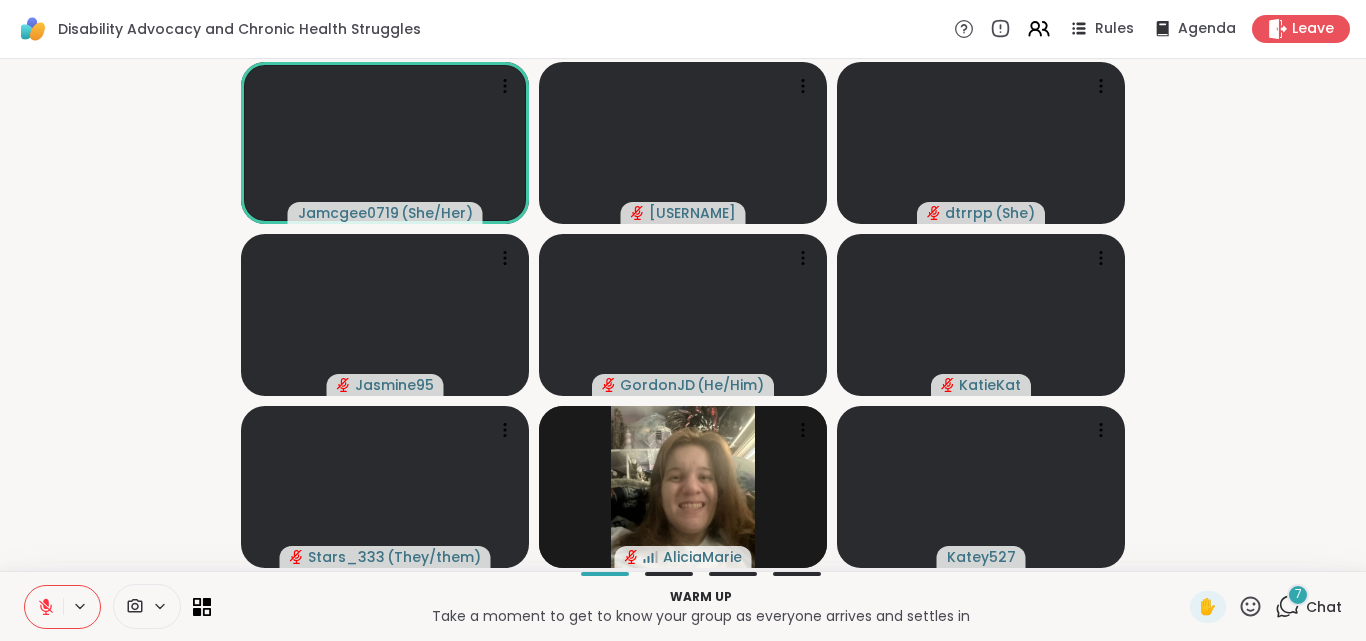 click at bounding box center (44, 607) 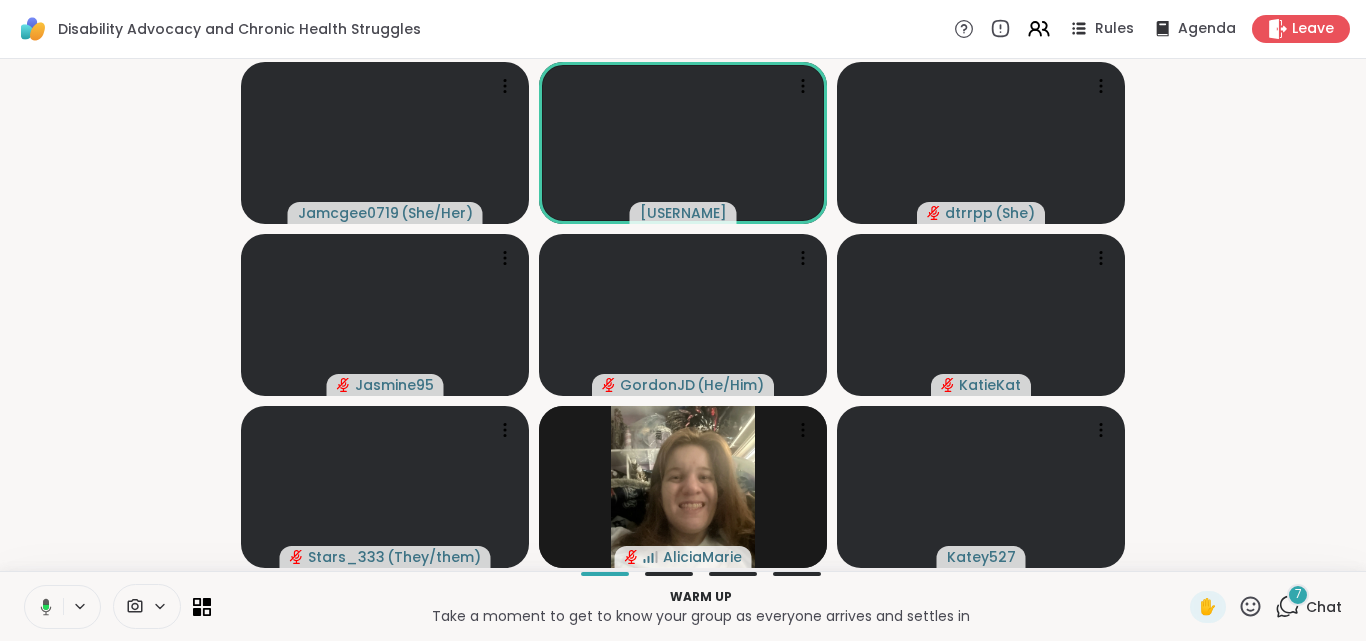 click at bounding box center (42, 607) 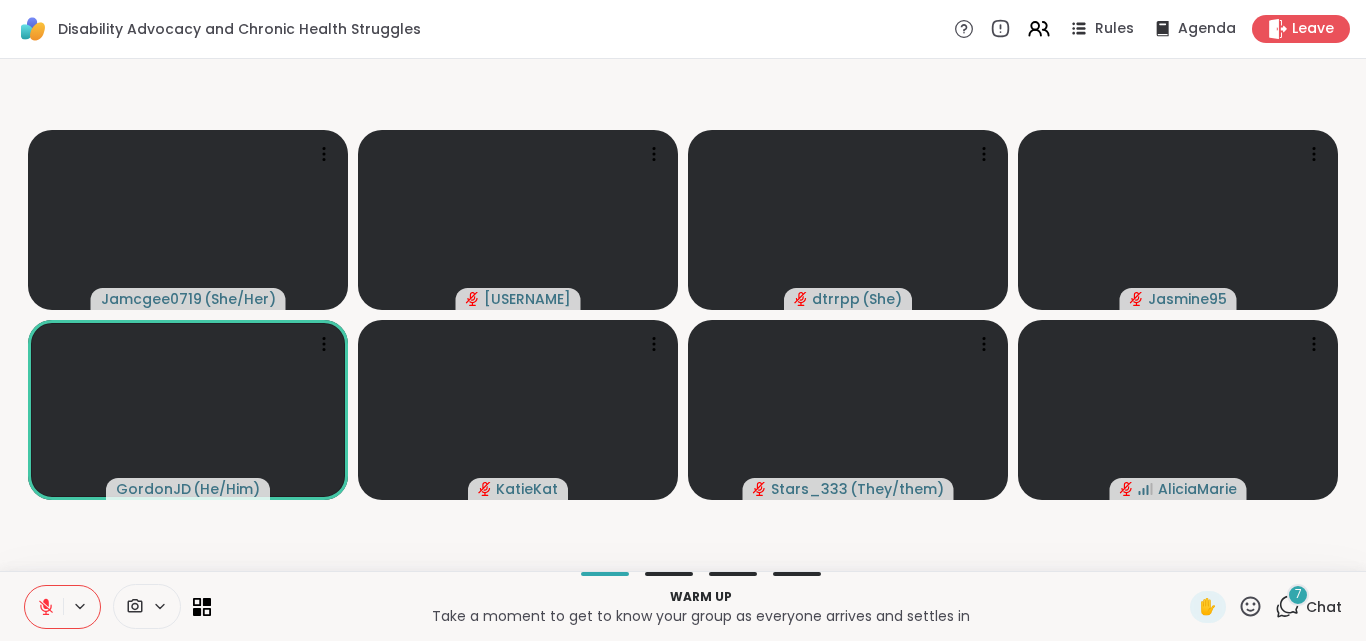 click 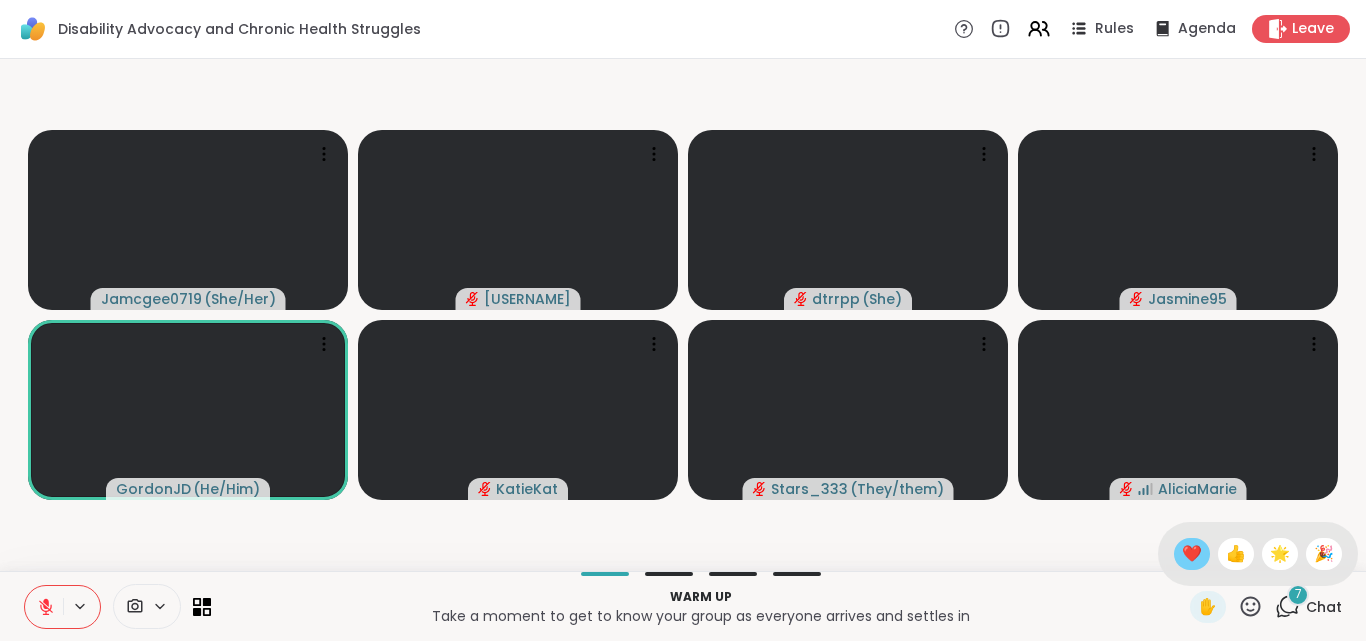 click on "❤️" at bounding box center (1192, 554) 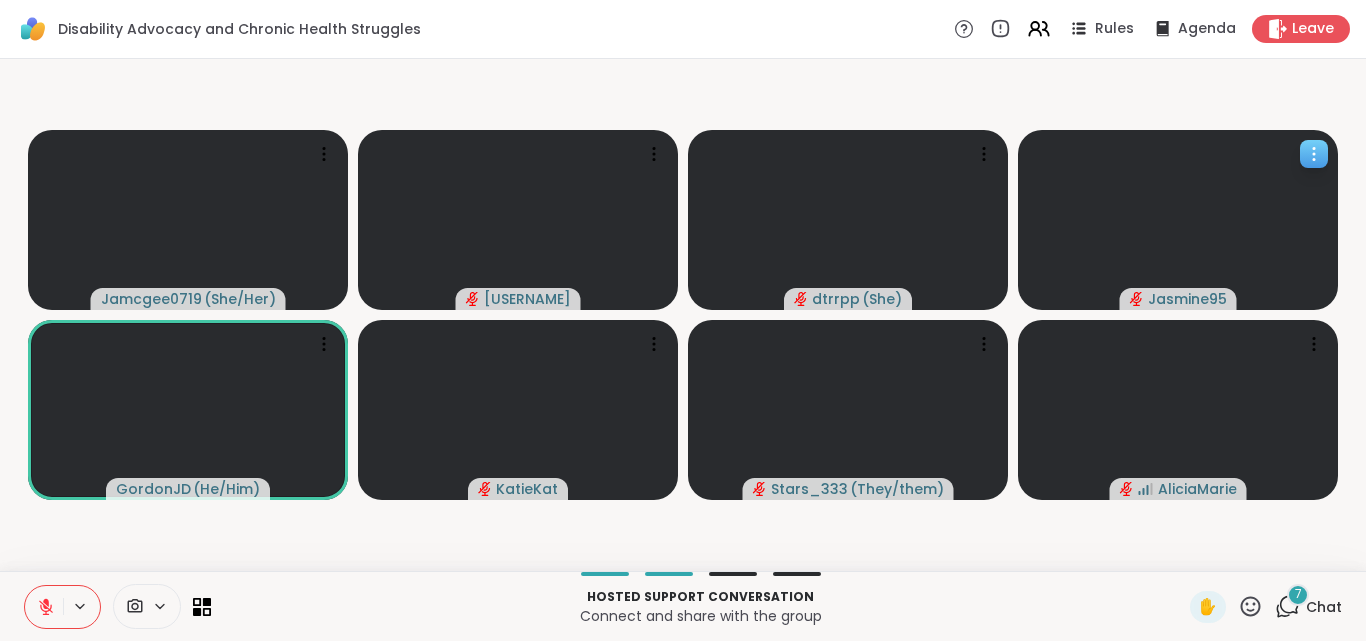 click 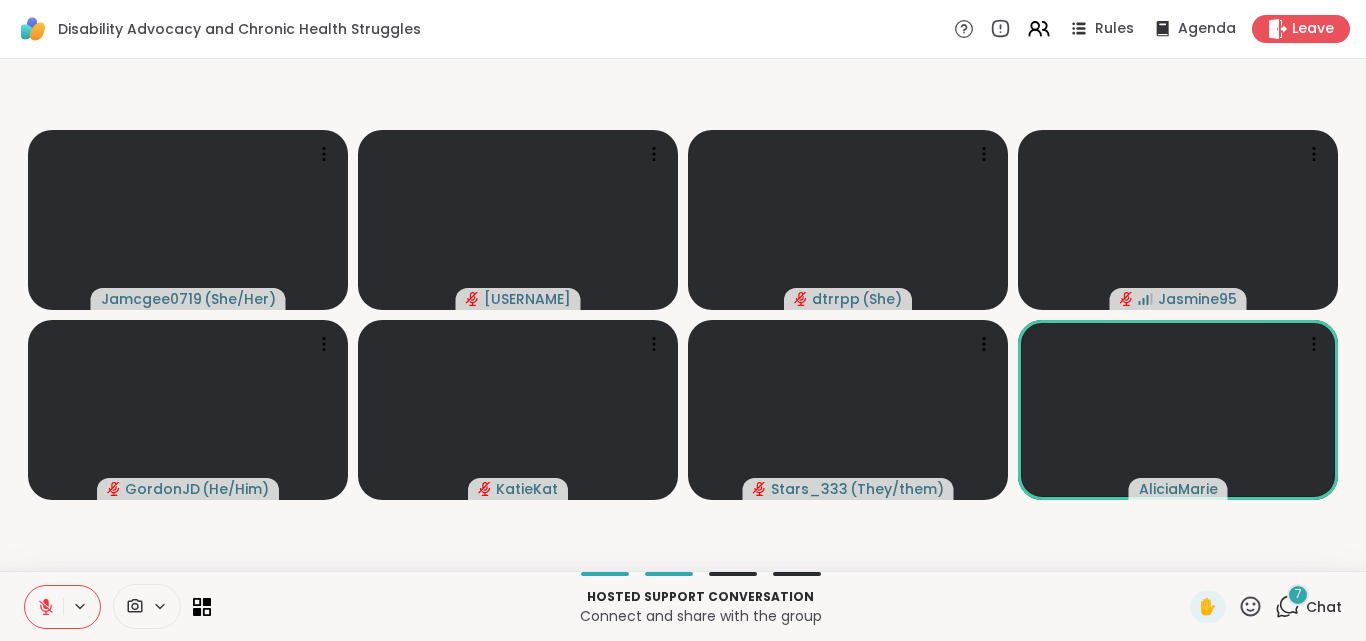 click on "Disability Advocacy and Chronic Health Struggles Rules Agenda Leave" at bounding box center (683, 29) 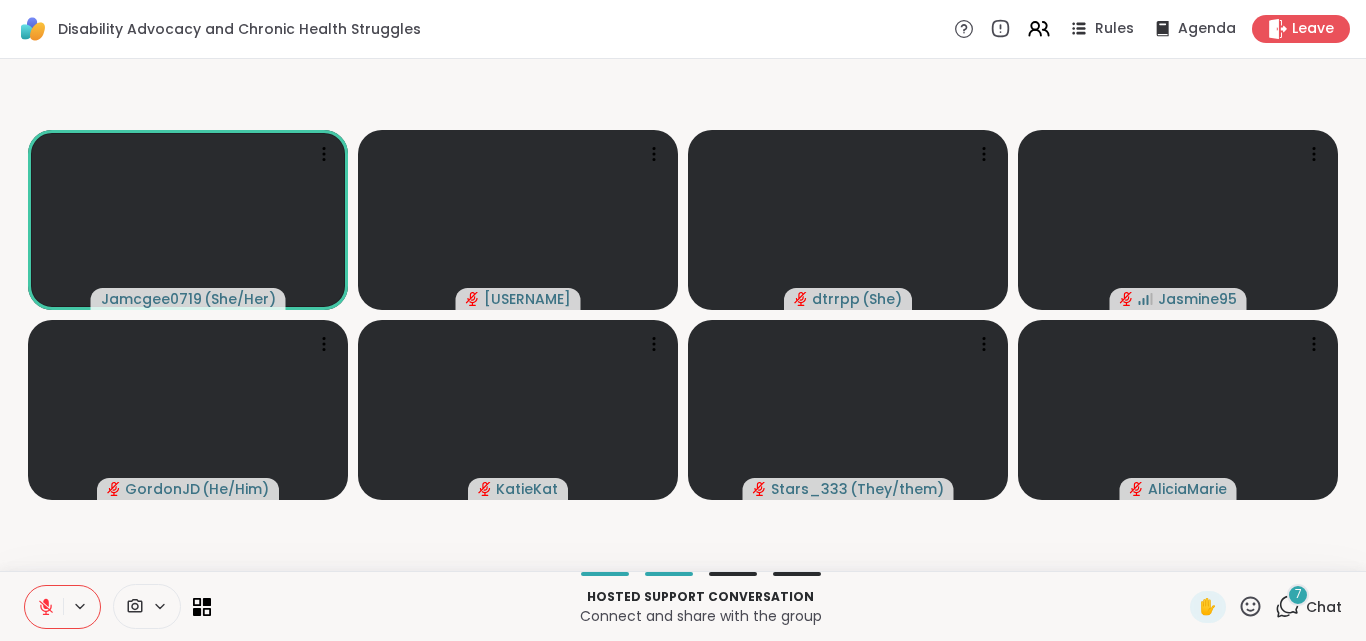 click 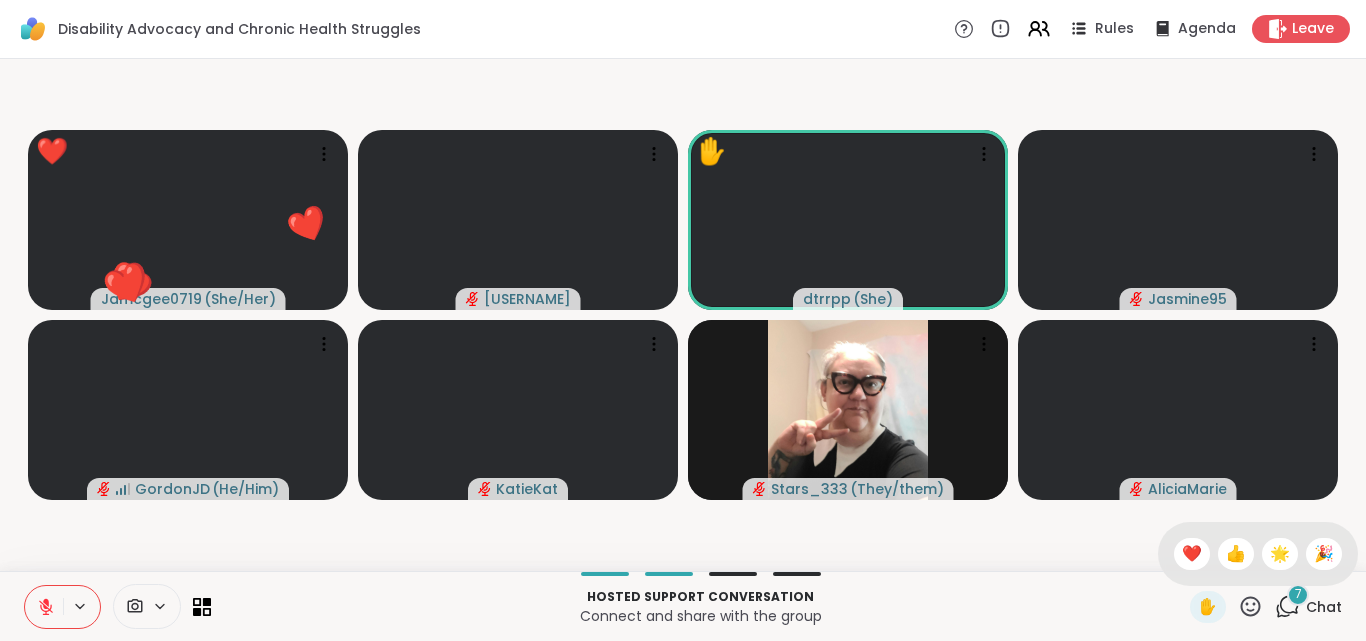 click on "❤️" at bounding box center [1192, 554] 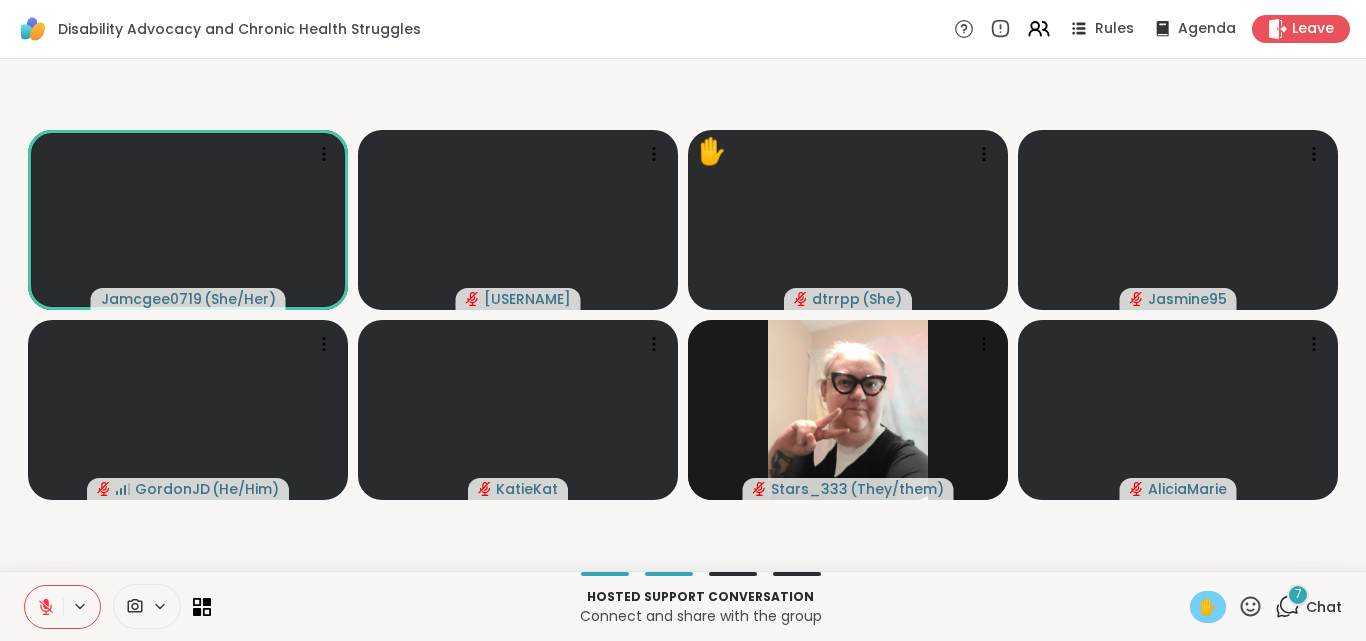 click on "✋" at bounding box center [1208, 607] 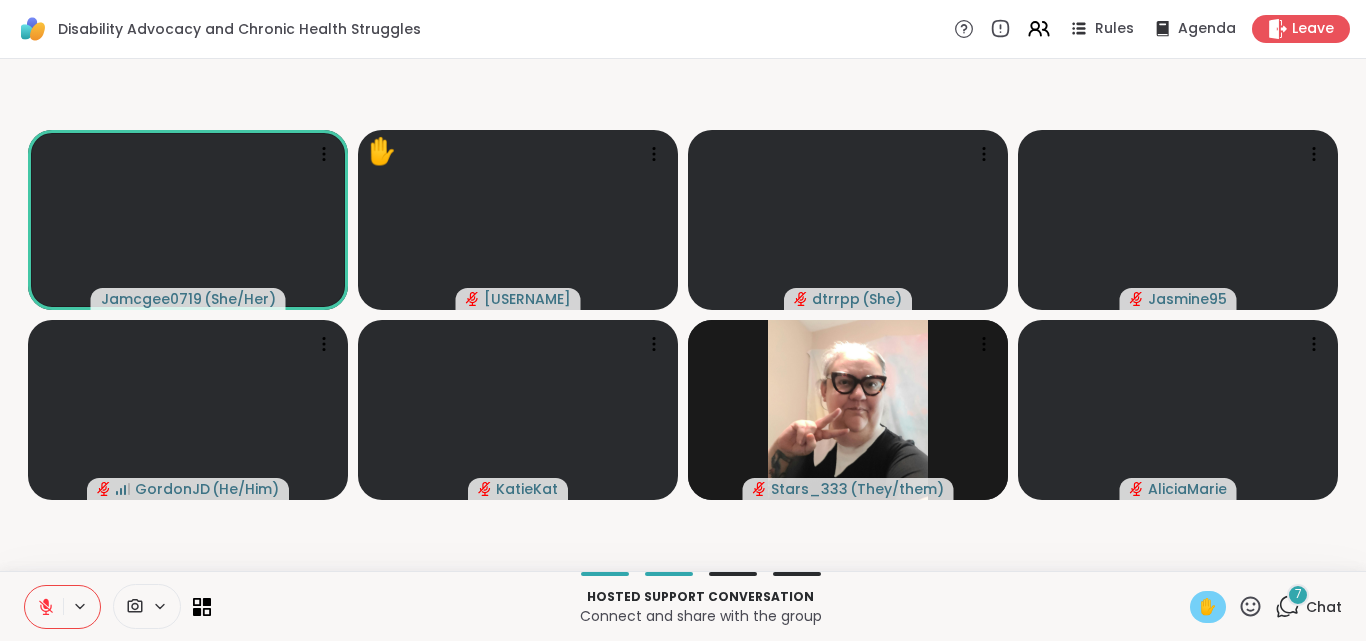 click 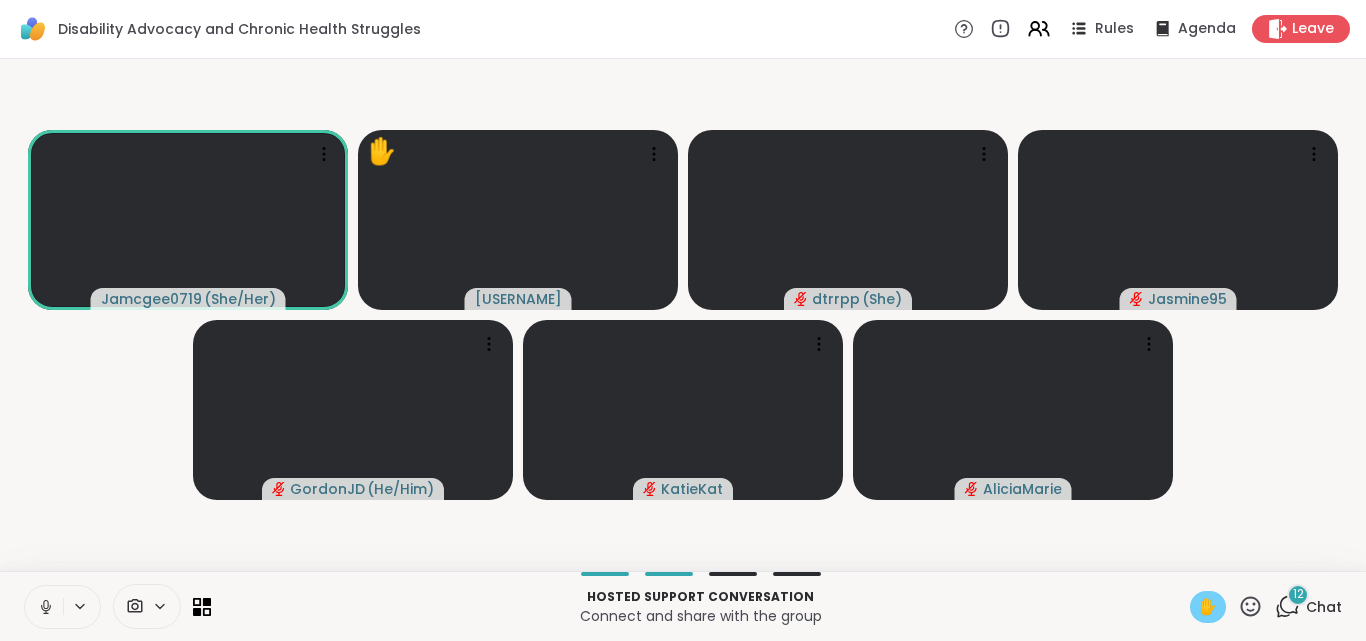 click 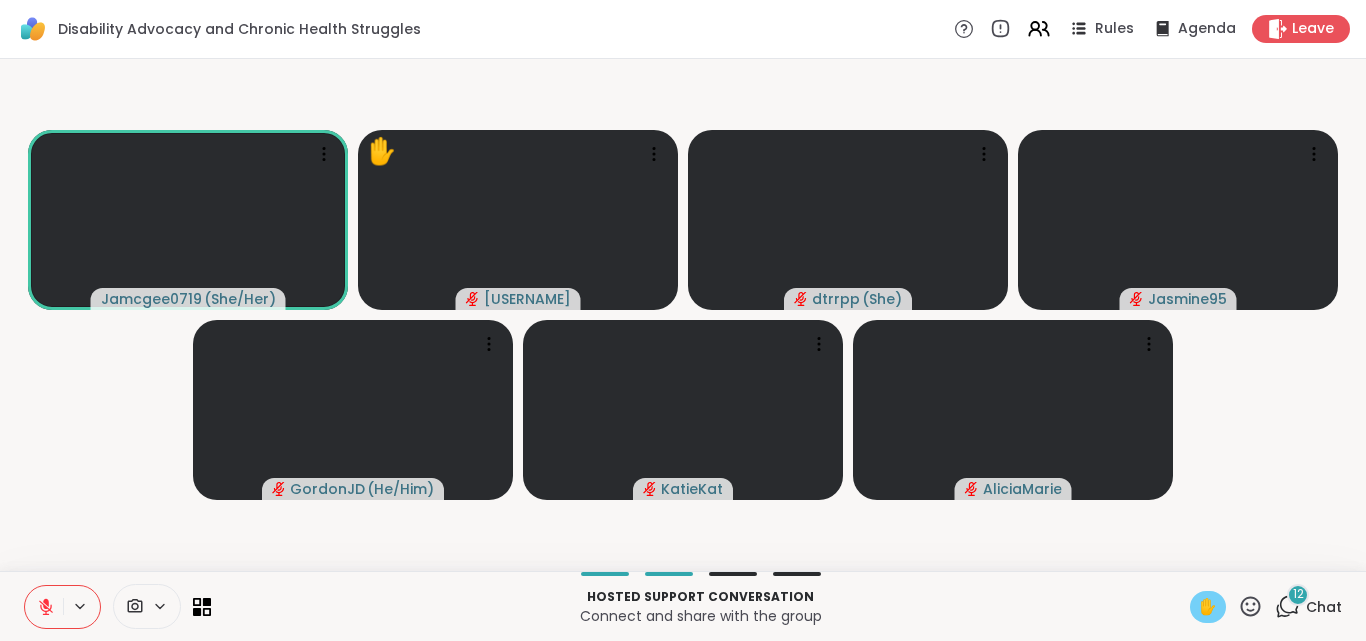 click on "✋" at bounding box center (1208, 607) 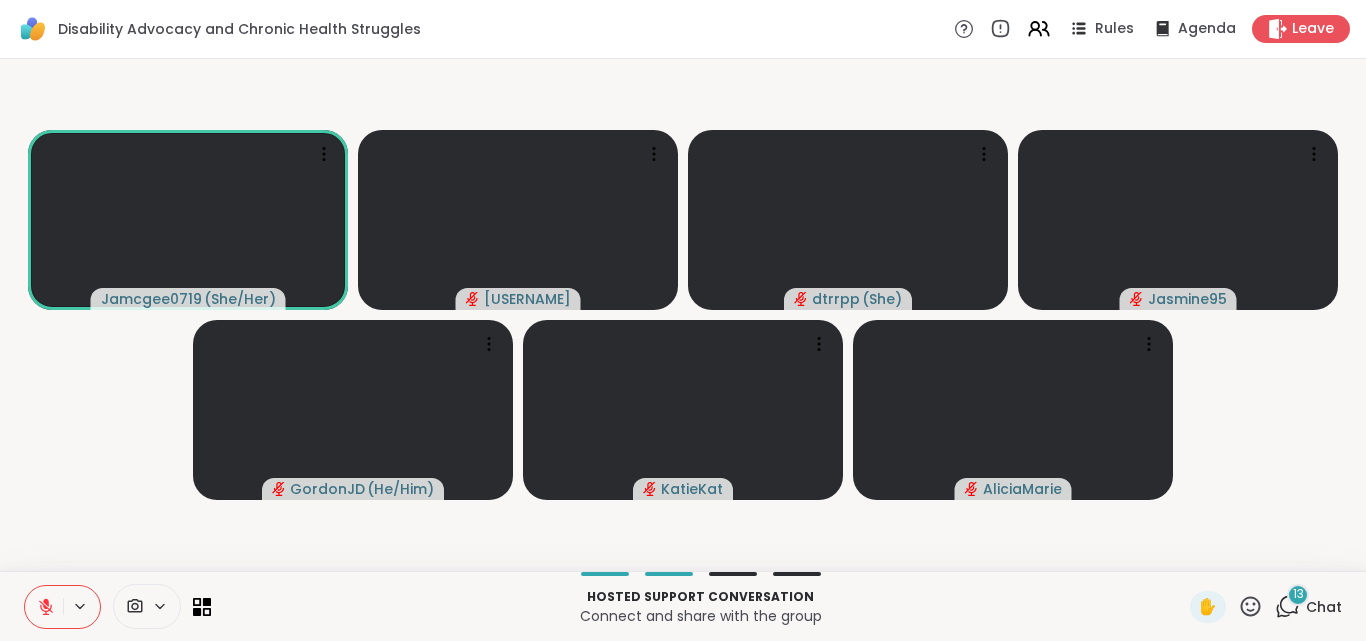 click 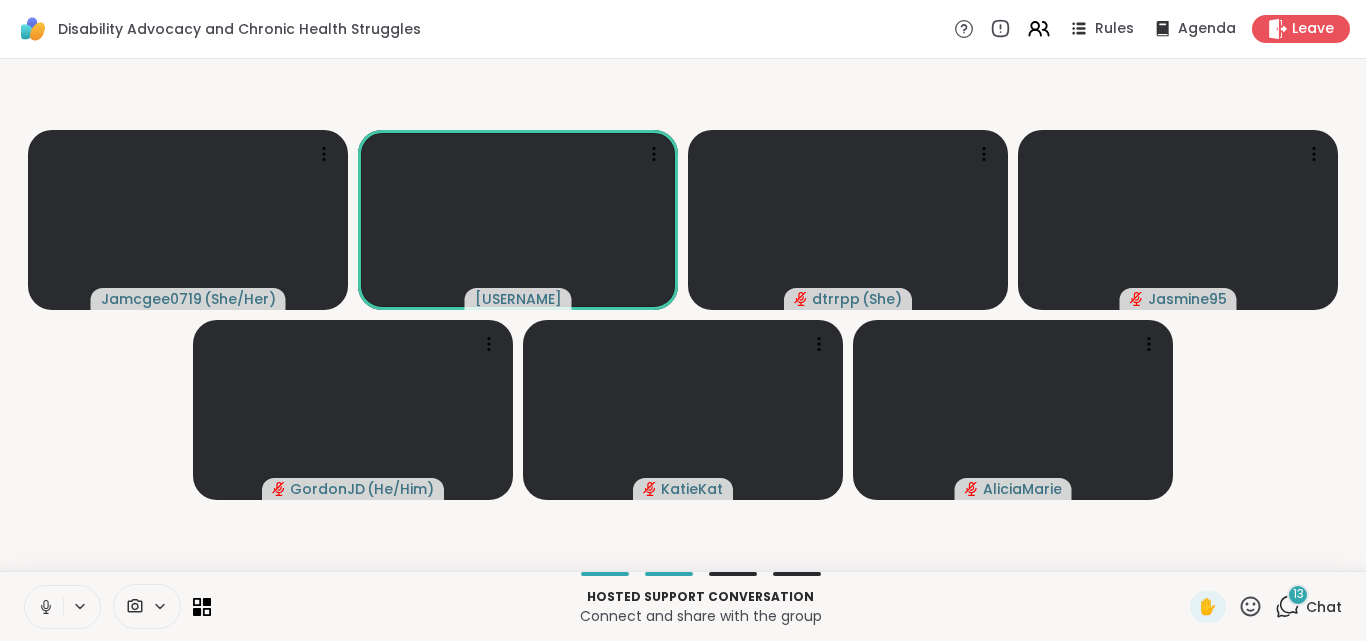 click 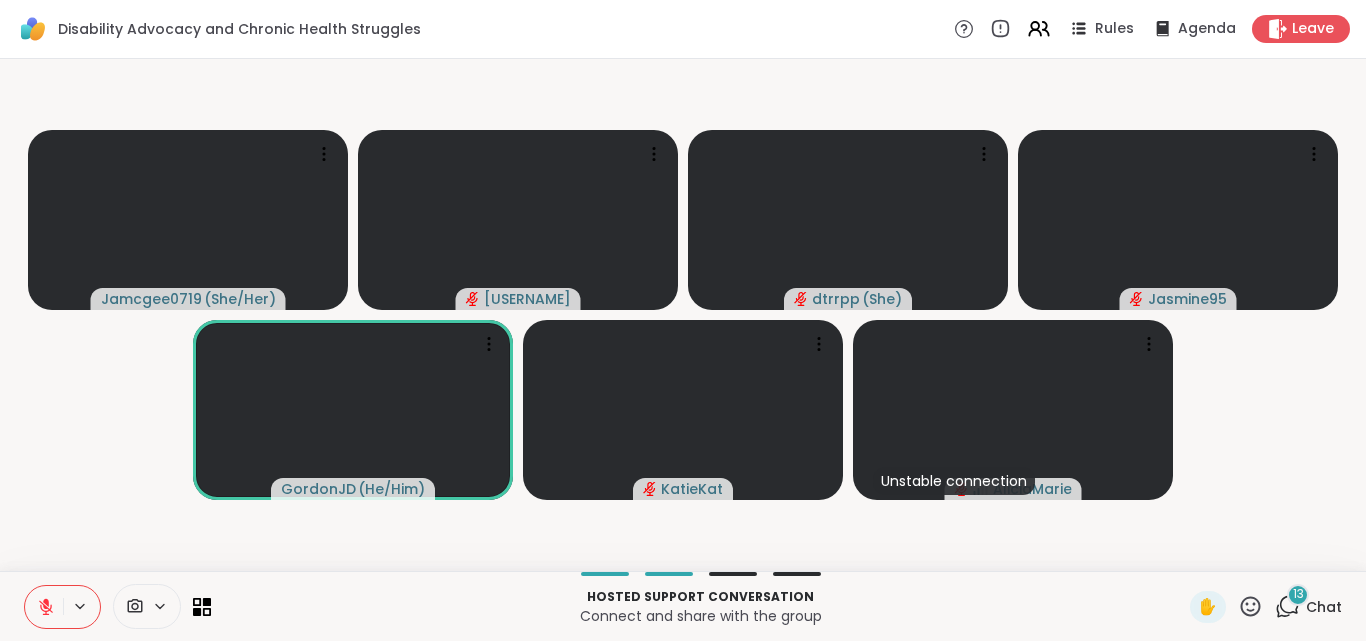 click 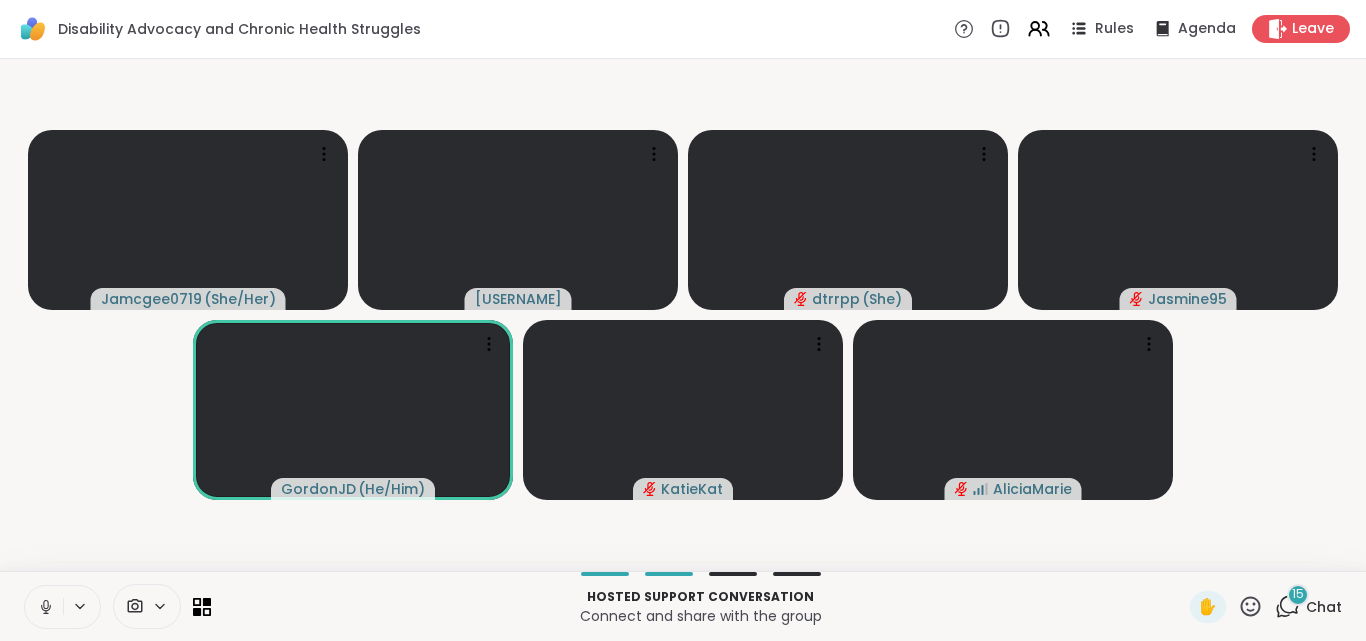 click at bounding box center [44, 607] 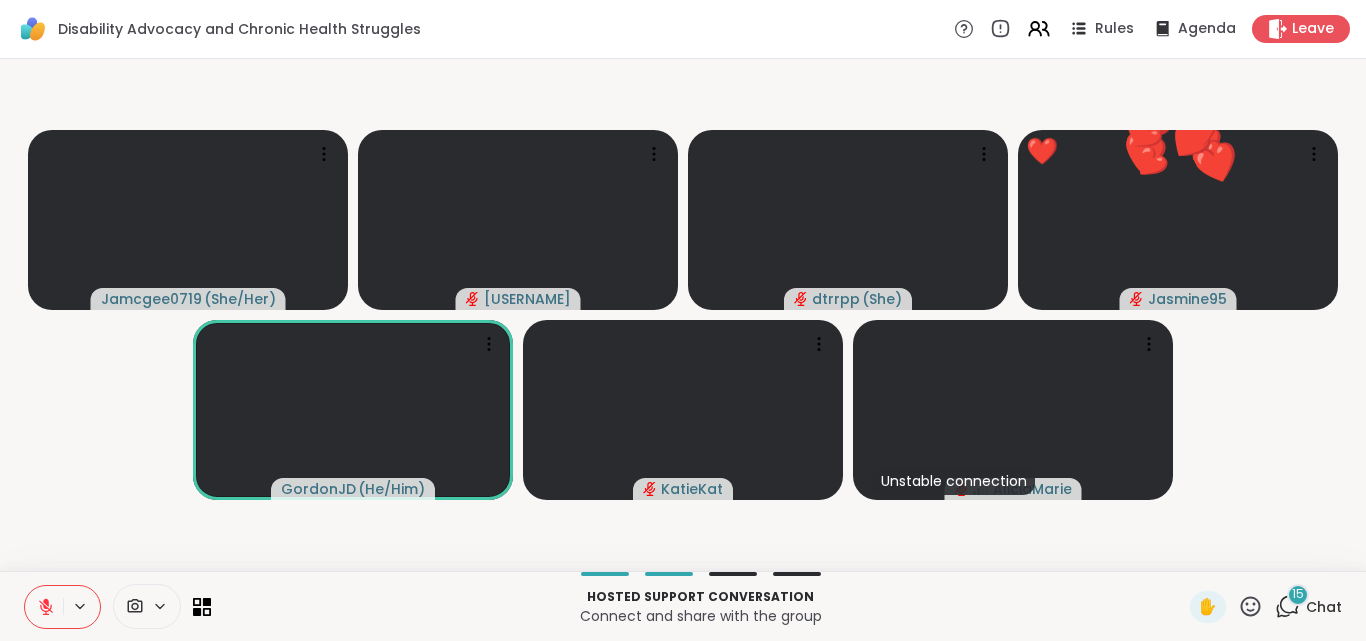 click 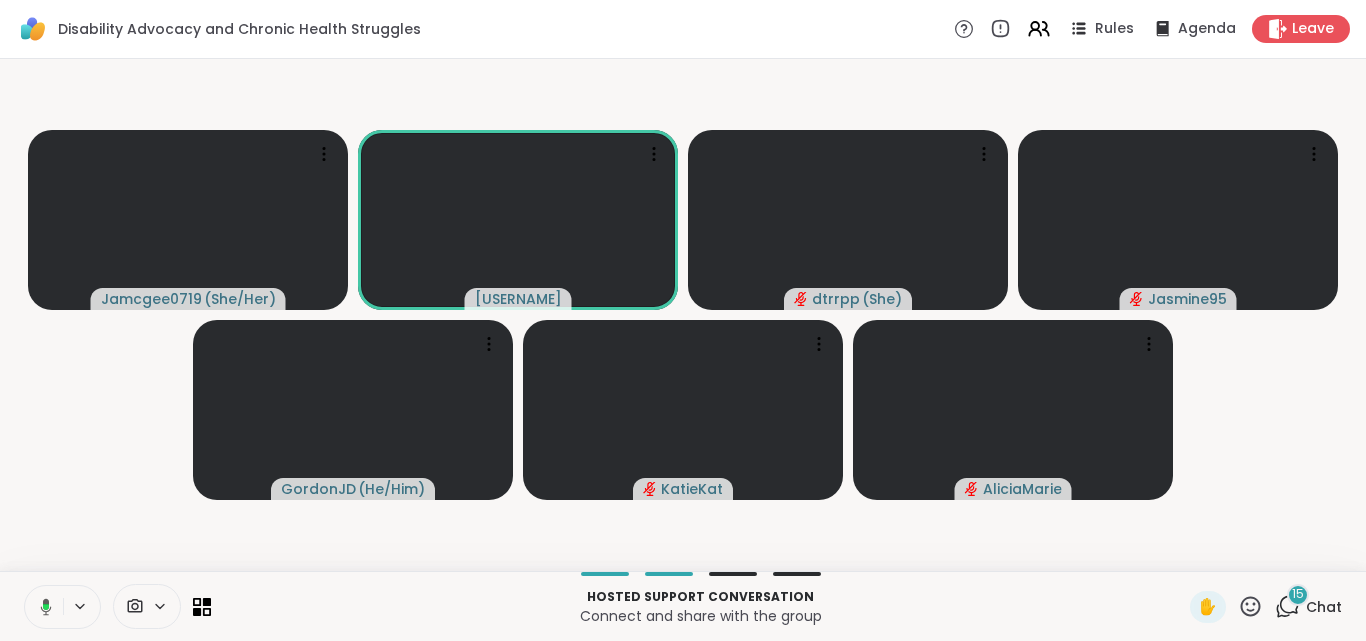 click 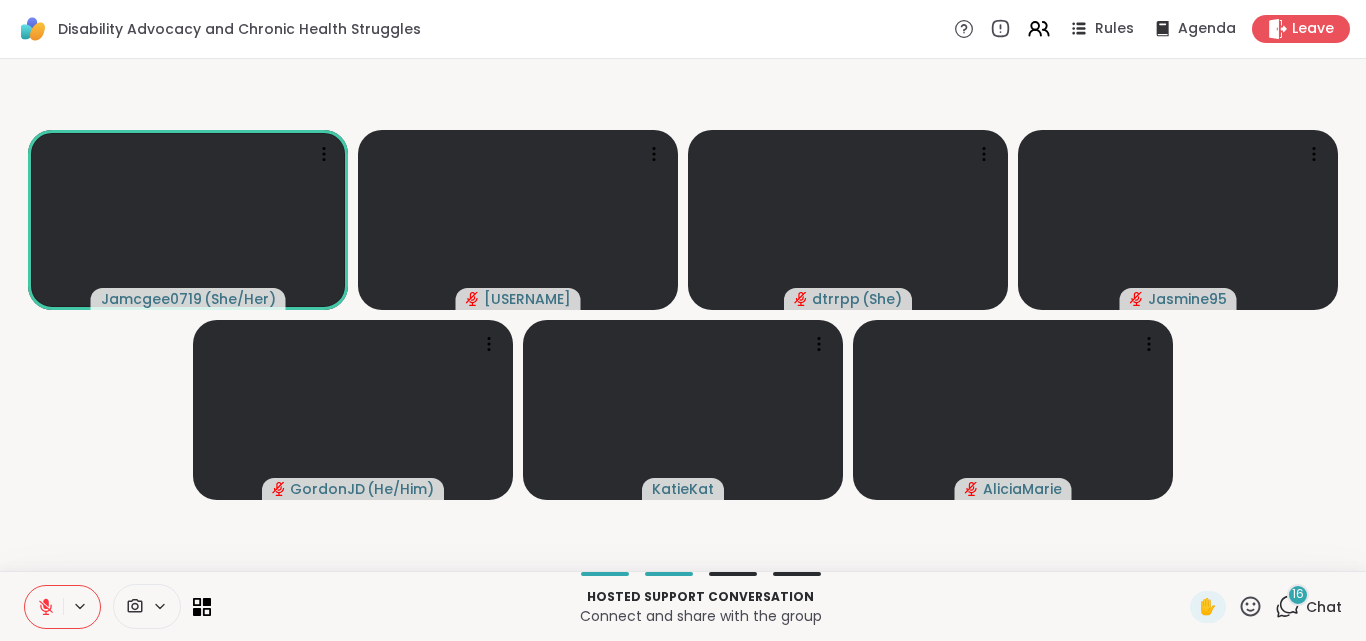 click 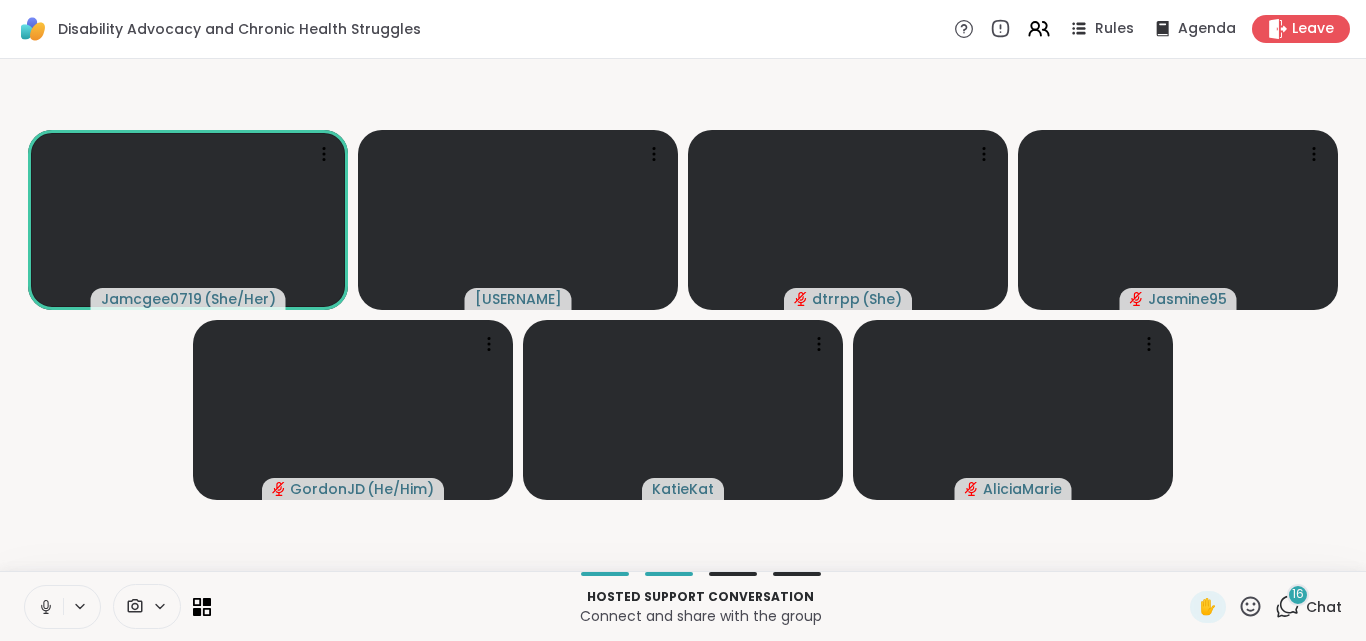 click 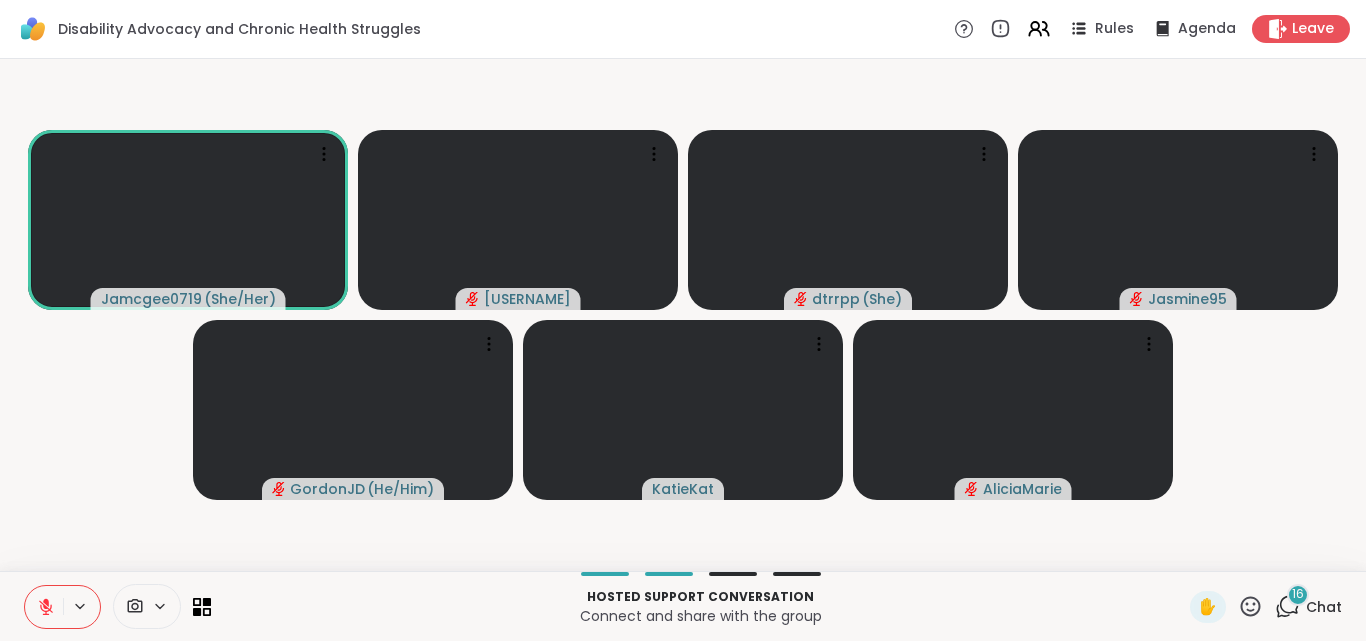 click 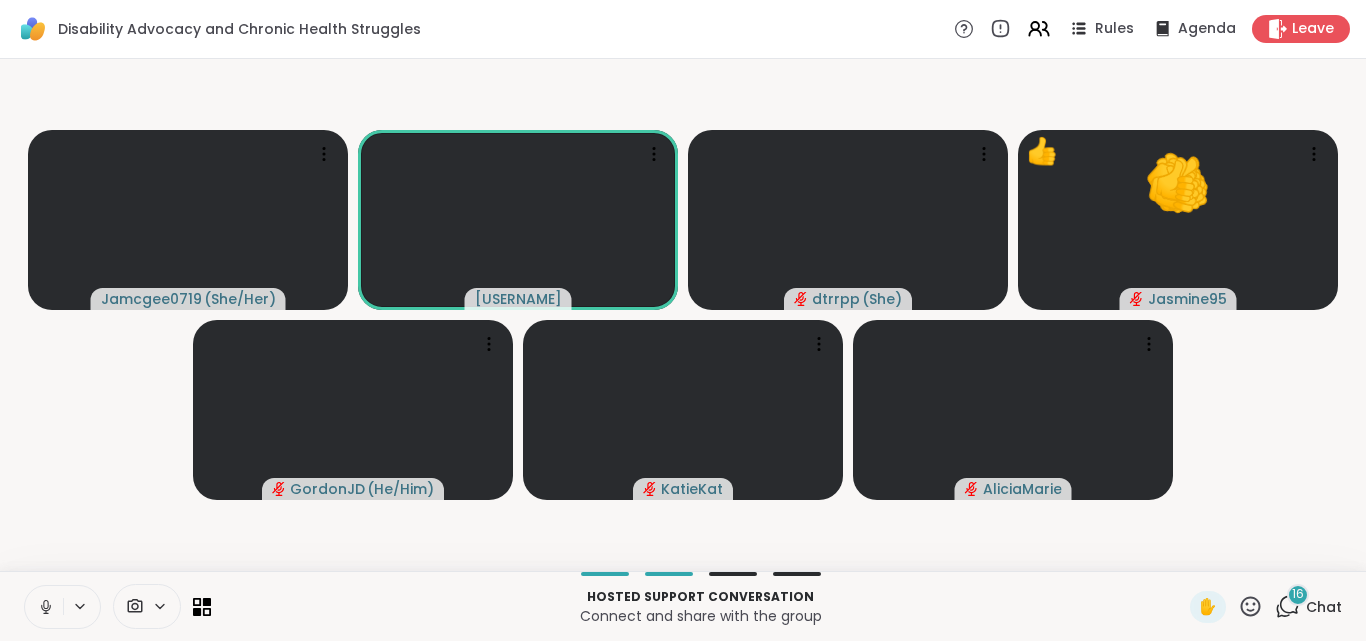 click 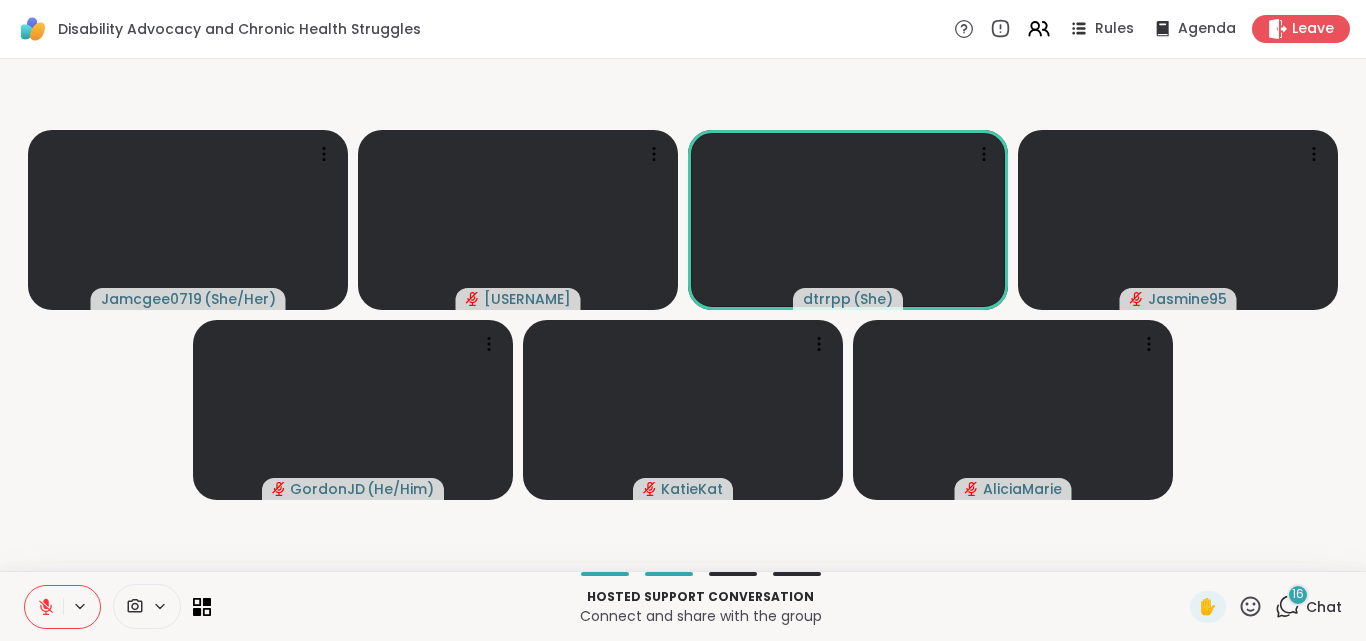 click 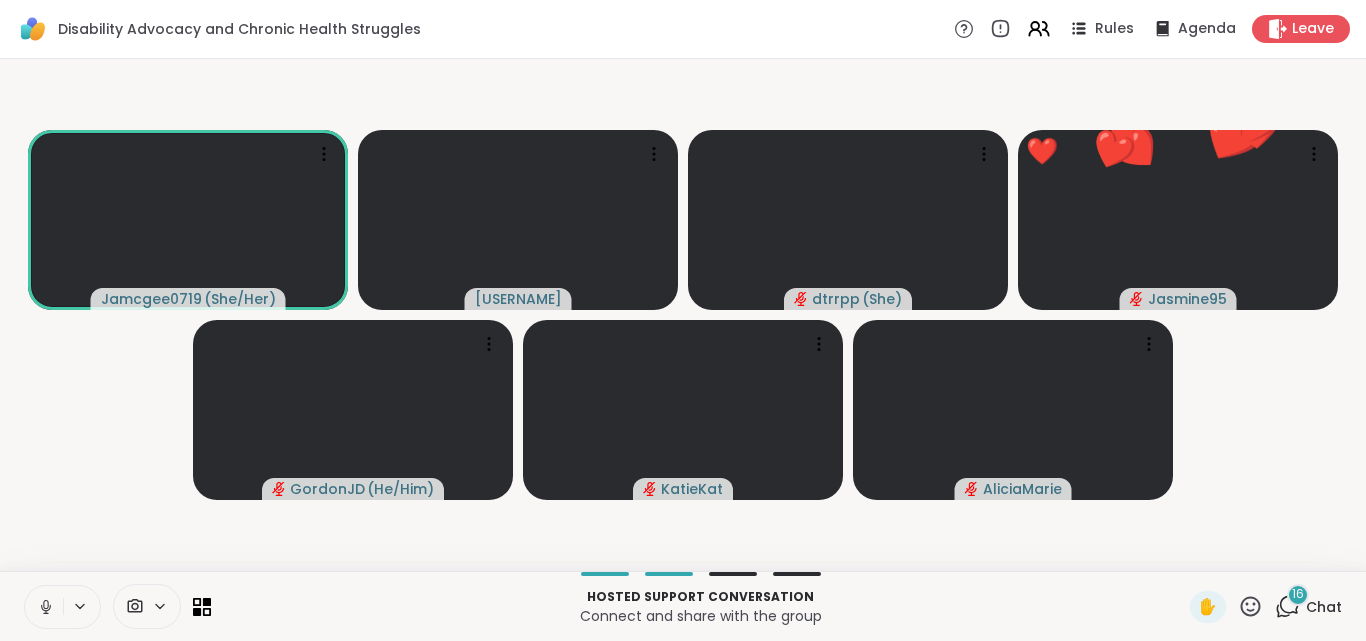 click 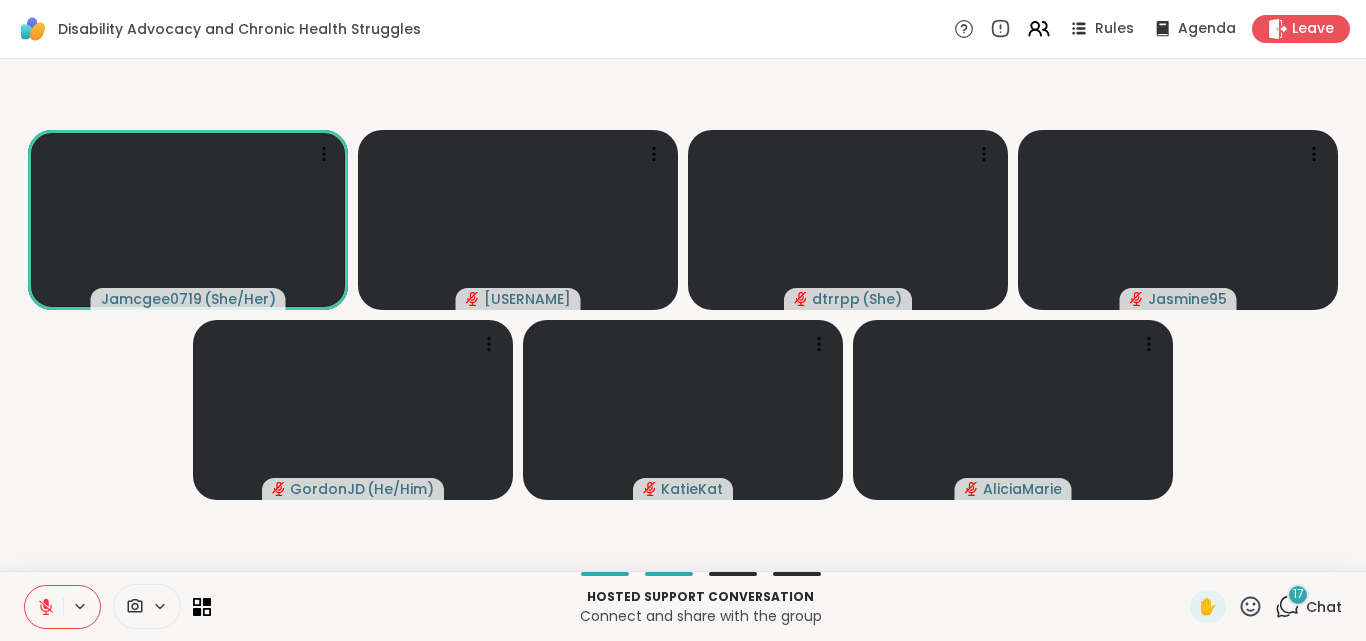 click on "17" at bounding box center [1298, 595] 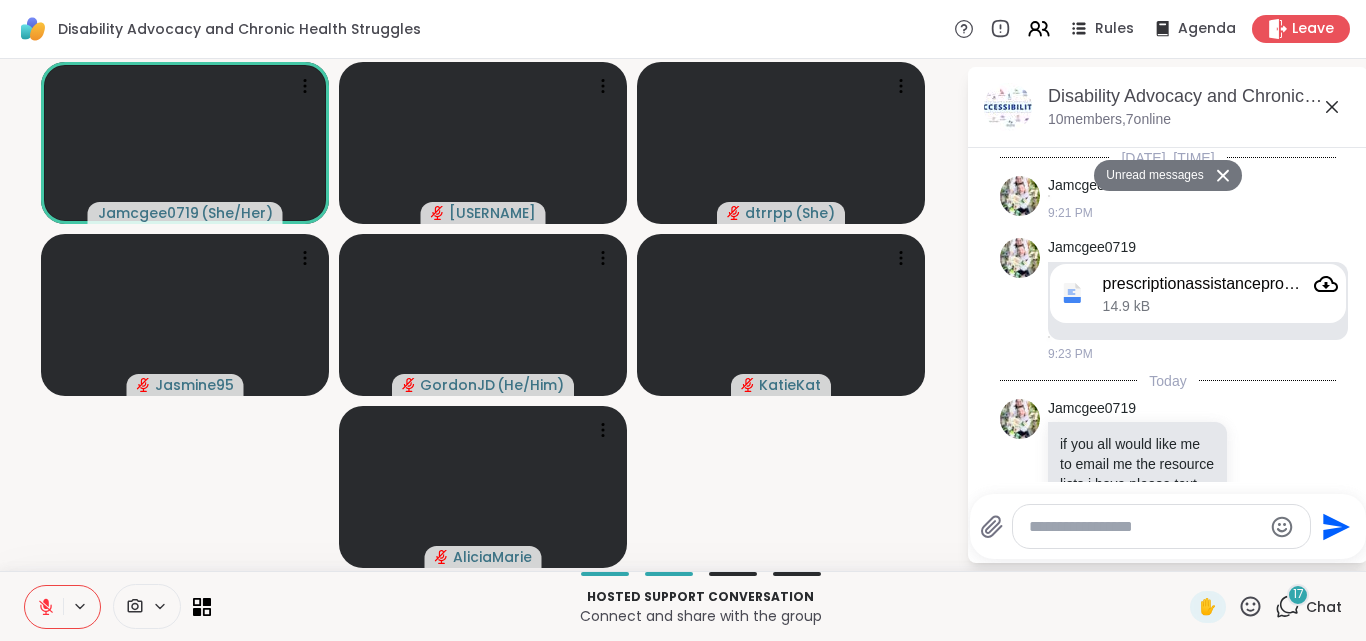 scroll, scrollTop: 5100, scrollLeft: 0, axis: vertical 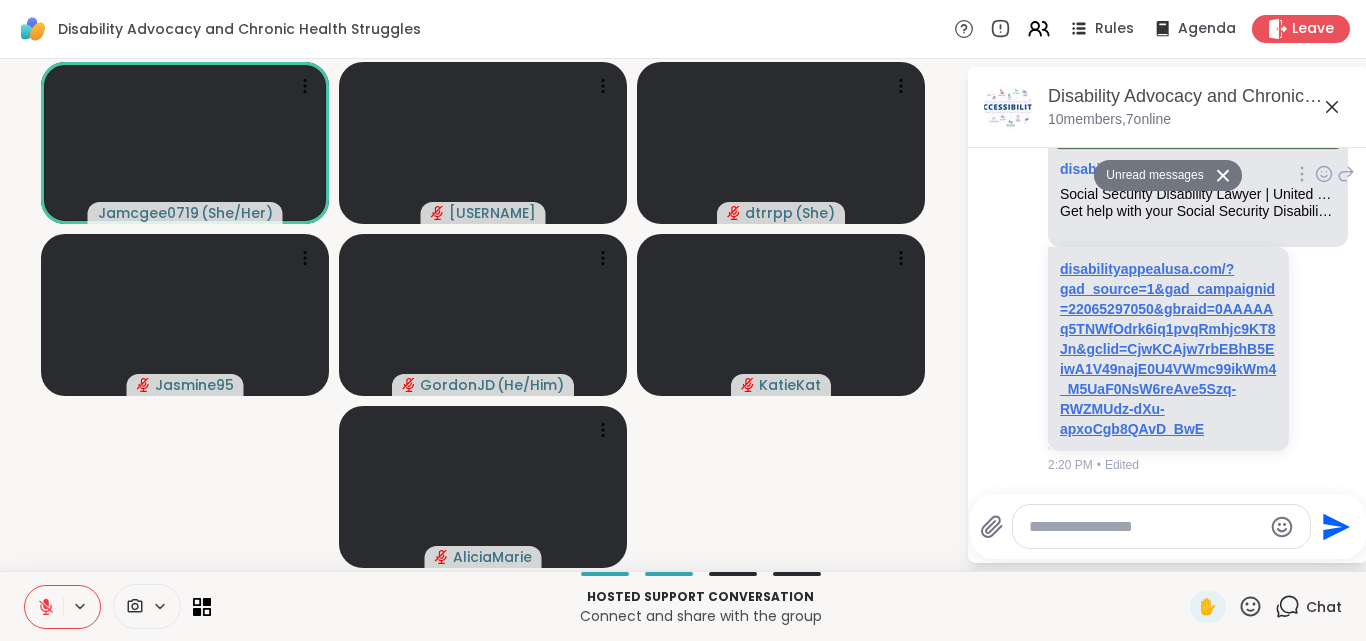 click on "disabilityappealusa.com/?gad_source=1&gad_campaignid=22065297050&gbraid=0AAAAAq5TNWfOdrk6iq1pvqRmhjc9KT8Jn&gclid=CjwKCAjw7rbEBhB5EiwA1V49najE0U4VWmc99ikWm4_M5UaF0NsW6reAve5Szq-RWZMUdz-dXu-apxoCgb8QAvD_BwE" at bounding box center [1168, 349] 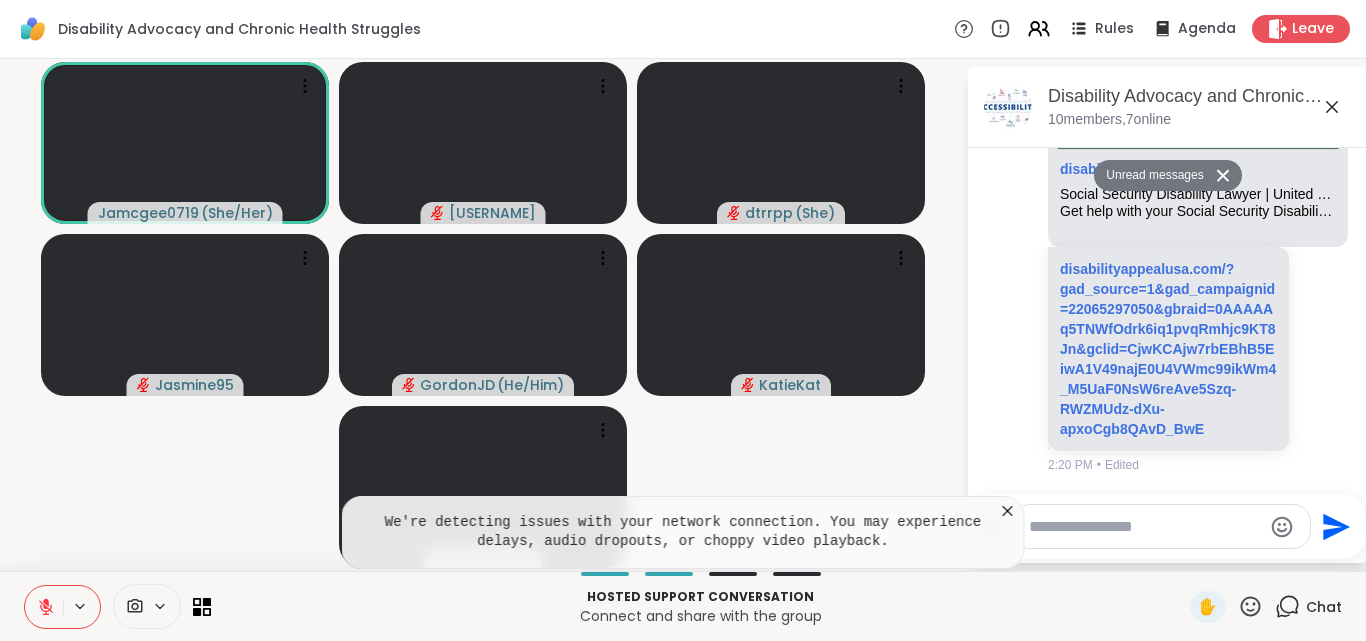 click 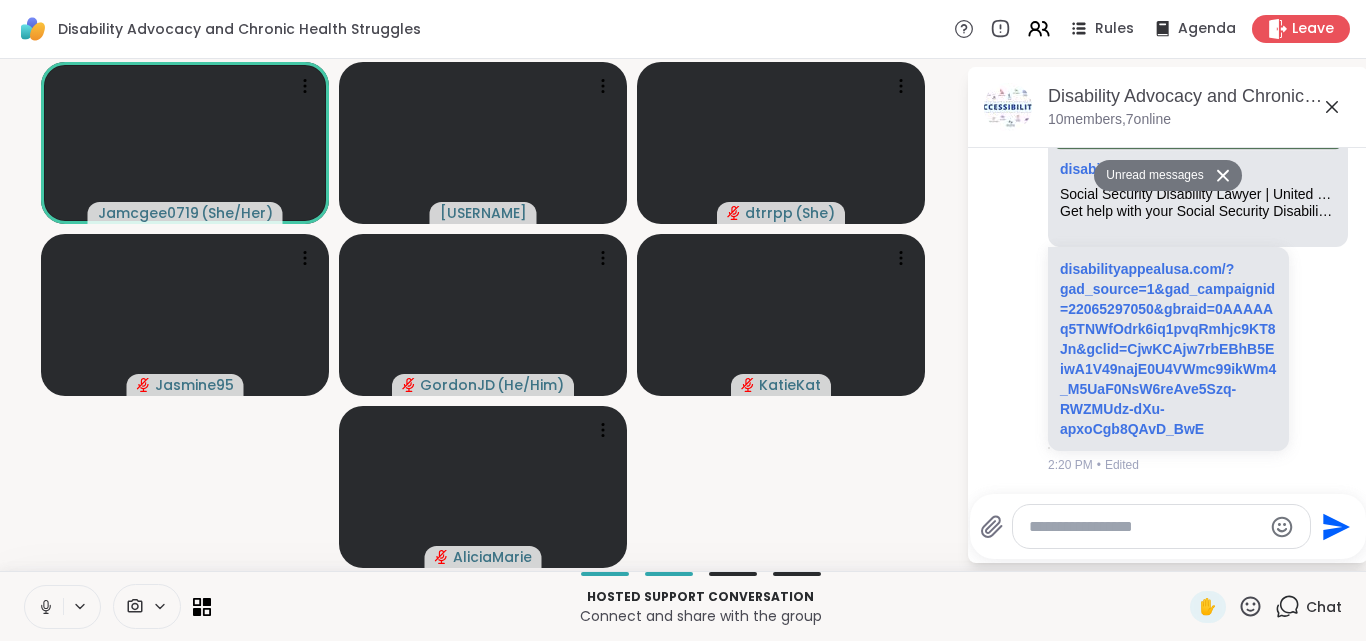 click 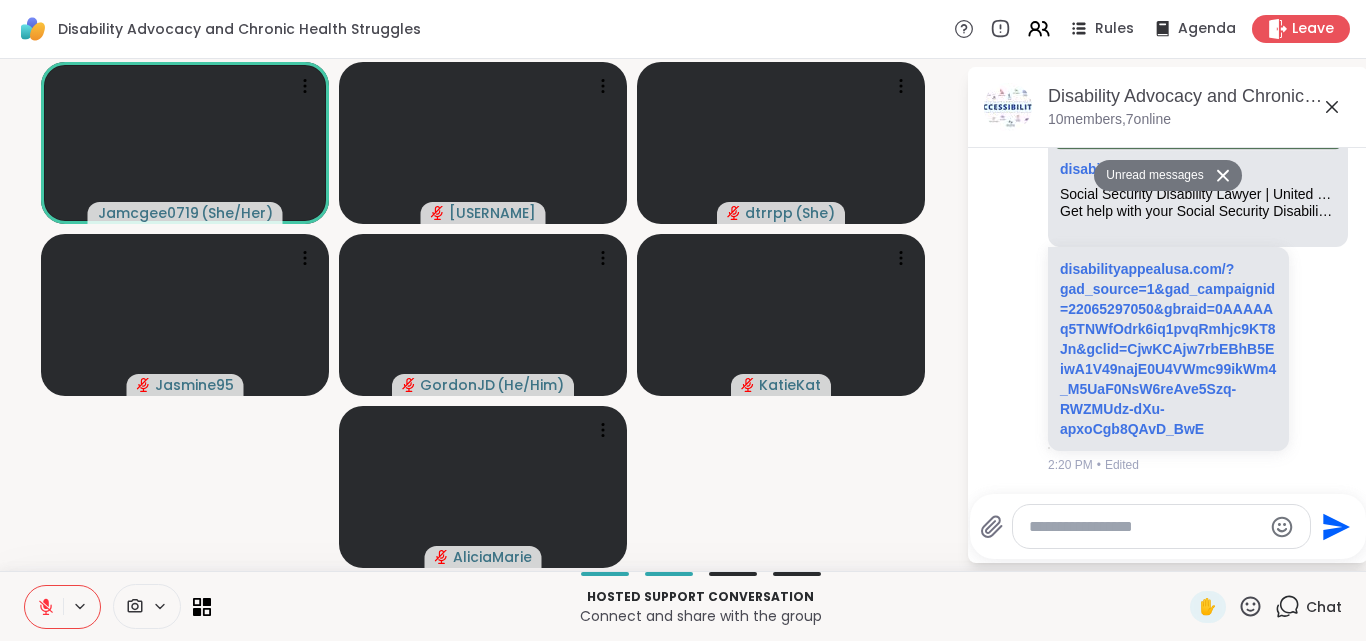 click 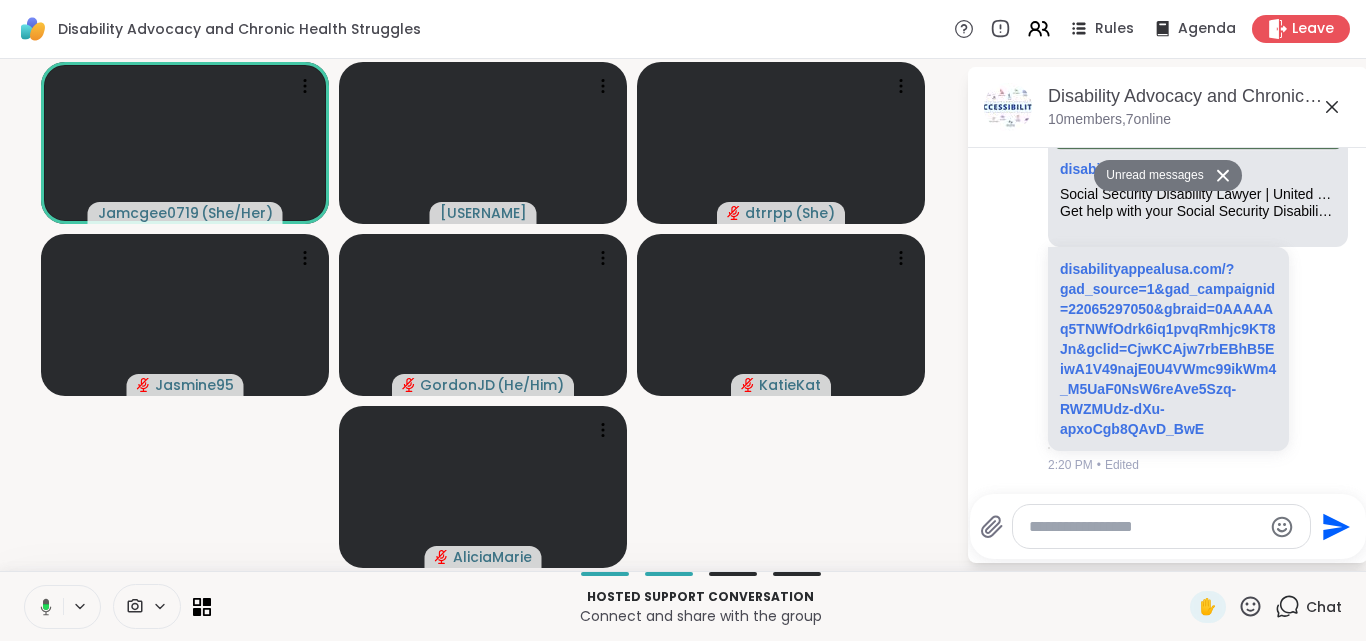 click 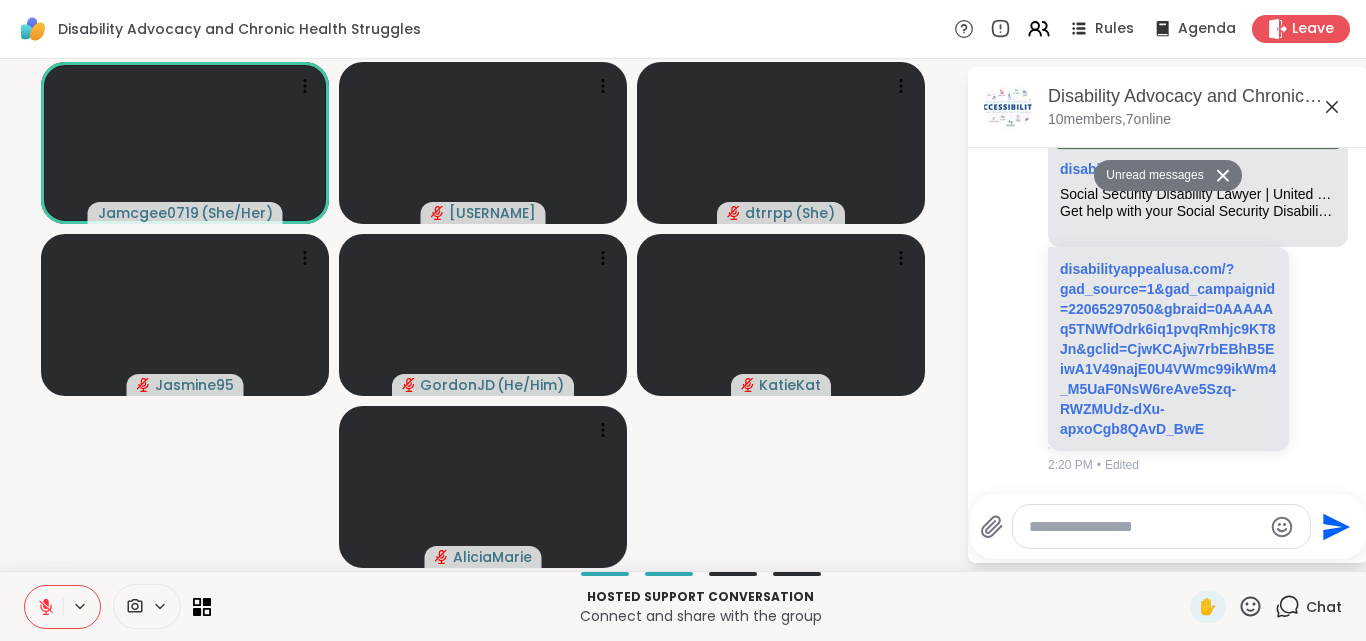 click 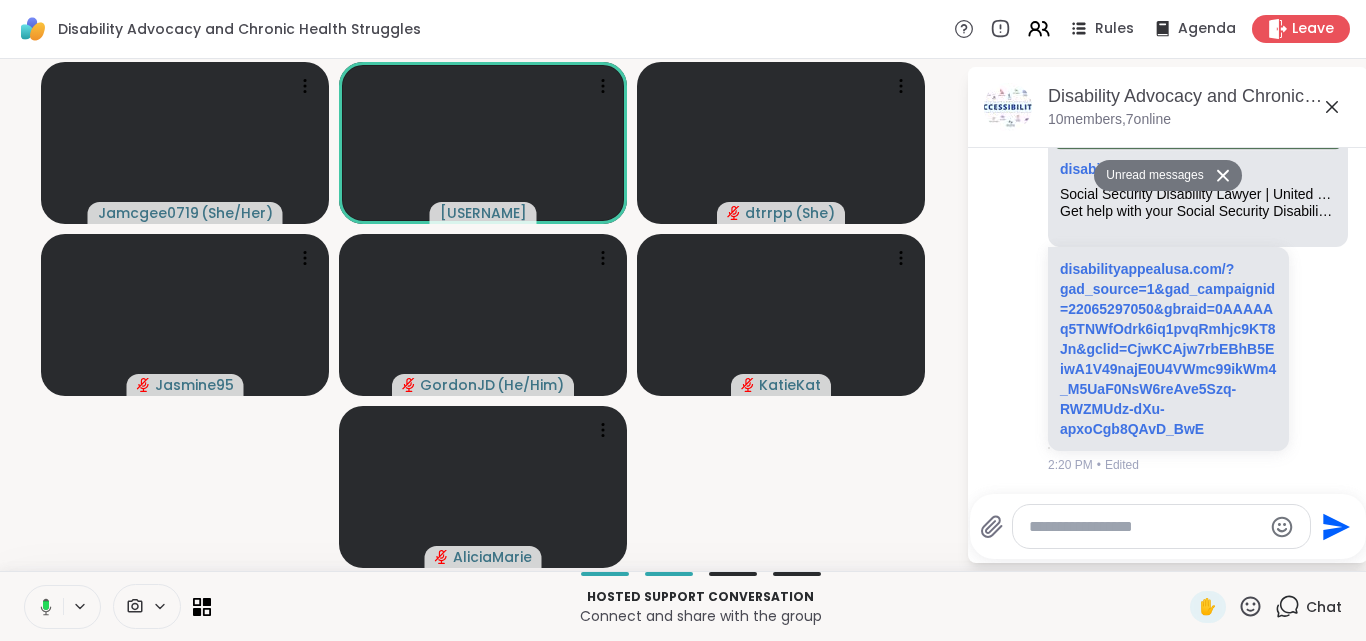 click 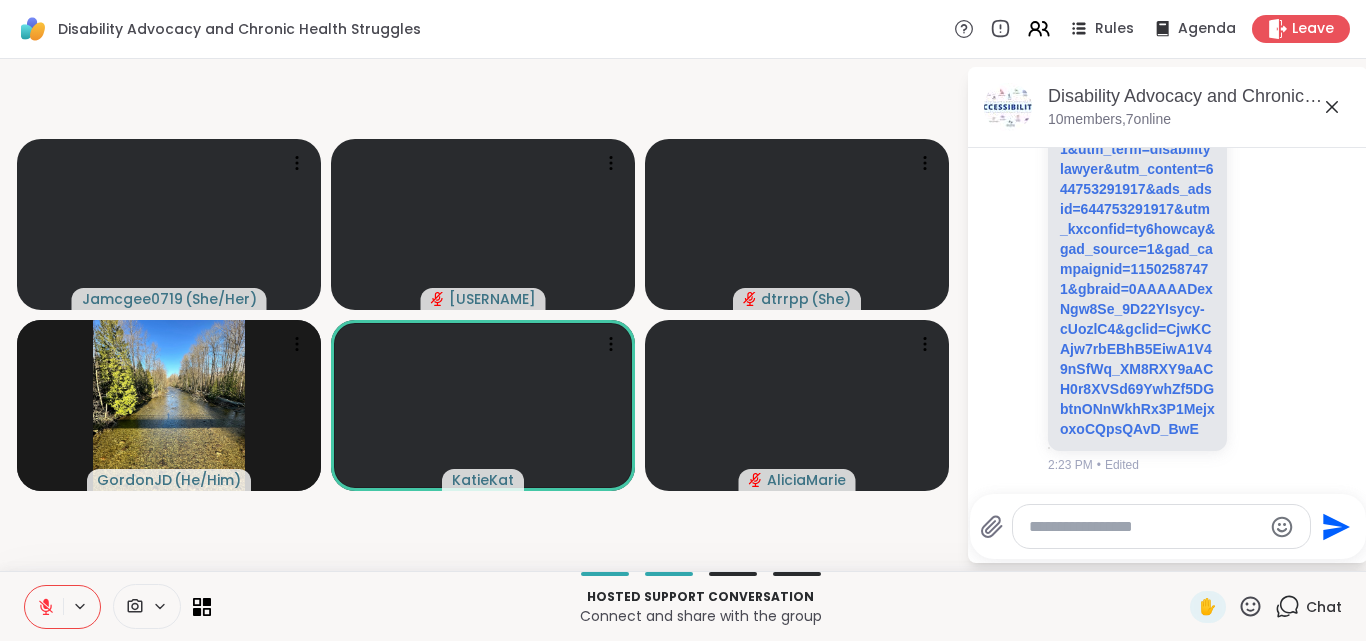 scroll, scrollTop: 5716, scrollLeft: 0, axis: vertical 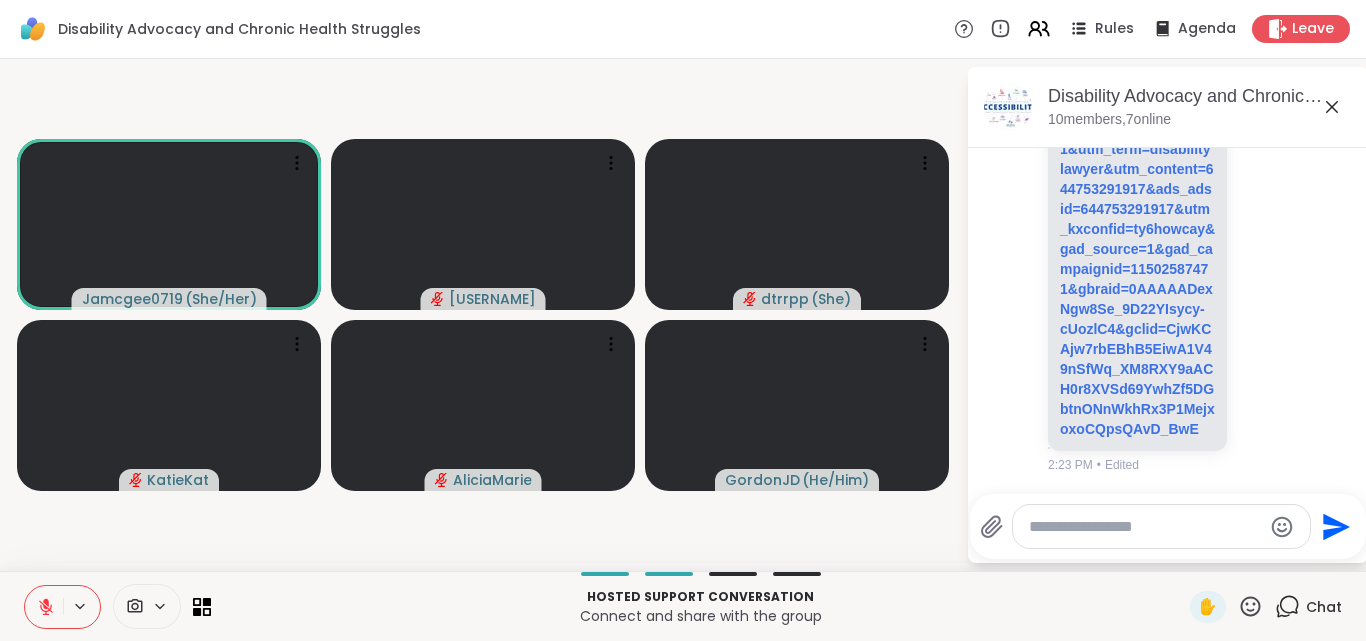 click 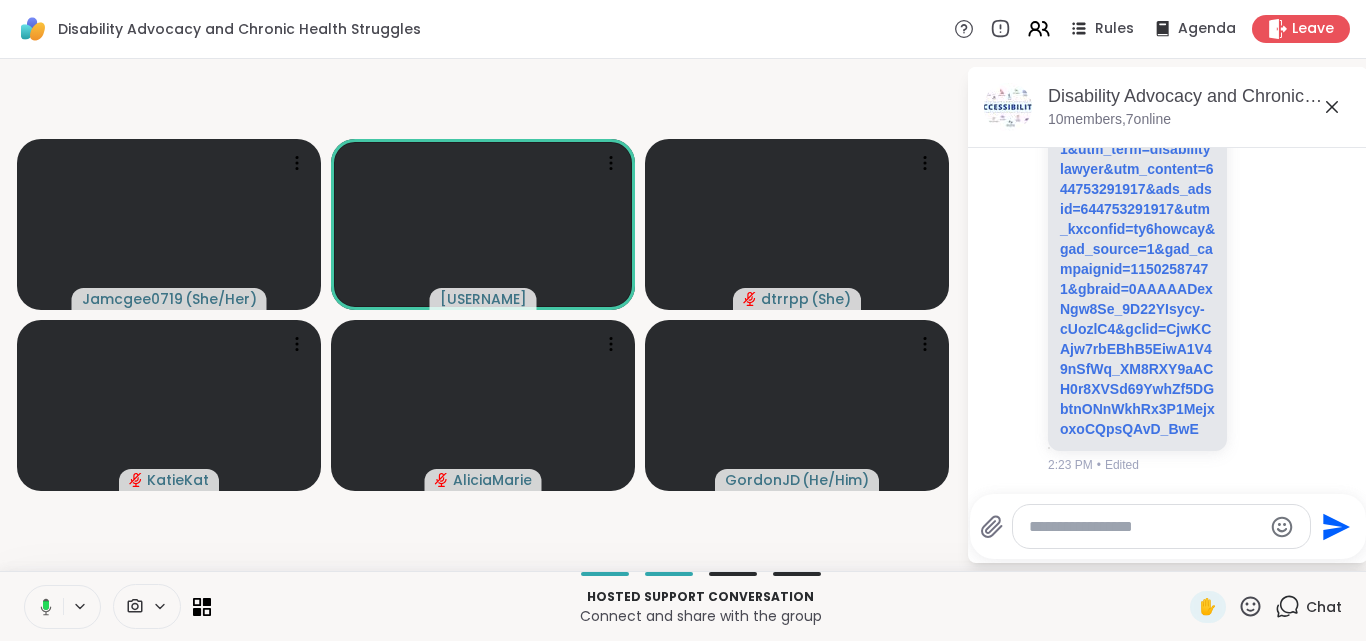 click 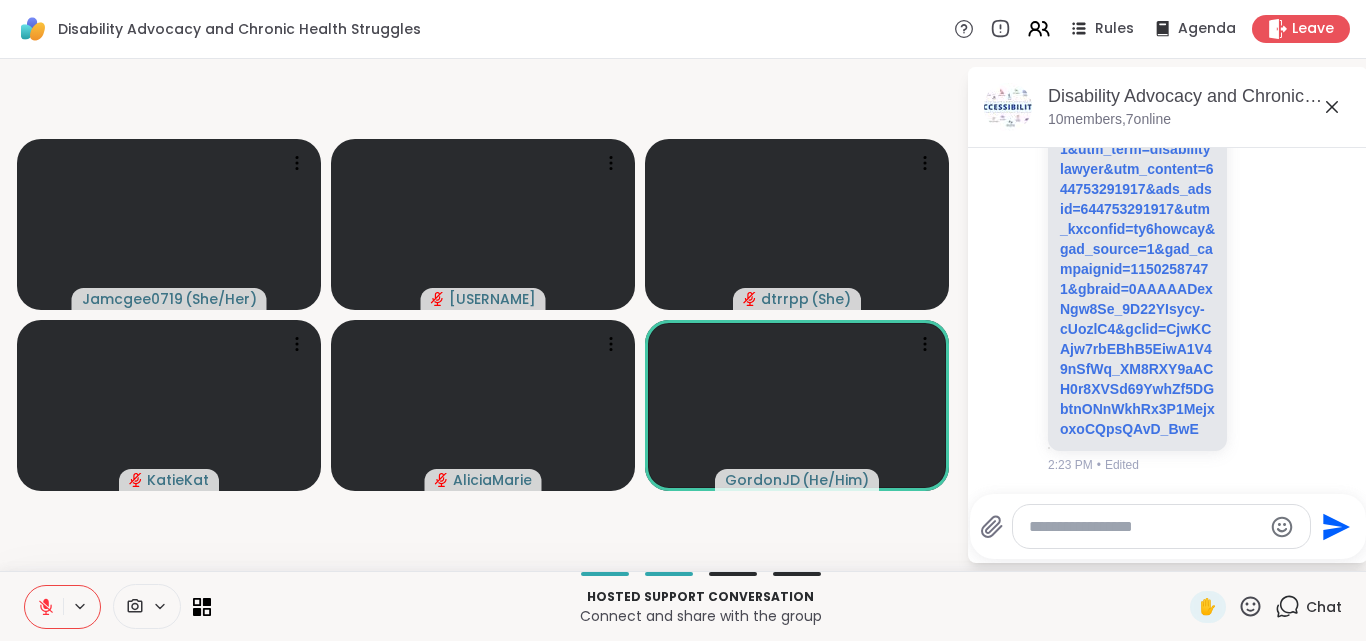 click 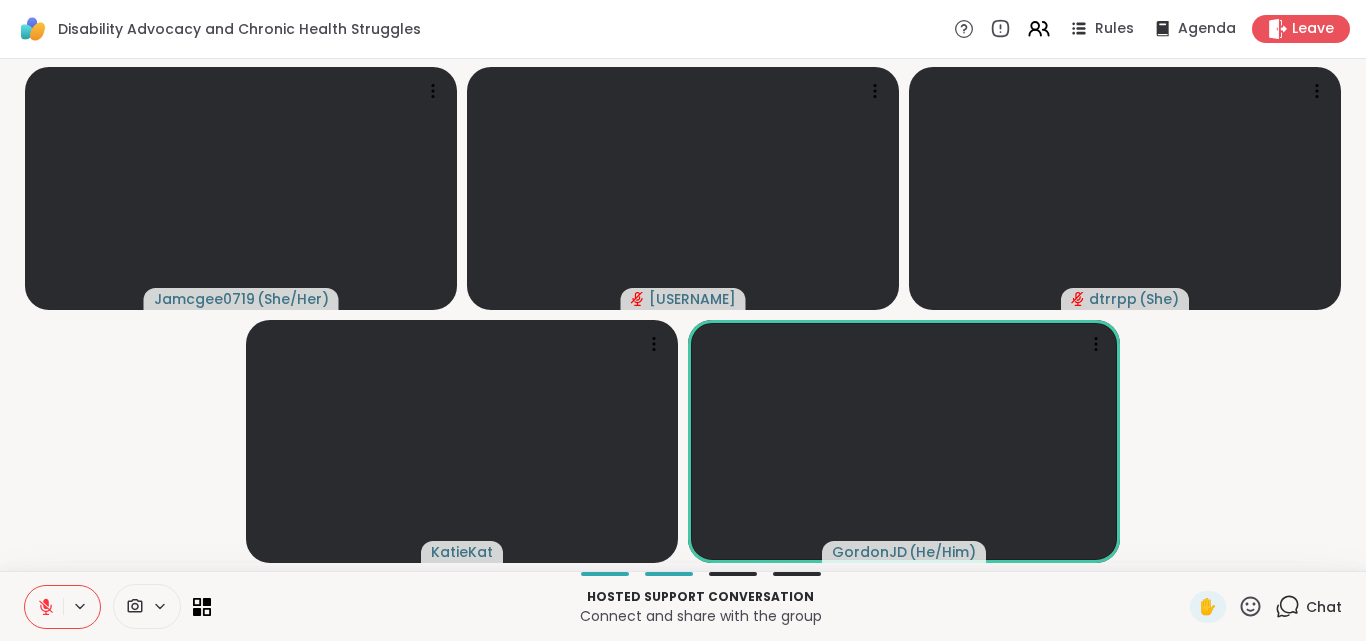 click 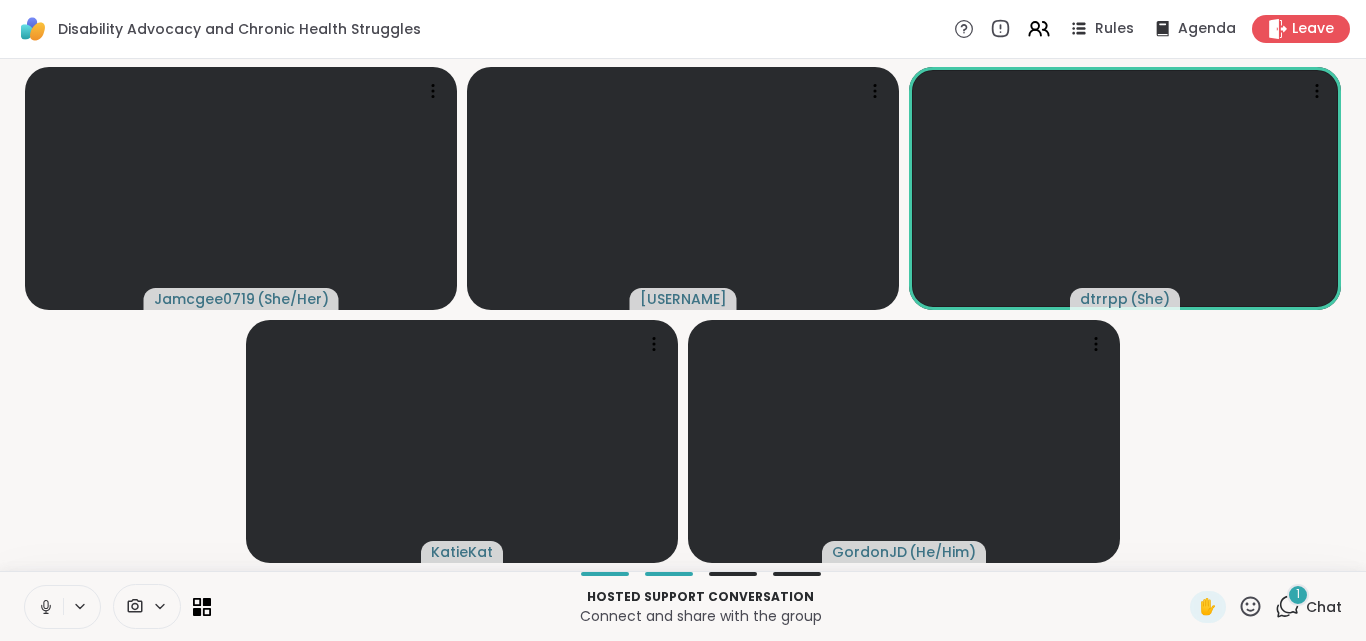 click 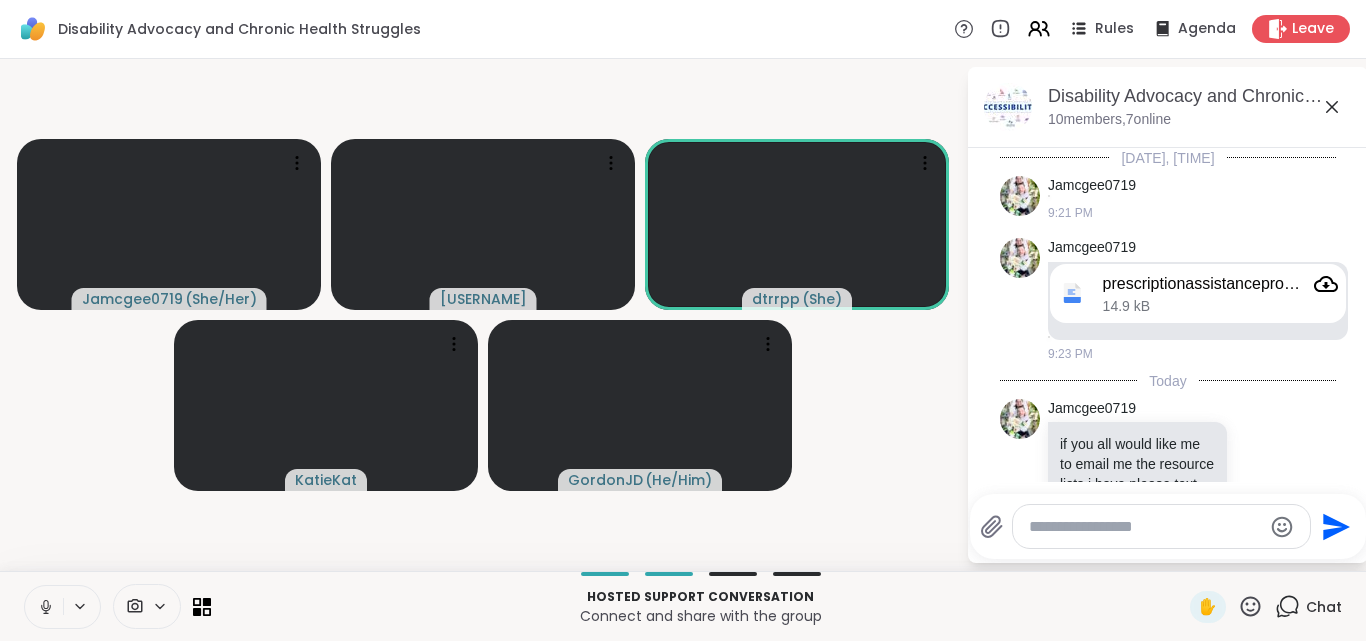 scroll, scrollTop: 6217, scrollLeft: 0, axis: vertical 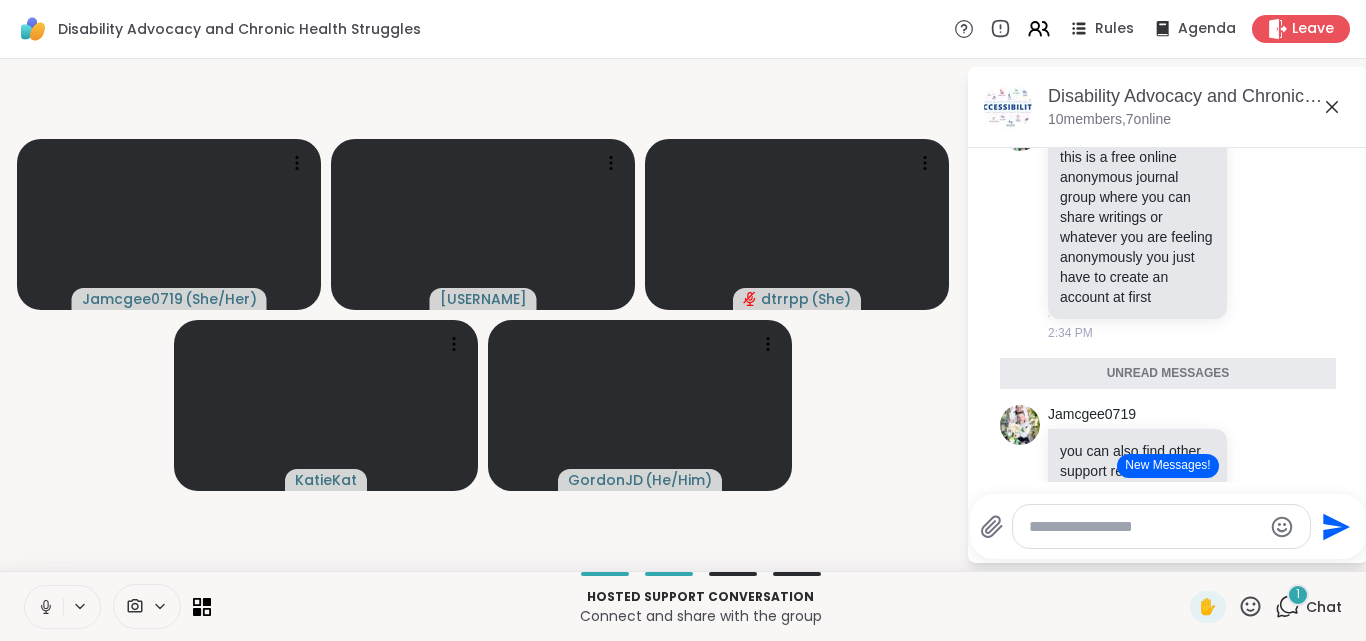 click on "Depression | Operationiam" at bounding box center (1149, -49) 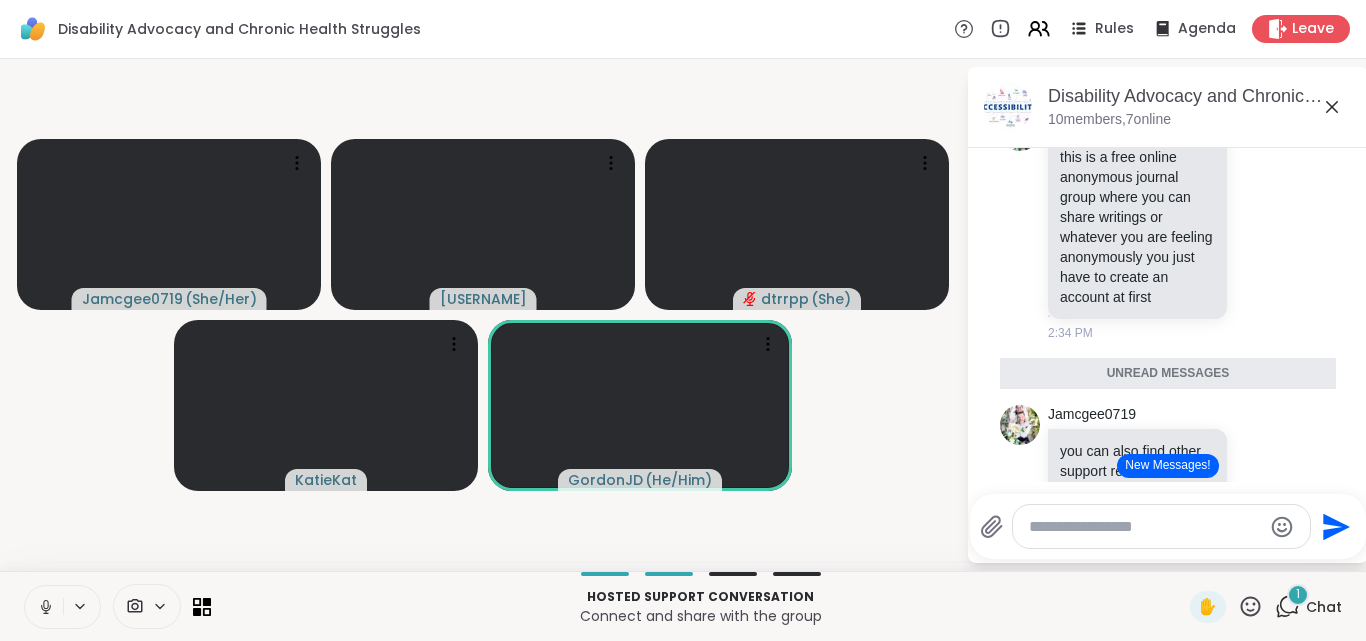 click 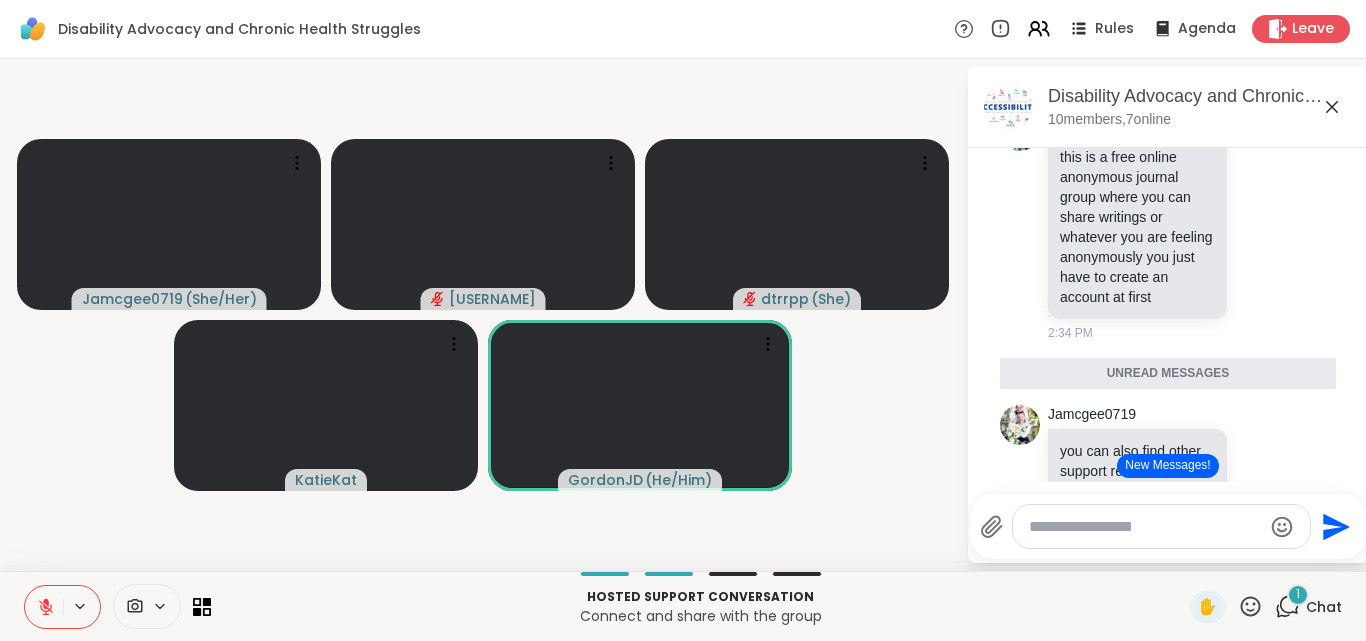 click 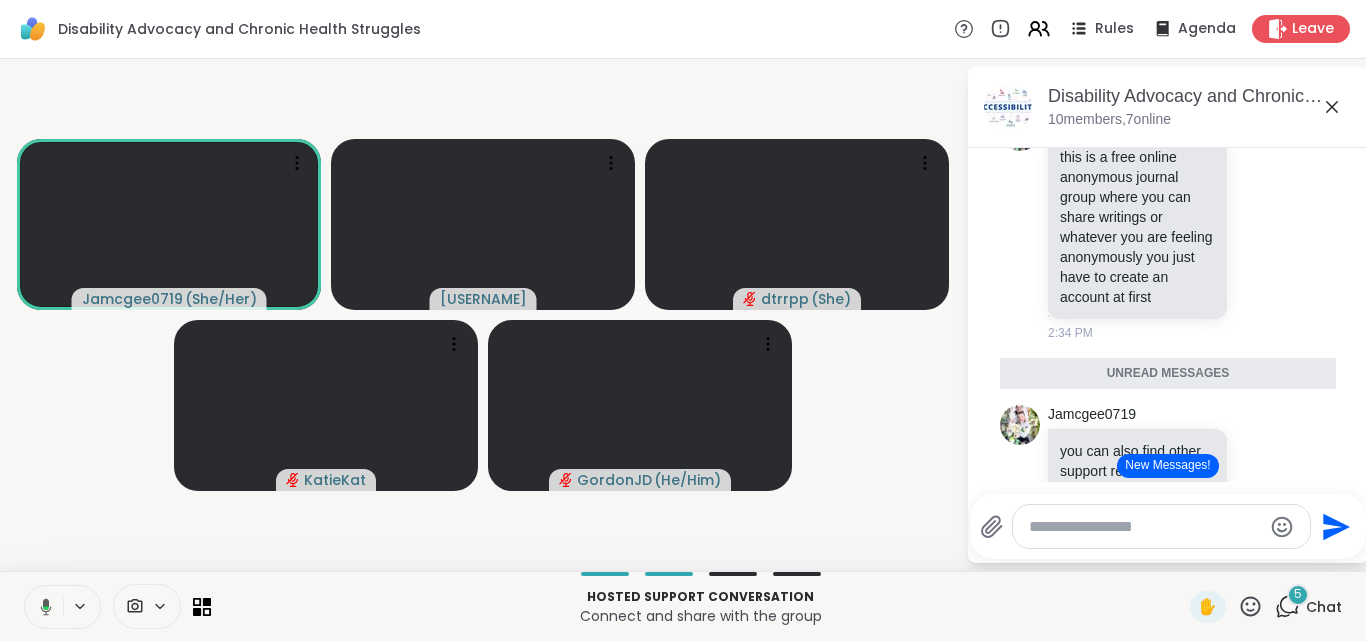 click 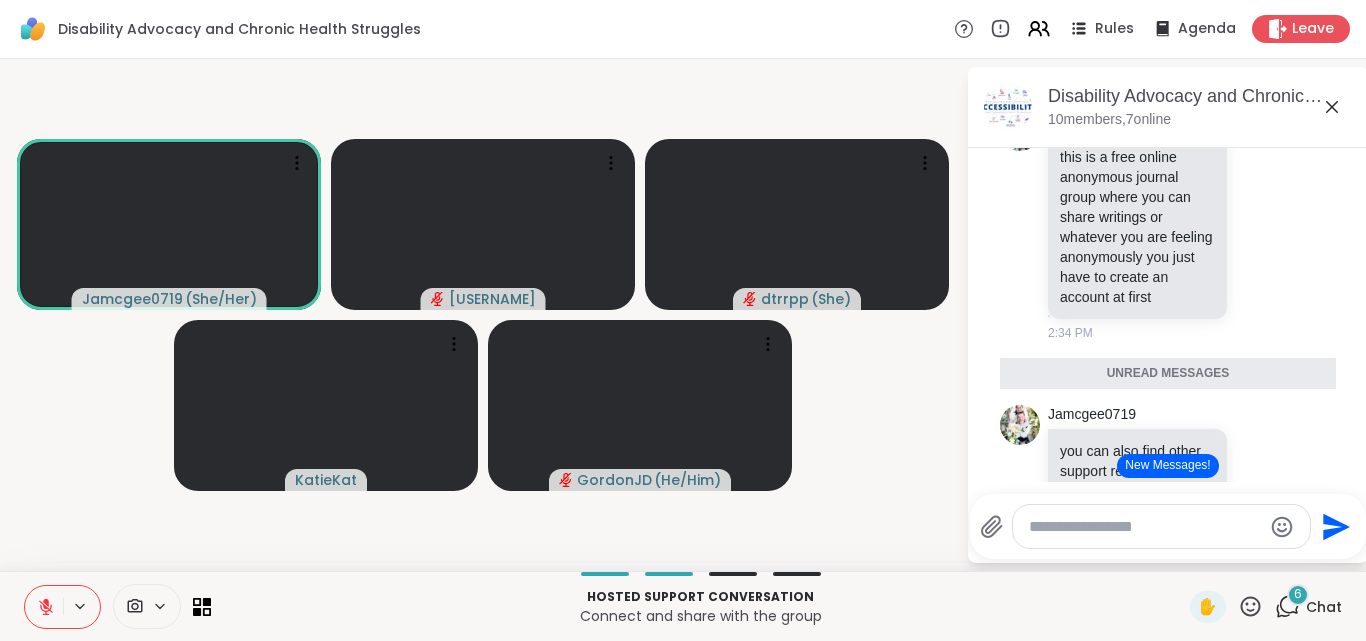 click 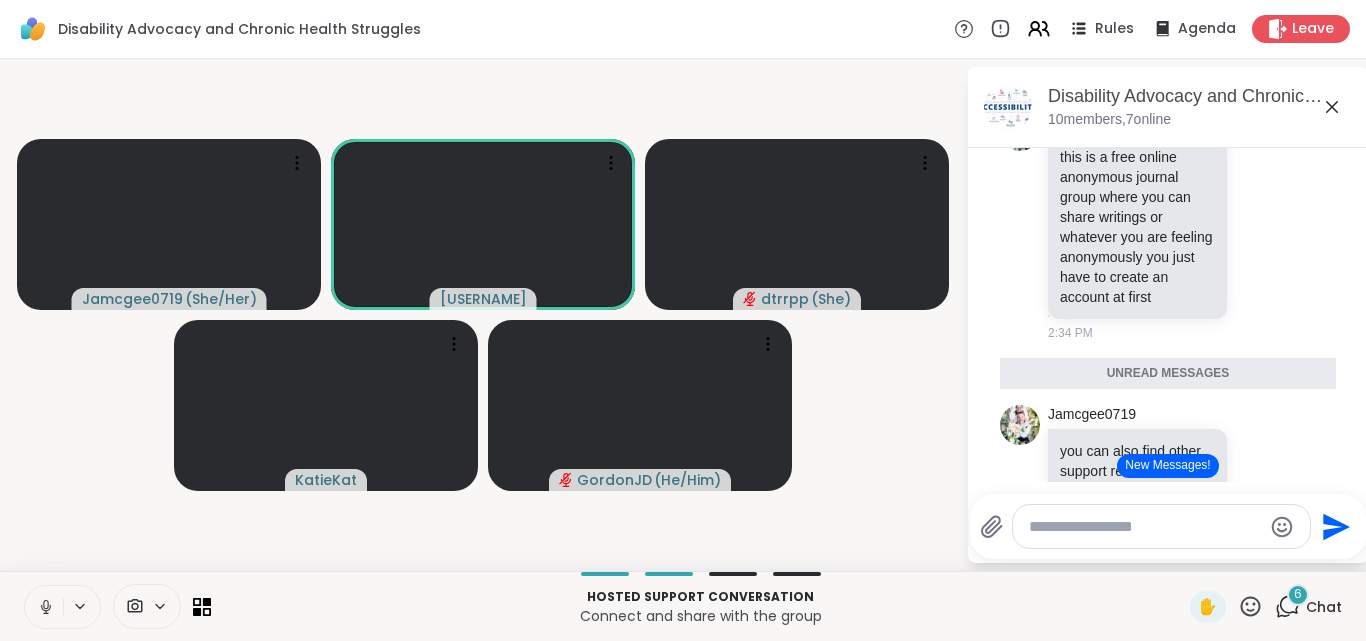 click 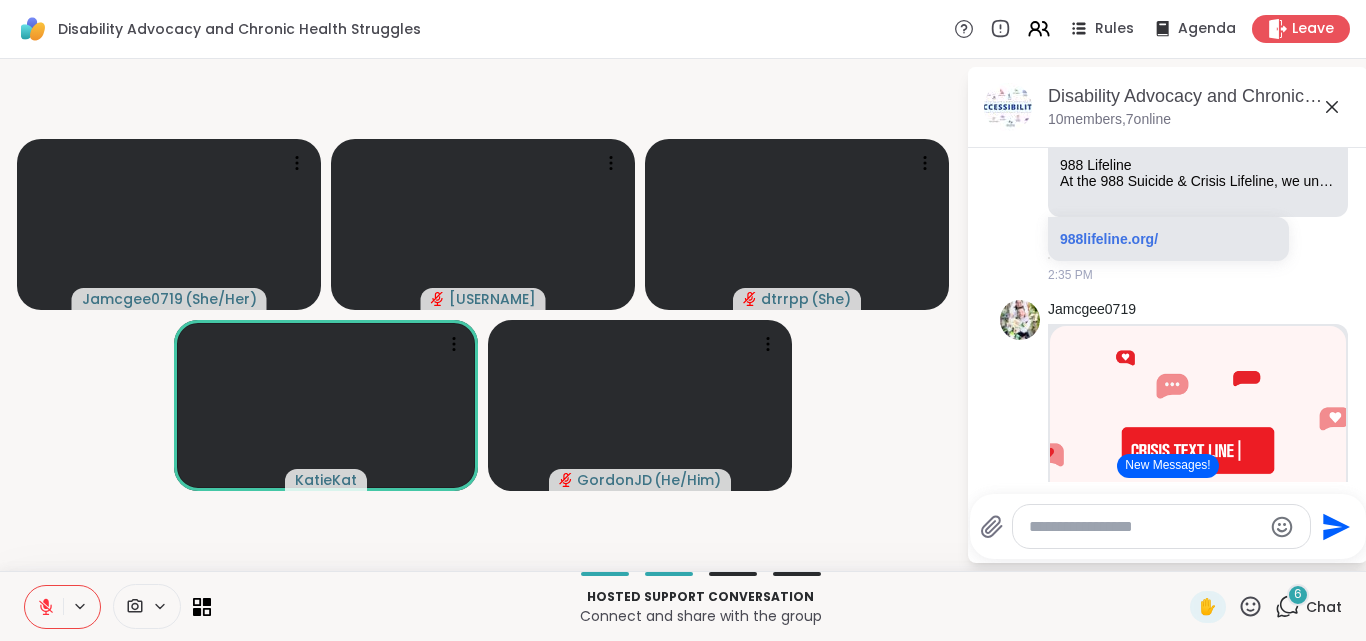 scroll, scrollTop: 6943, scrollLeft: 0, axis: vertical 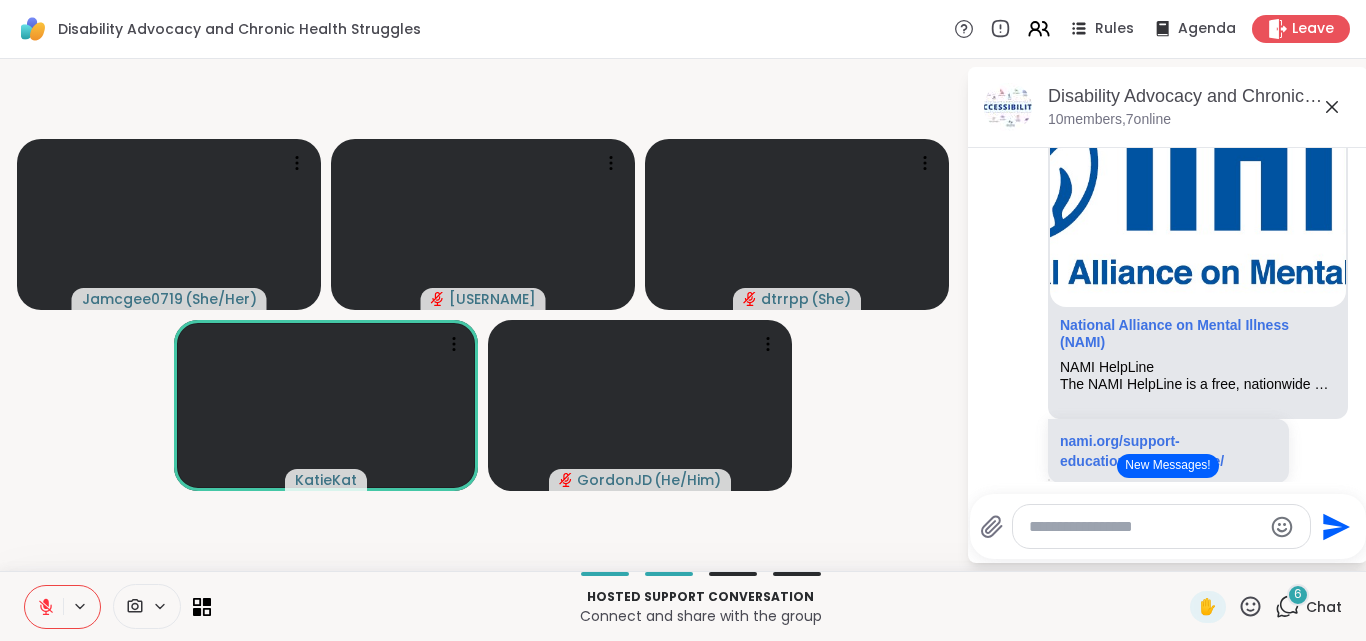 click on "crisistextline.org/" at bounding box center (1118, -29) 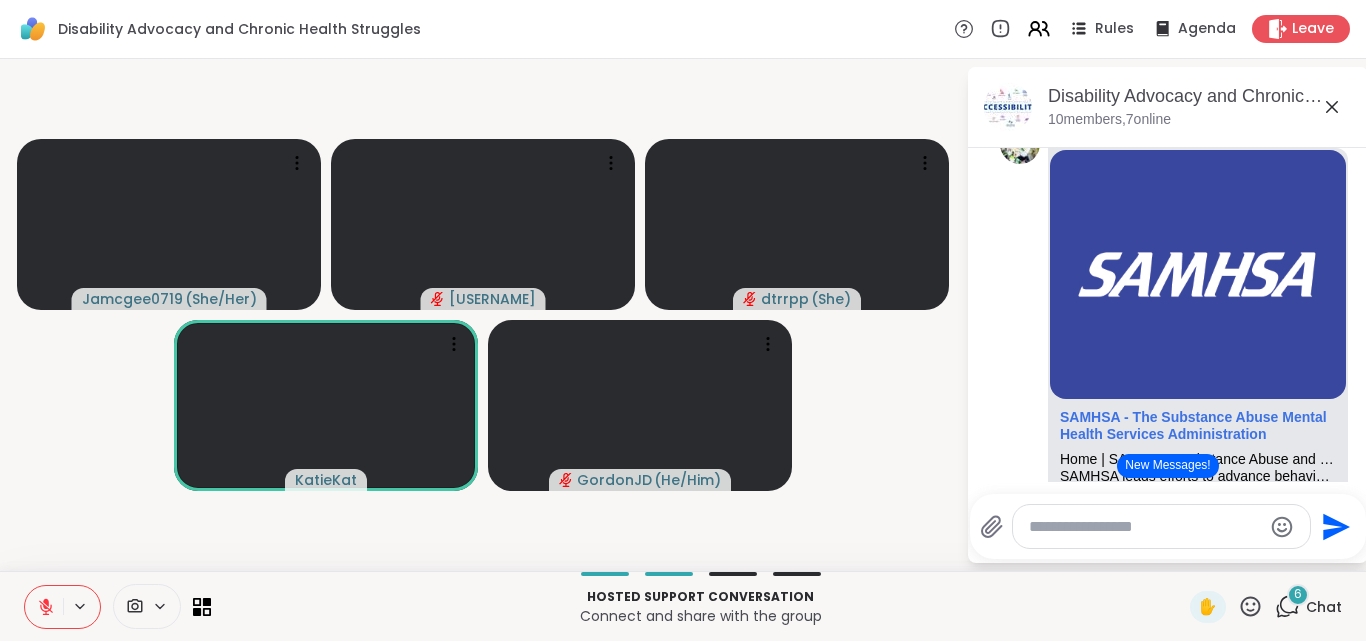 scroll, scrollTop: 8062, scrollLeft: 0, axis: vertical 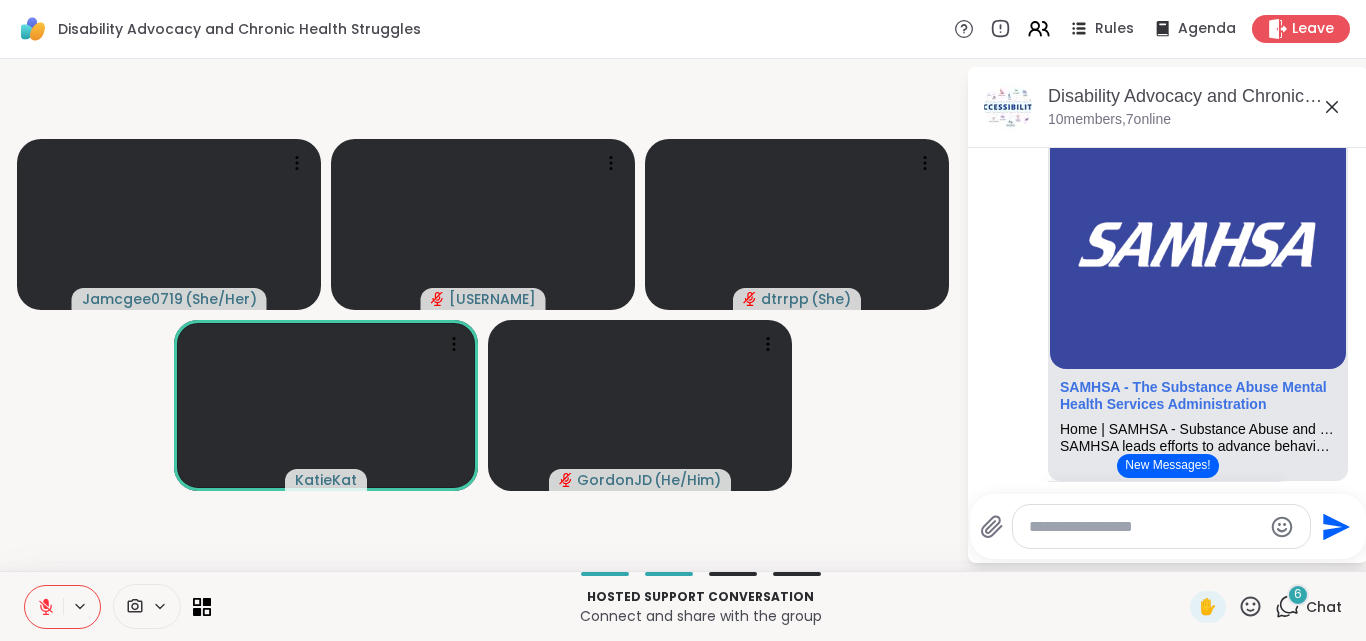 click on "nami.org/support-education/nami-helpline/" at bounding box center [1142, 23] 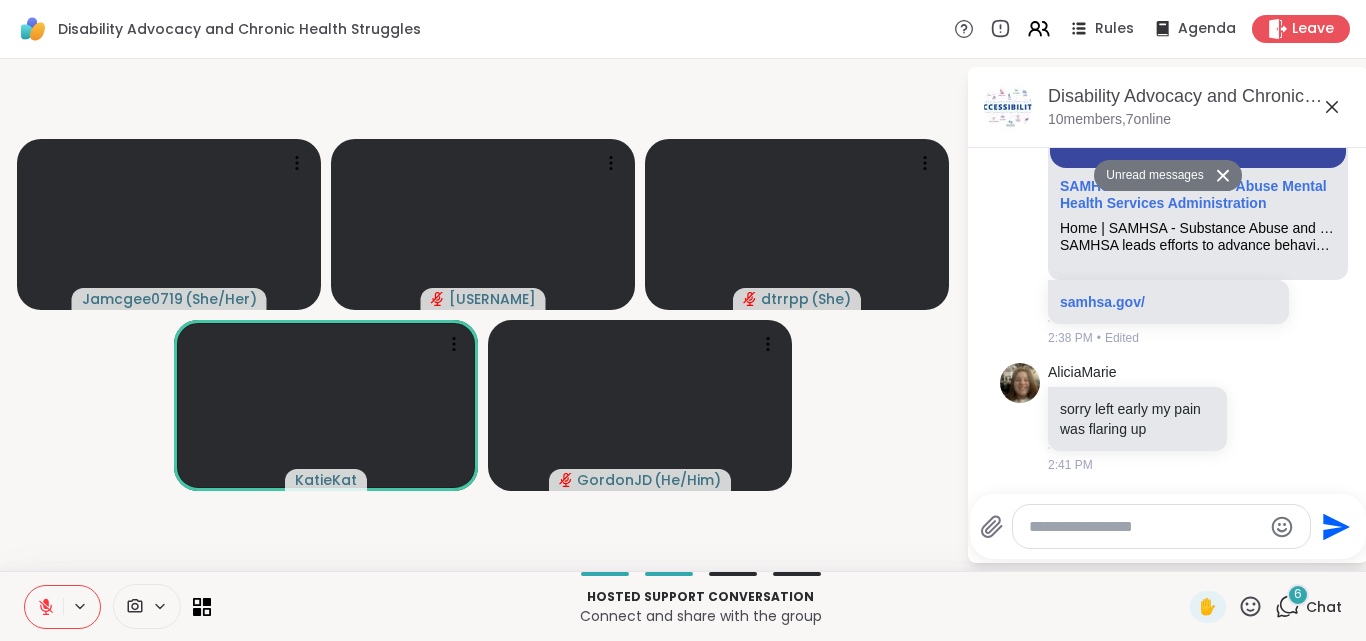 scroll, scrollTop: 8383, scrollLeft: 0, axis: vertical 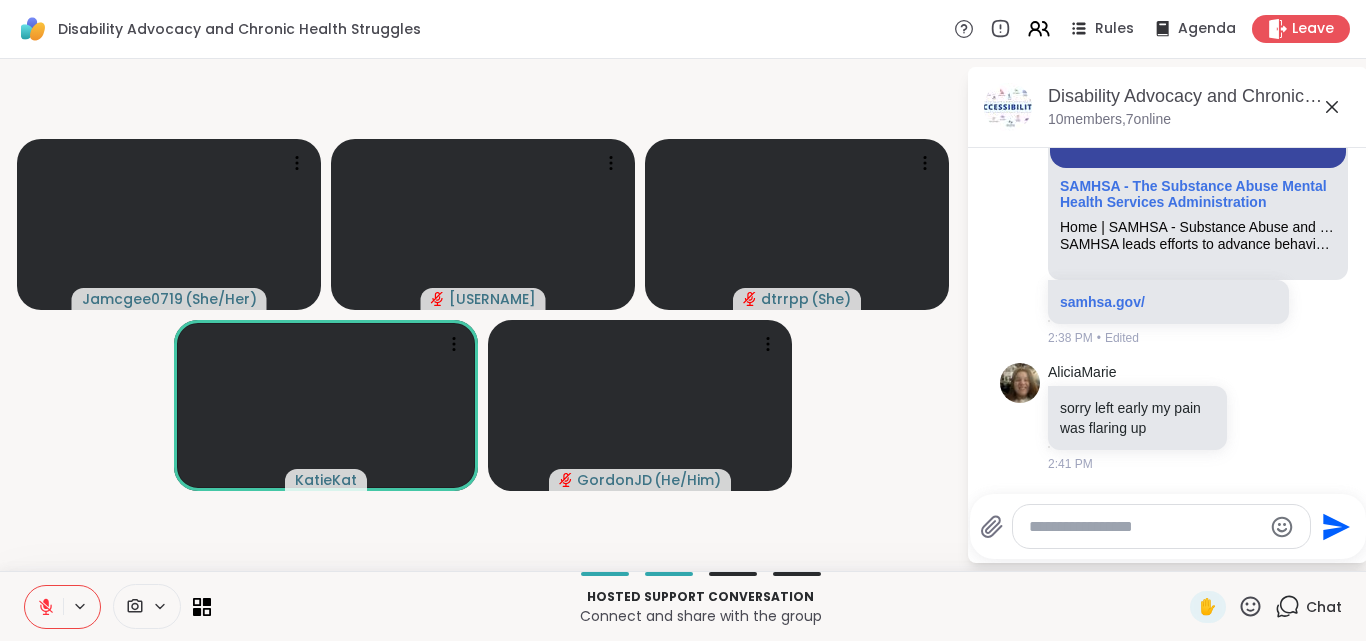 click on "8/1/2025, 9:21 PM Jamcgee0719 9:21 PM Jamcgee0719 prescriptionassistanceprograms.docx 14.9 kB 9:23 PM Today Jamcgee0719 if you all would like me to email me the resource lists i have please text me your emails to 6622300837 11:35 AM Jamcgee0719 prescriptionassistanceprograms.pdf 293 kB disabilityresourceseducationawareness.pdf 1.49 MB chronicpainresources.pdf 328 kB 1:12 PM Jamcgee0719 i have now posted some pdf documents that should work for you all for chronic pain, disabilities, and prescription assistance programs, education, and resources for you and your family members 1:14 PM Jamcgee0719 if you would like them emailed just ask me 1:15 PM Jamcgee0719 Host Announcement: i have posted pdf files of resources for chronic pain, disabilities advoacy, awarenes, programs, and prescription assistance programs for anyone interested in these in pdf format. if anyone would like them emailed to them please let me know 1:22 PM Jamcgee0719 1:22 PM d You thank you Jessica 1:39 PM • Sent d You 1:40 PM • Sent 1:42 PM" at bounding box center (1168, -3793) 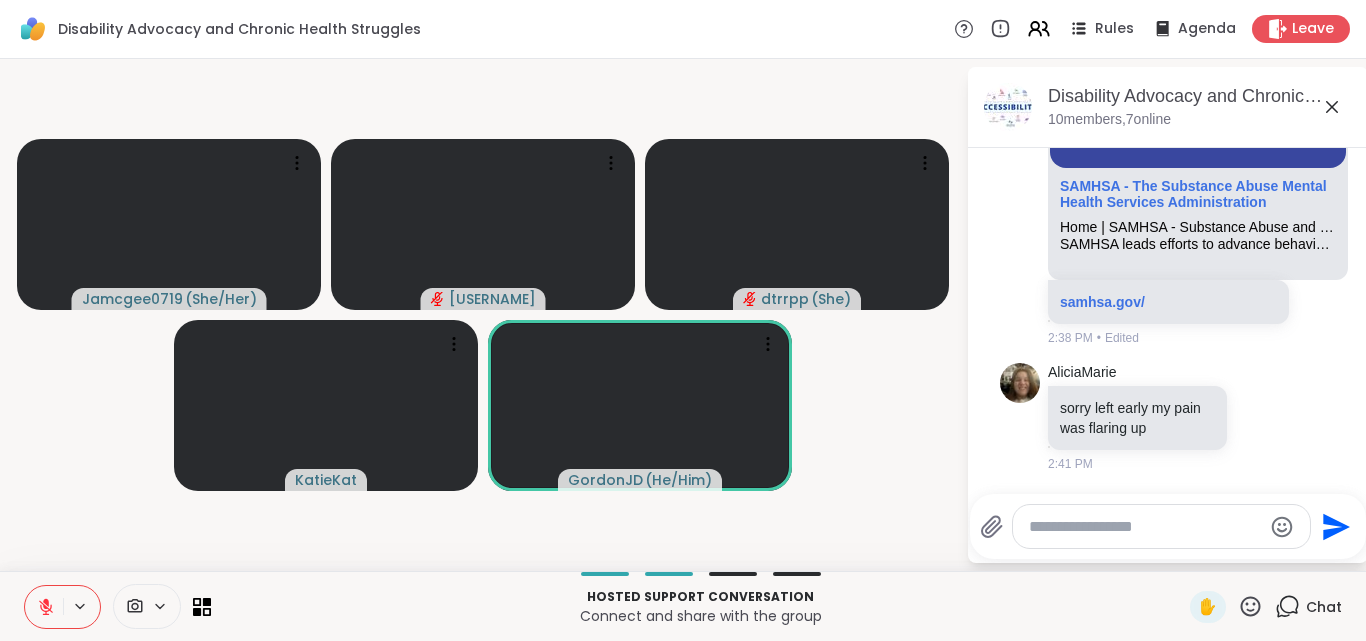 click 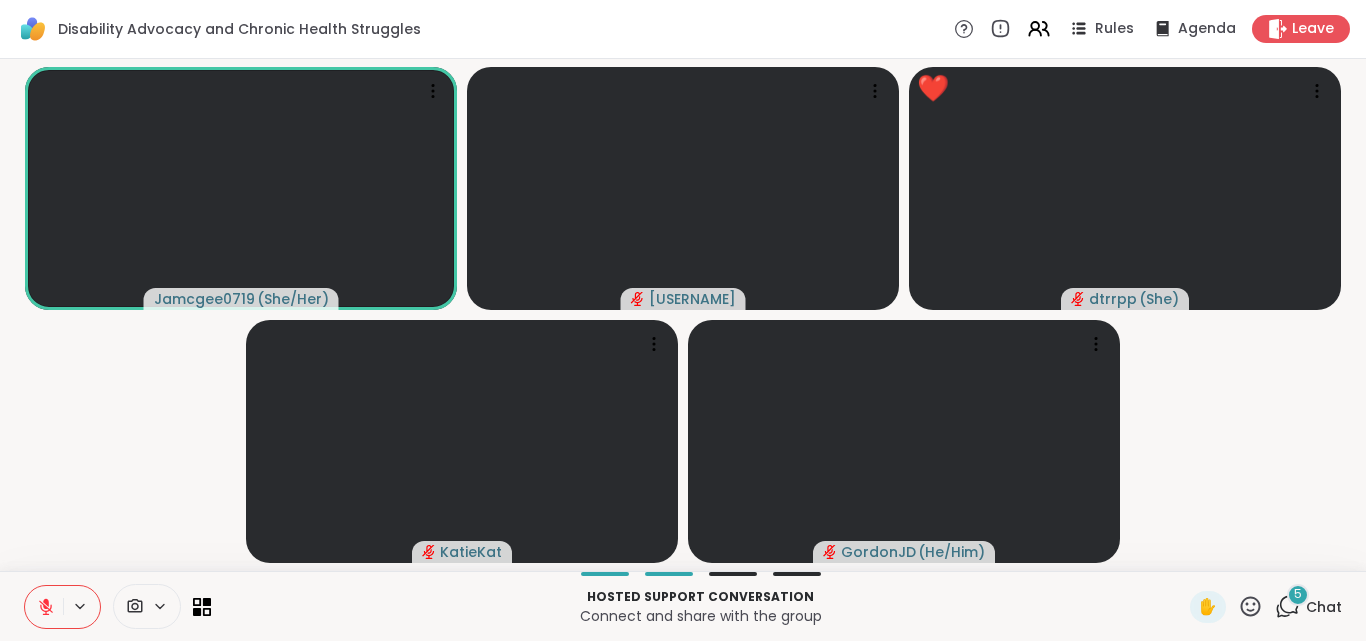 click 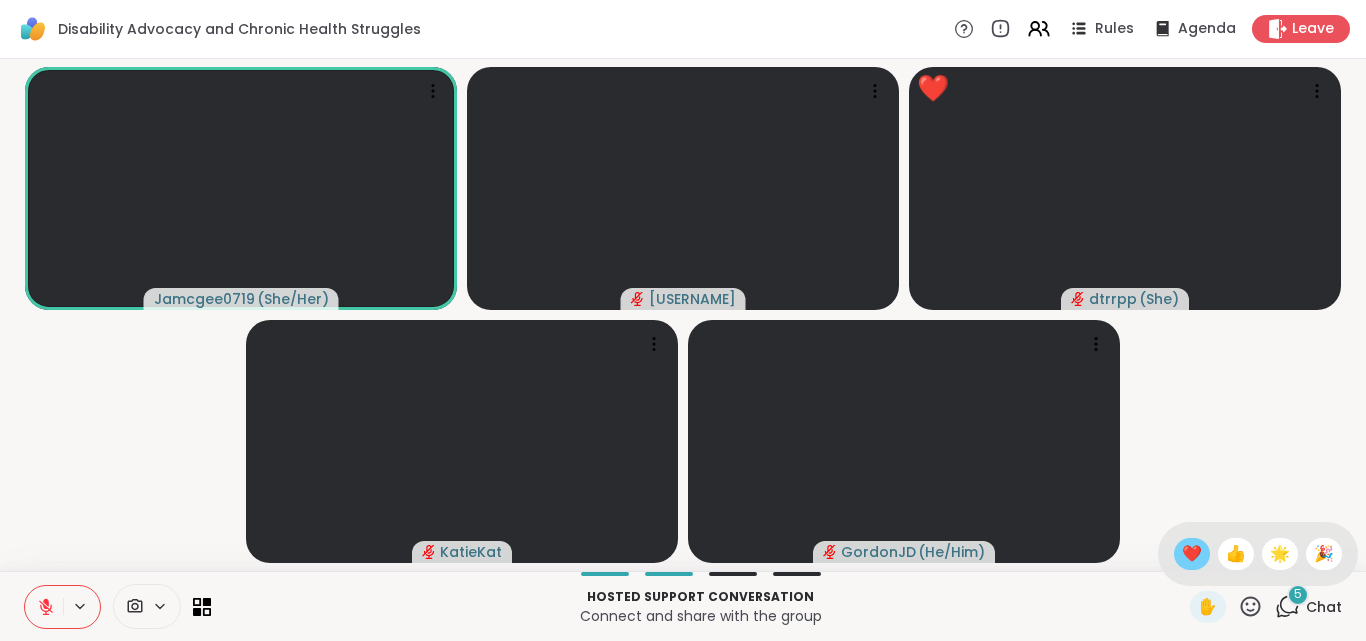 click on "❤️" at bounding box center [1192, 554] 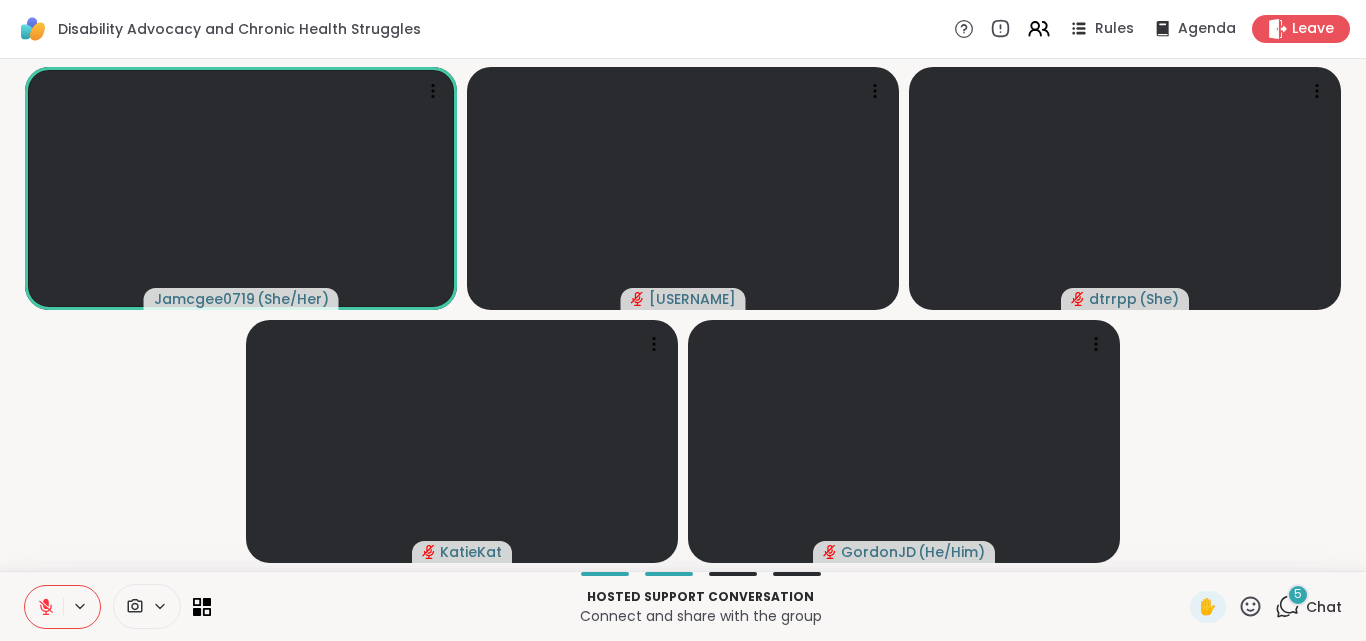 click on "5" at bounding box center (1298, 594) 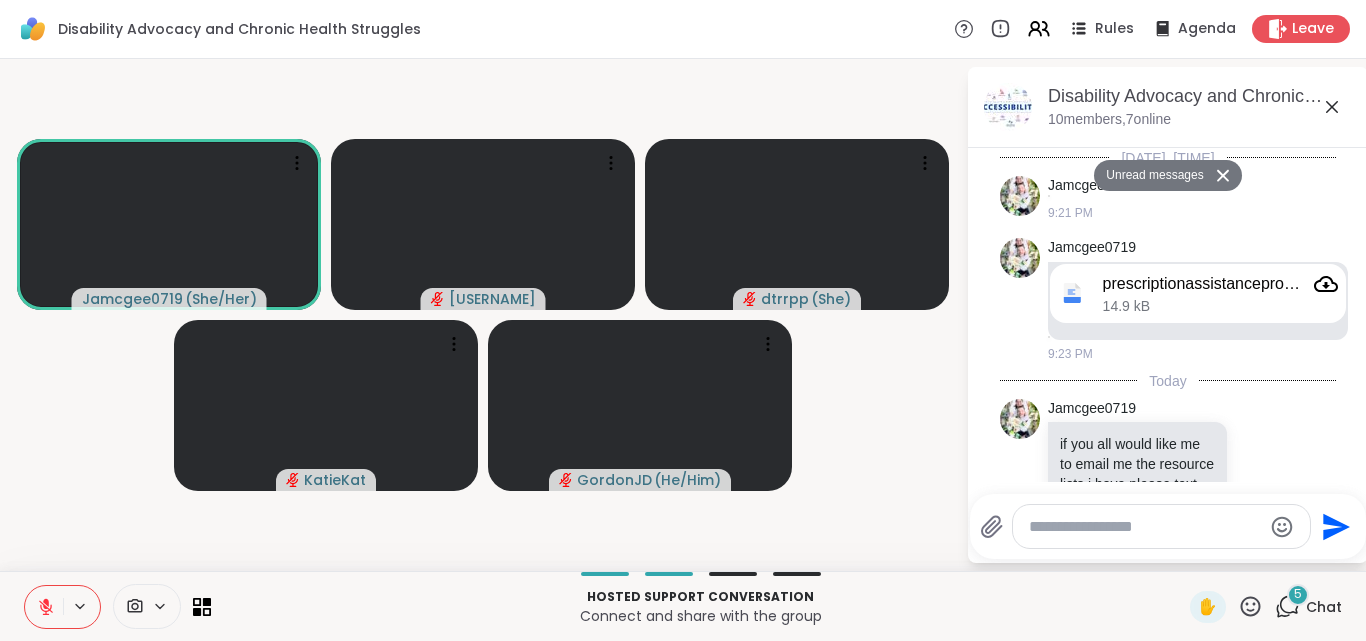 scroll, scrollTop: 10740, scrollLeft: 0, axis: vertical 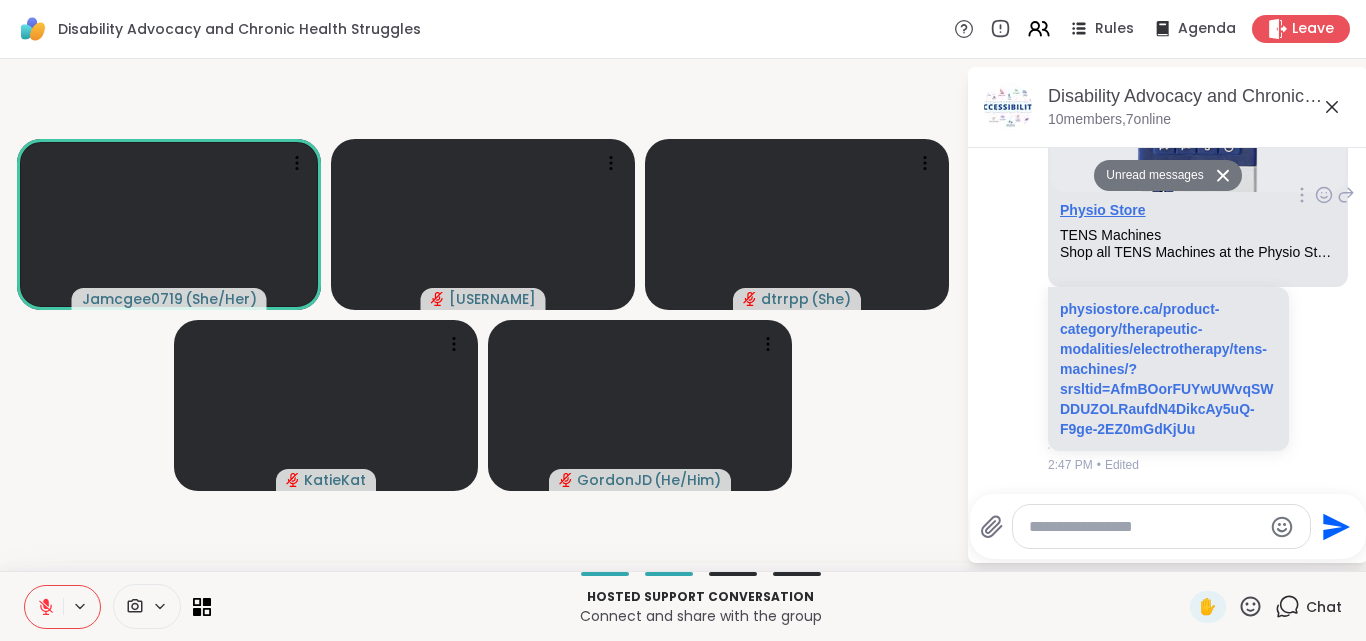 click on "Physio Store" at bounding box center (1103, 210) 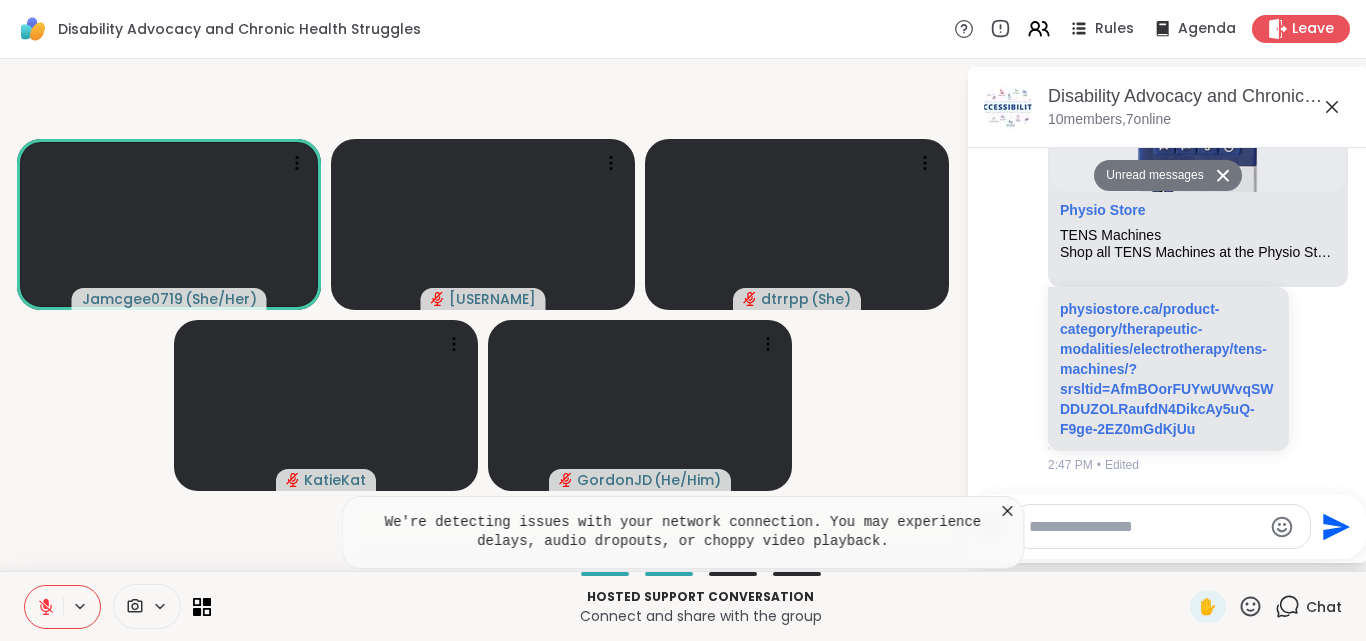 click 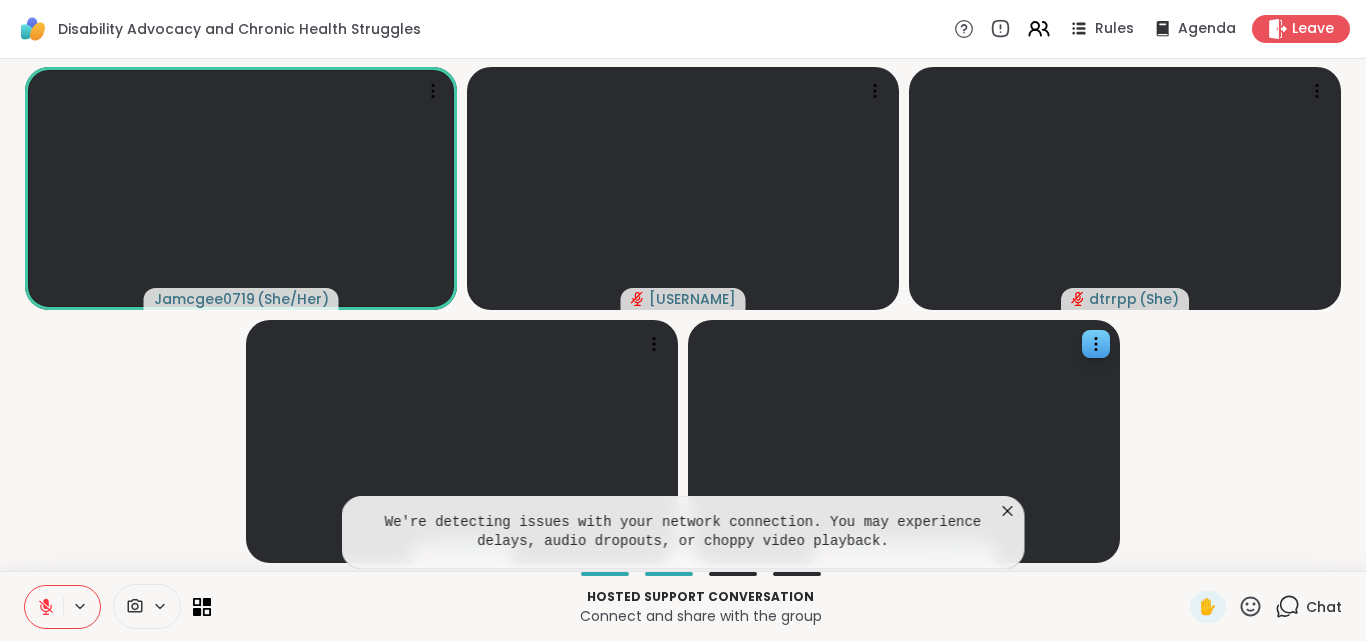 click 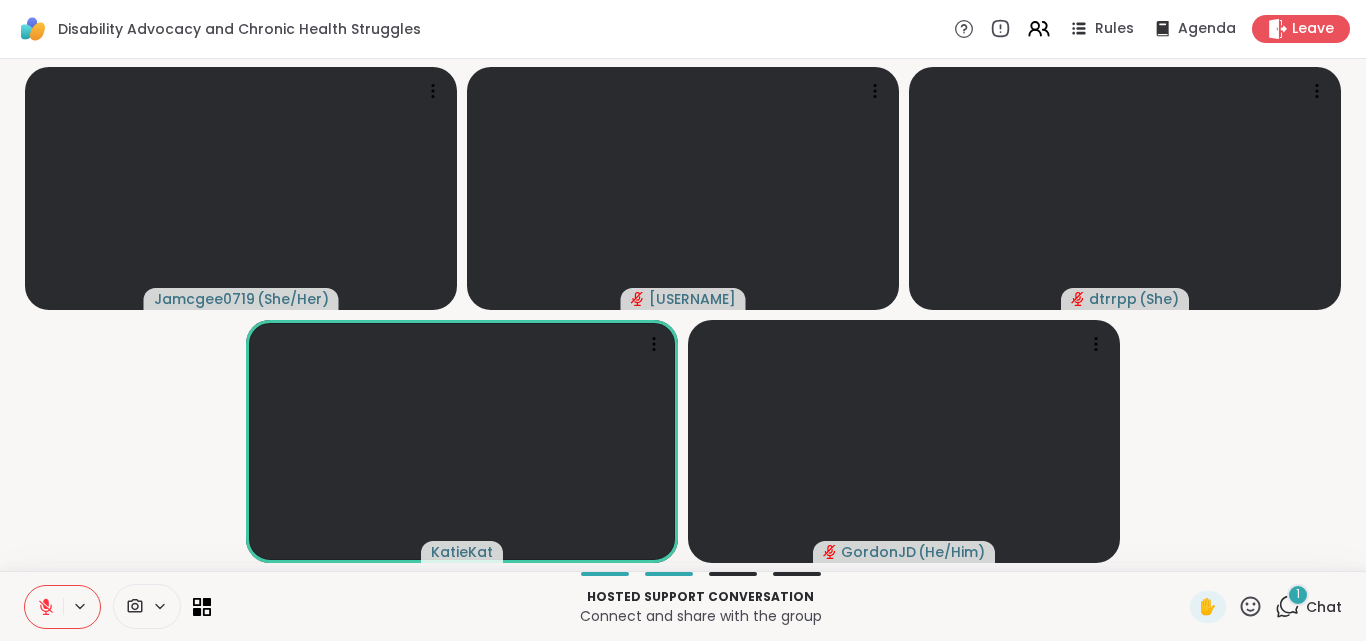click on "1" at bounding box center [1298, 595] 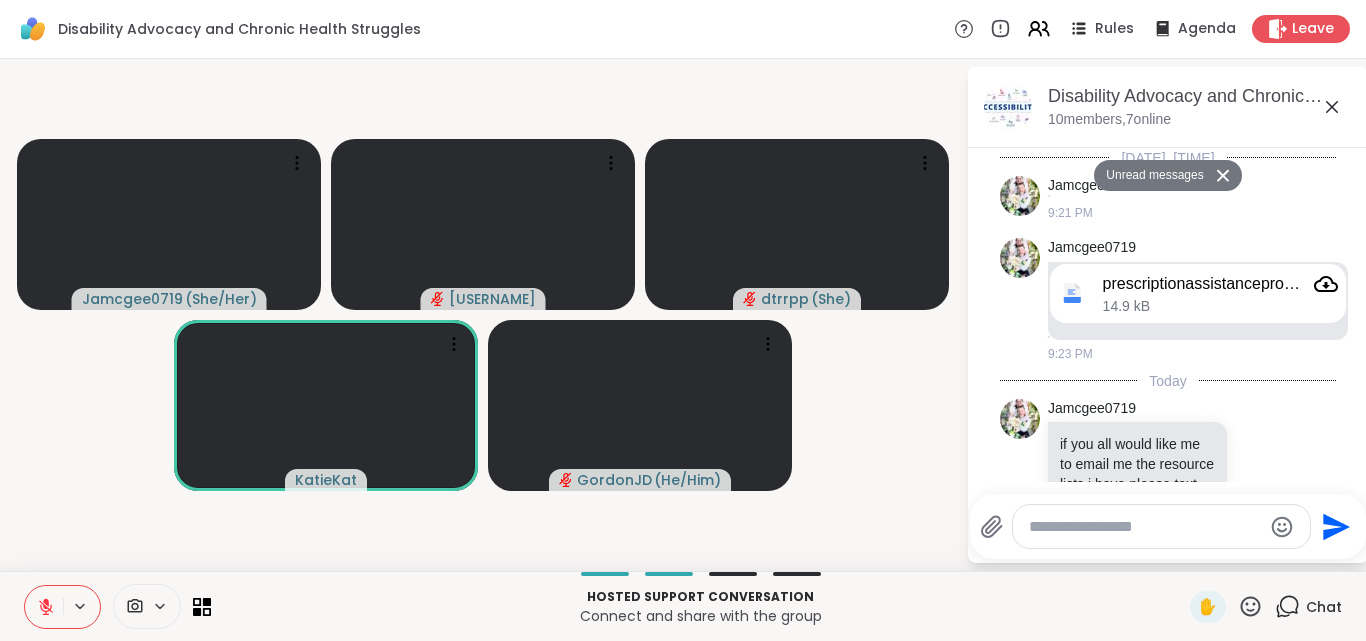 scroll, scrollTop: 11453, scrollLeft: 0, axis: vertical 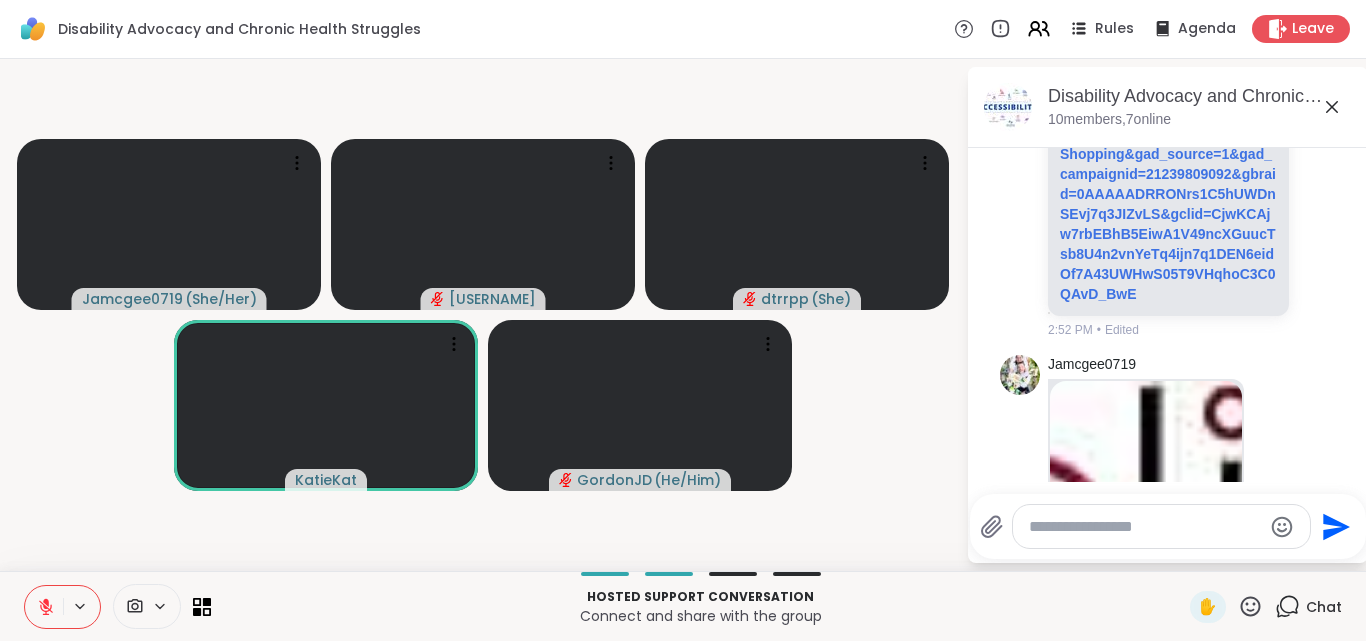 click 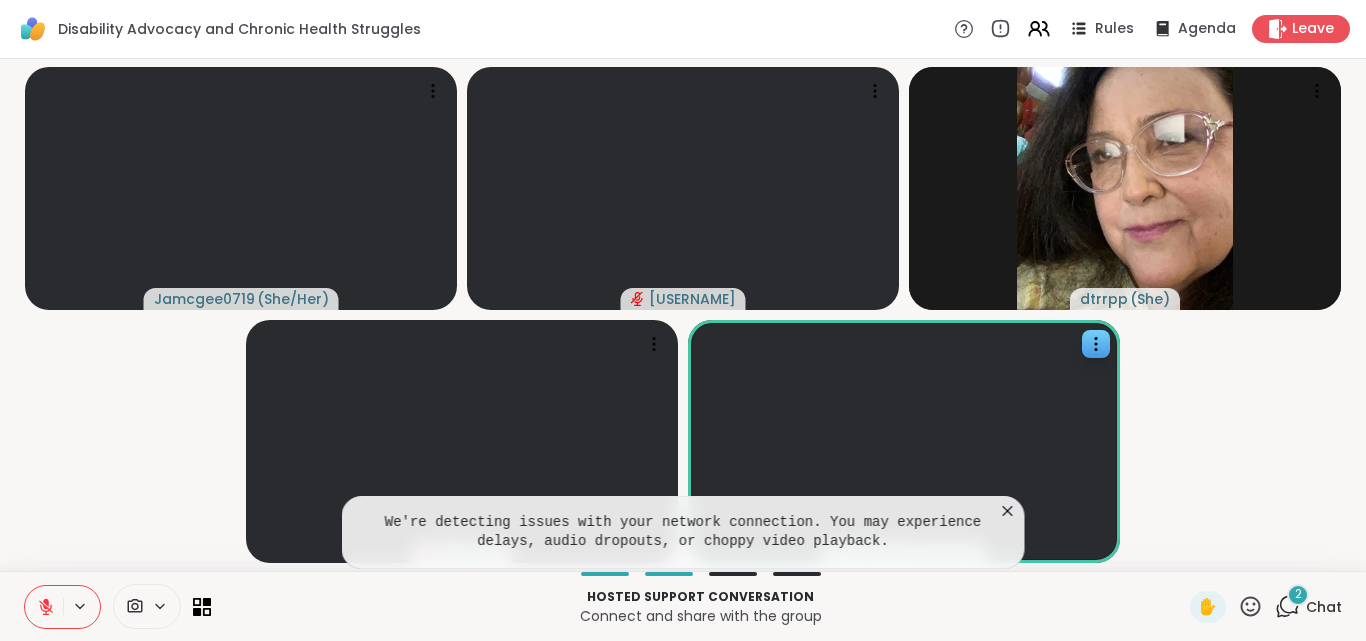 click 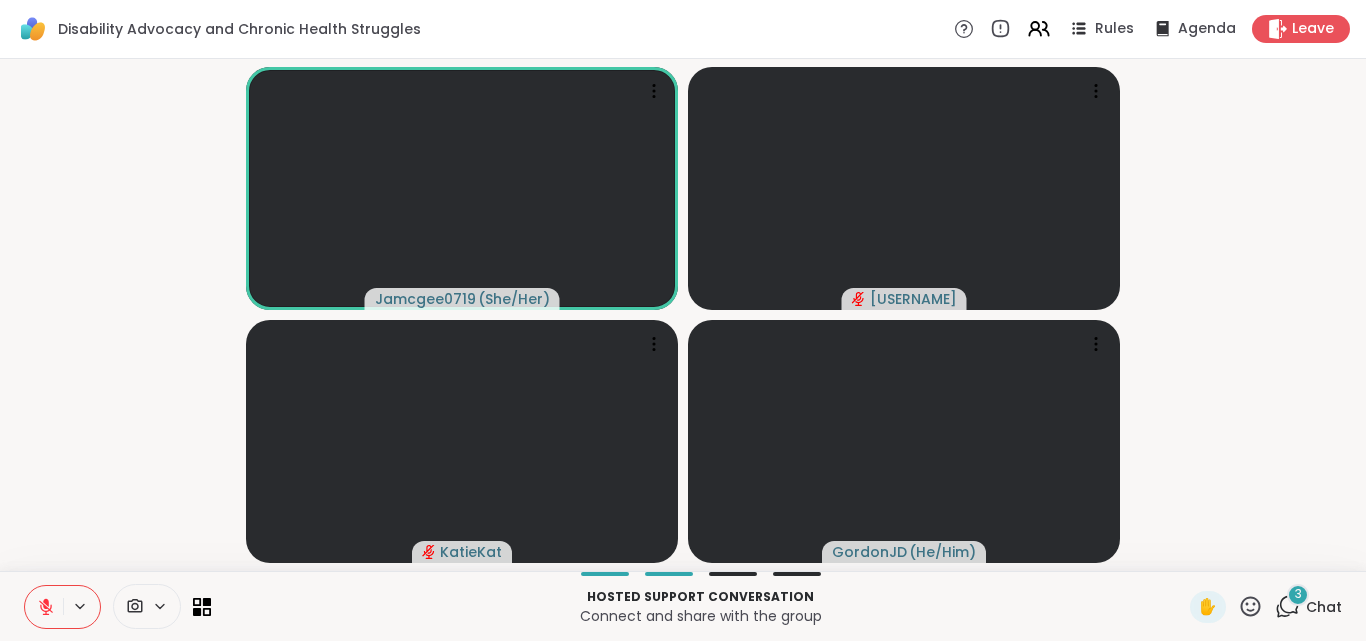 click 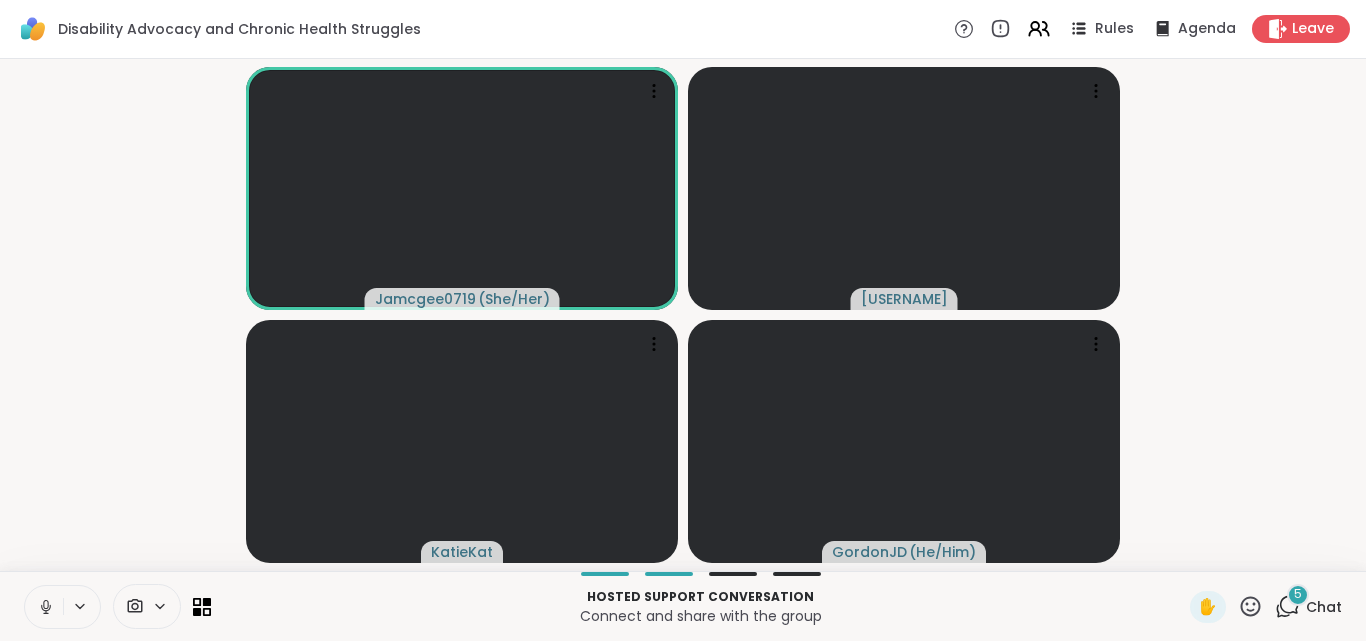 click 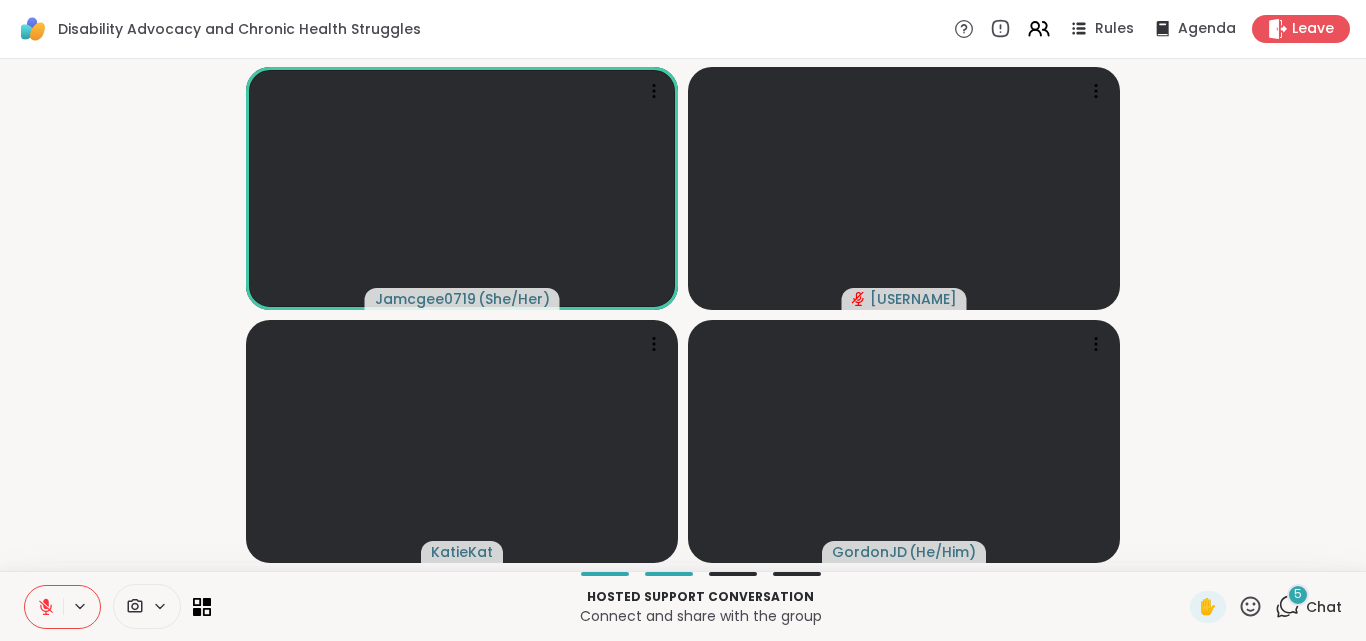 click 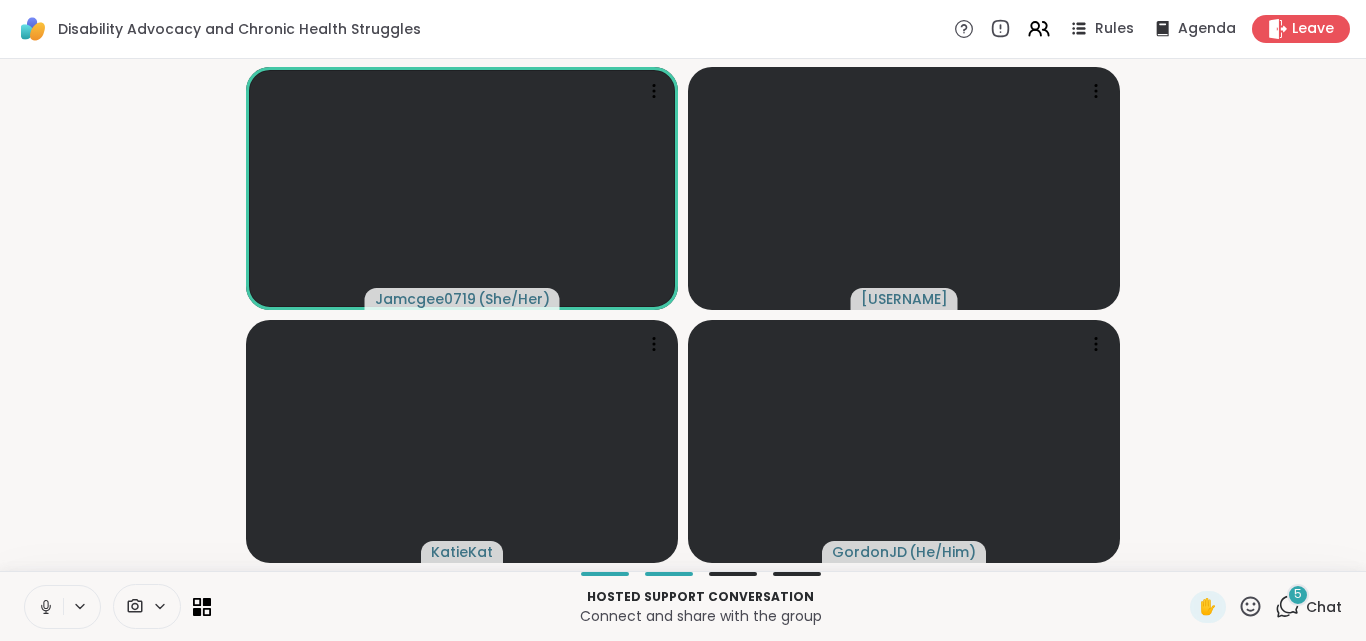 click 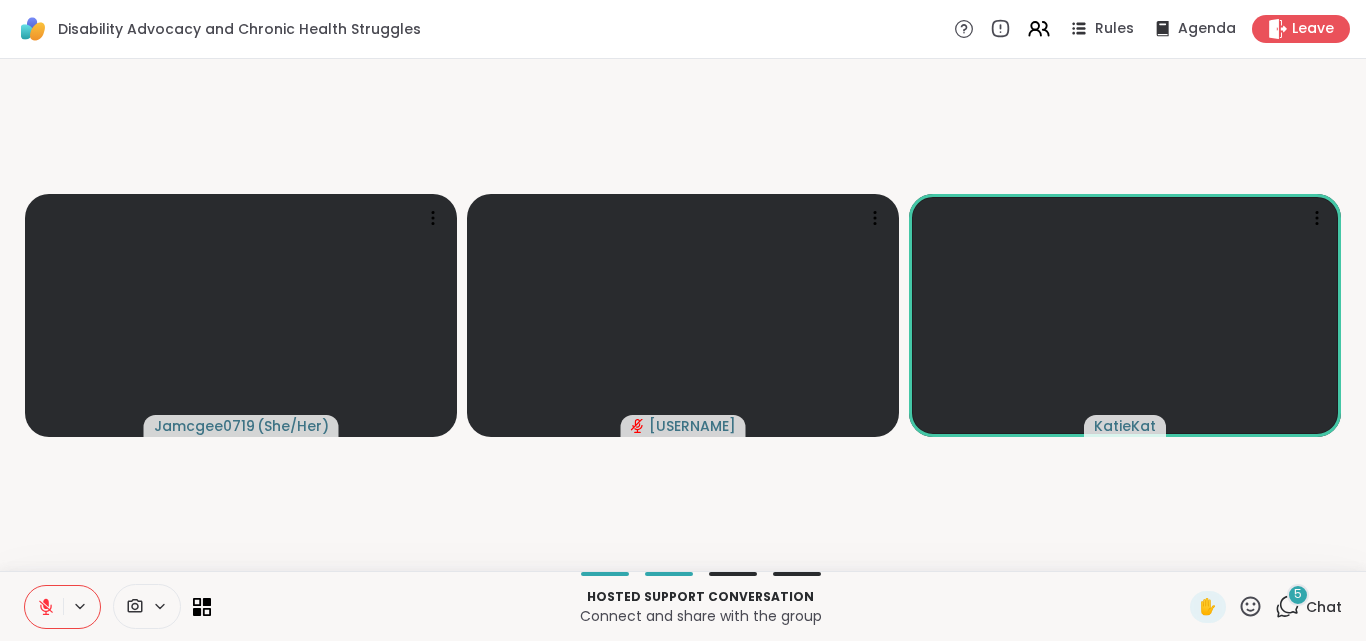 click 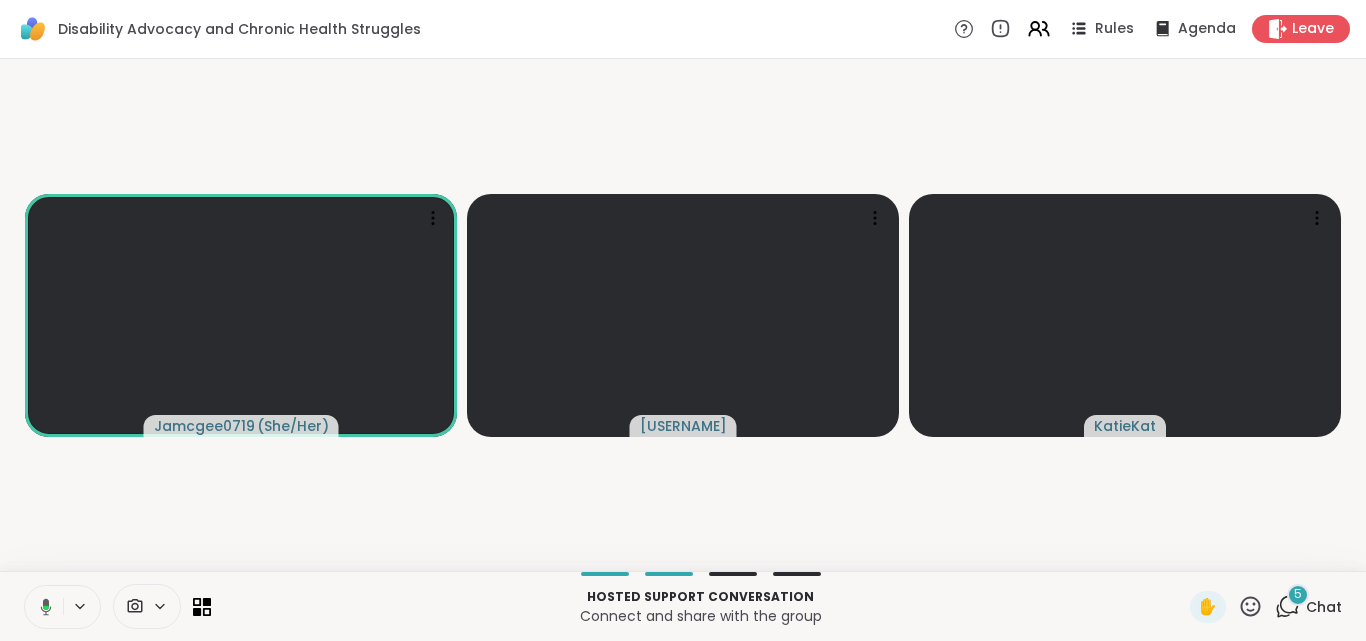 click at bounding box center (42, 607) 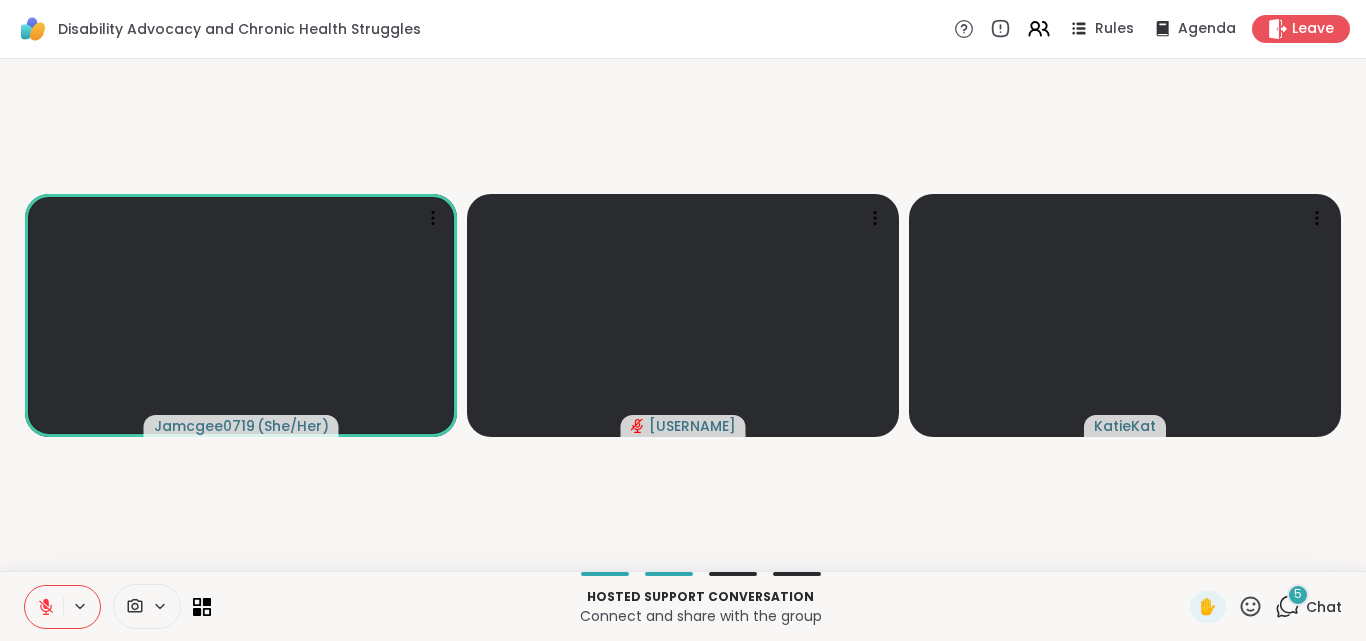 click on "5" at bounding box center (1298, 594) 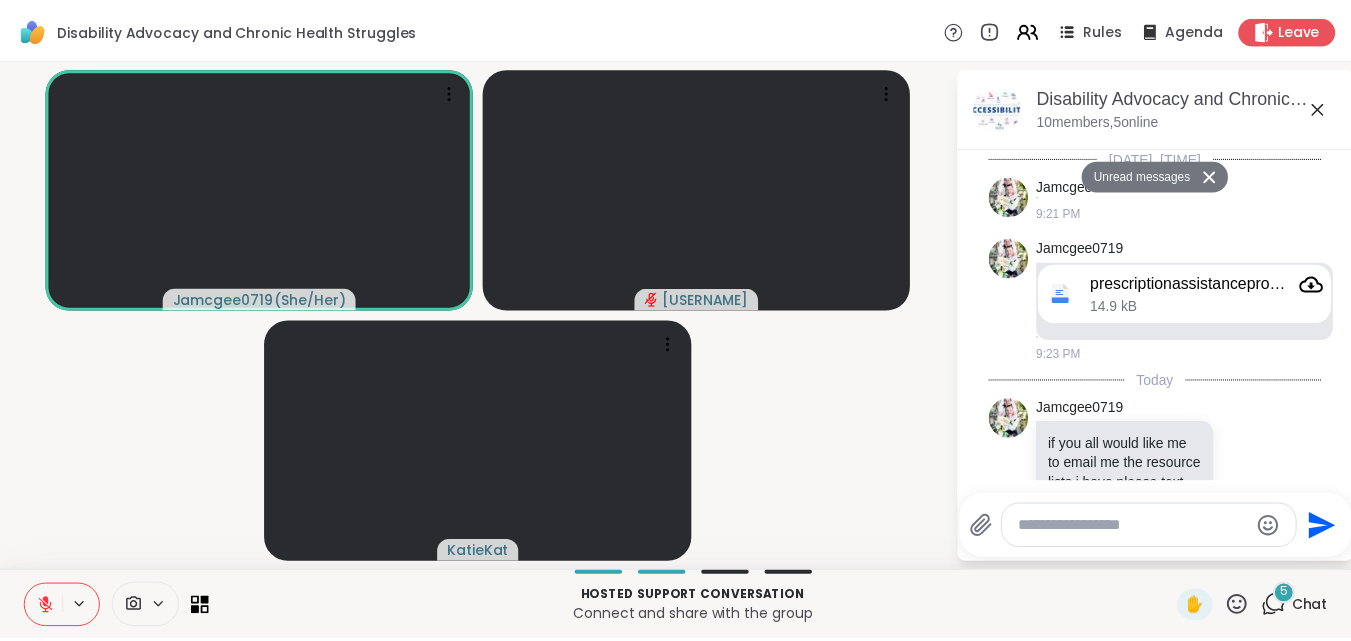scroll, scrollTop: 12682, scrollLeft: 0, axis: vertical 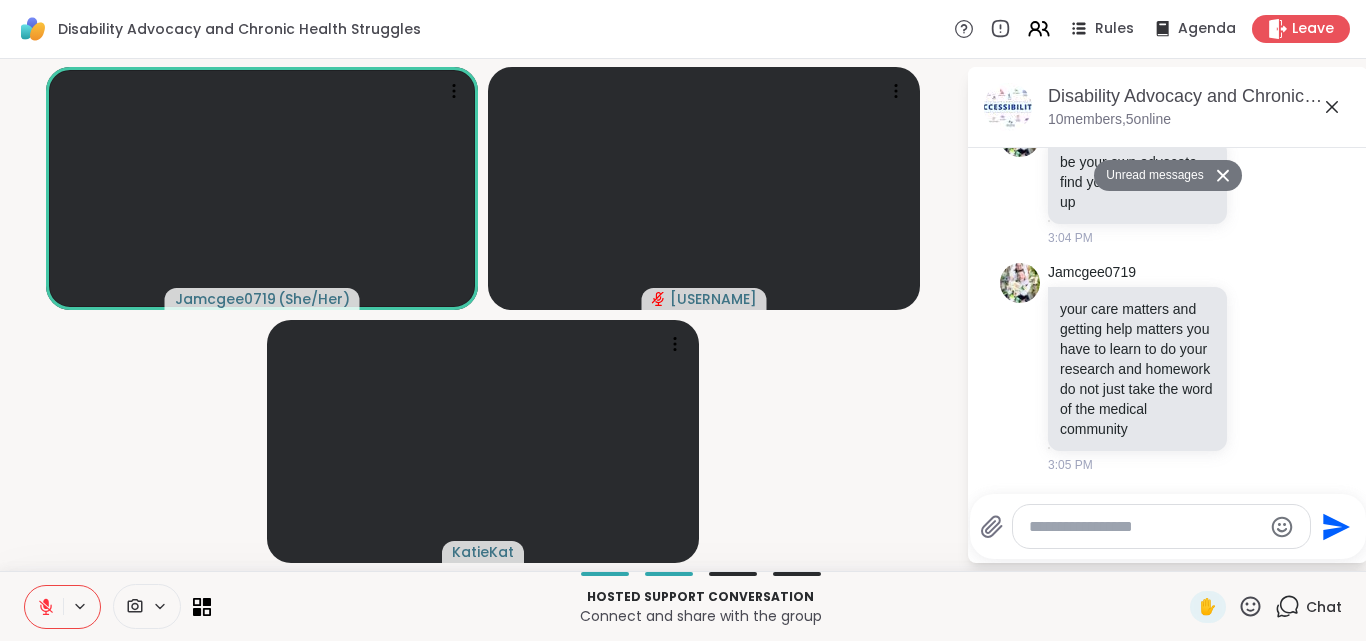 click 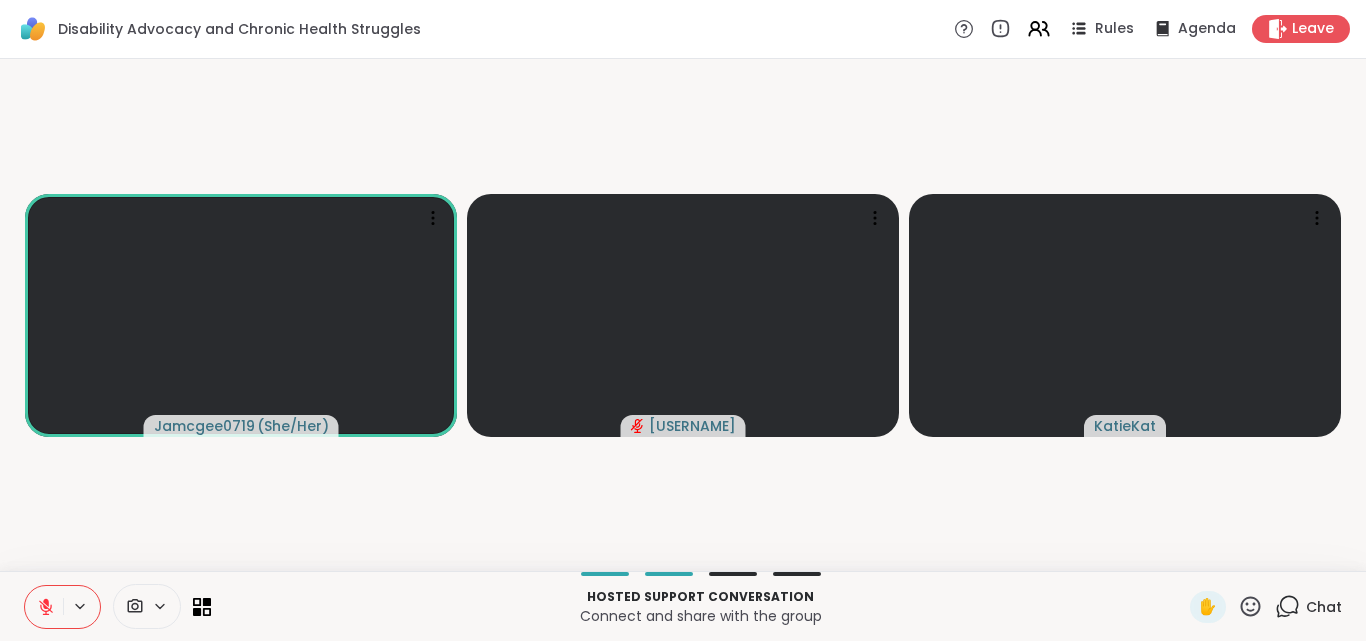 click 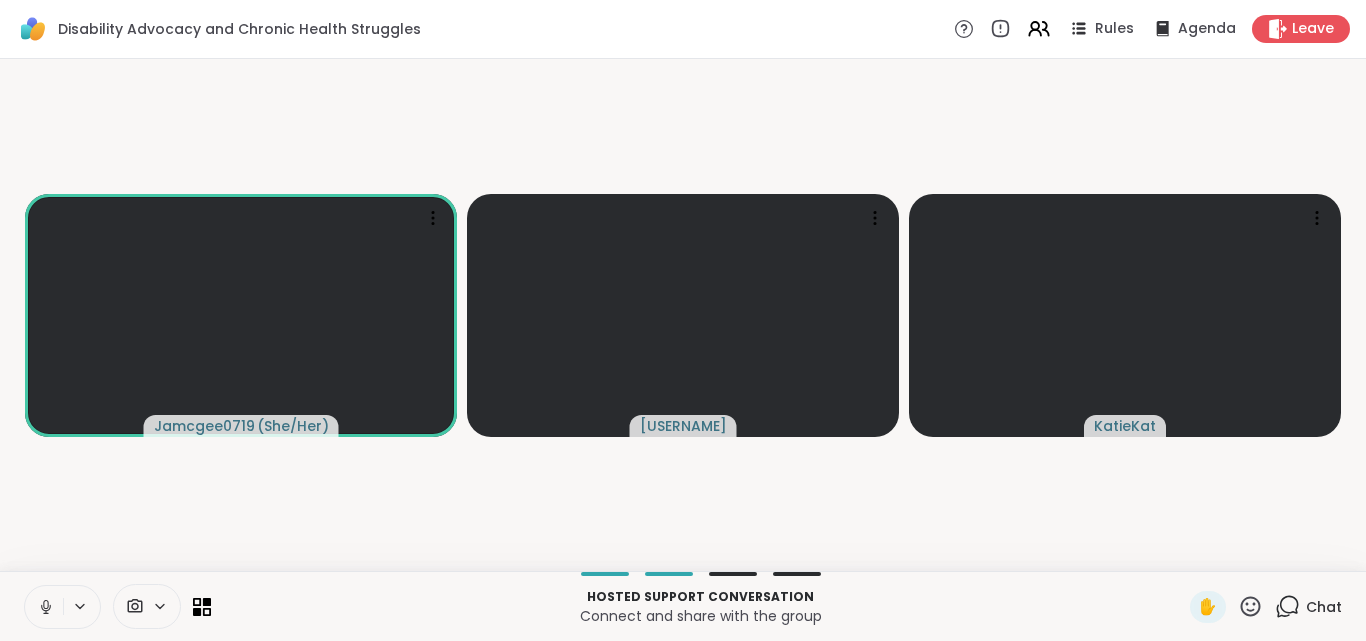click 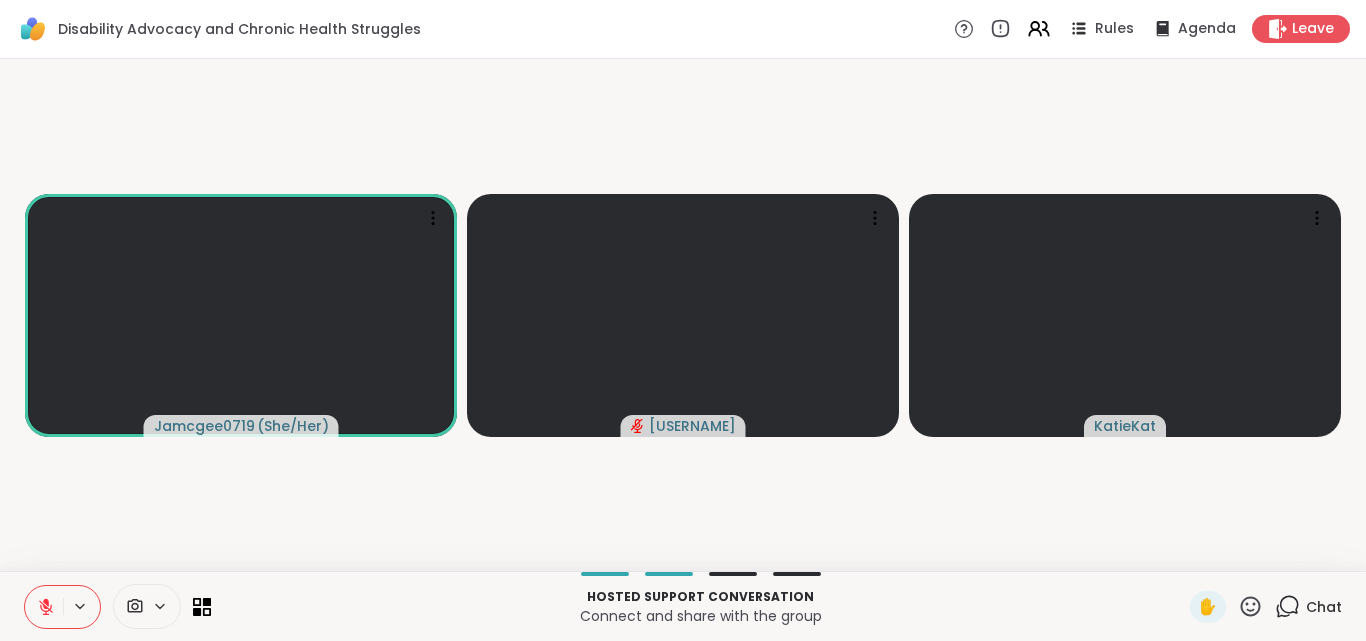 click 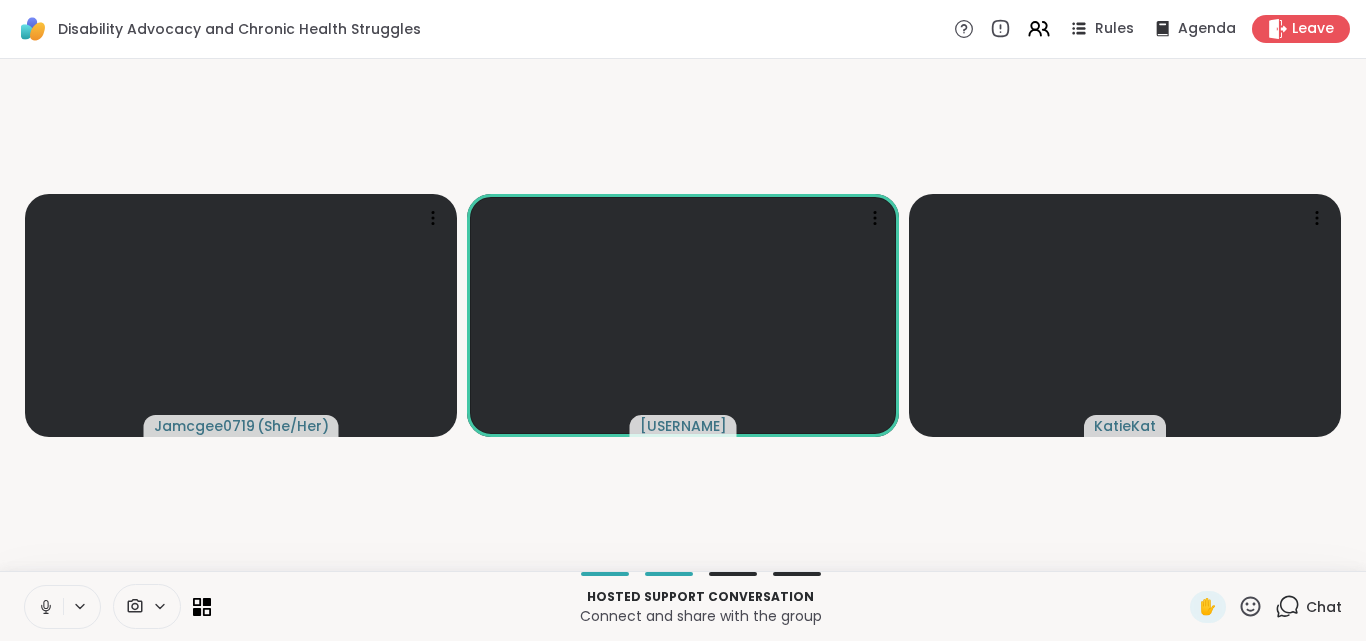 click 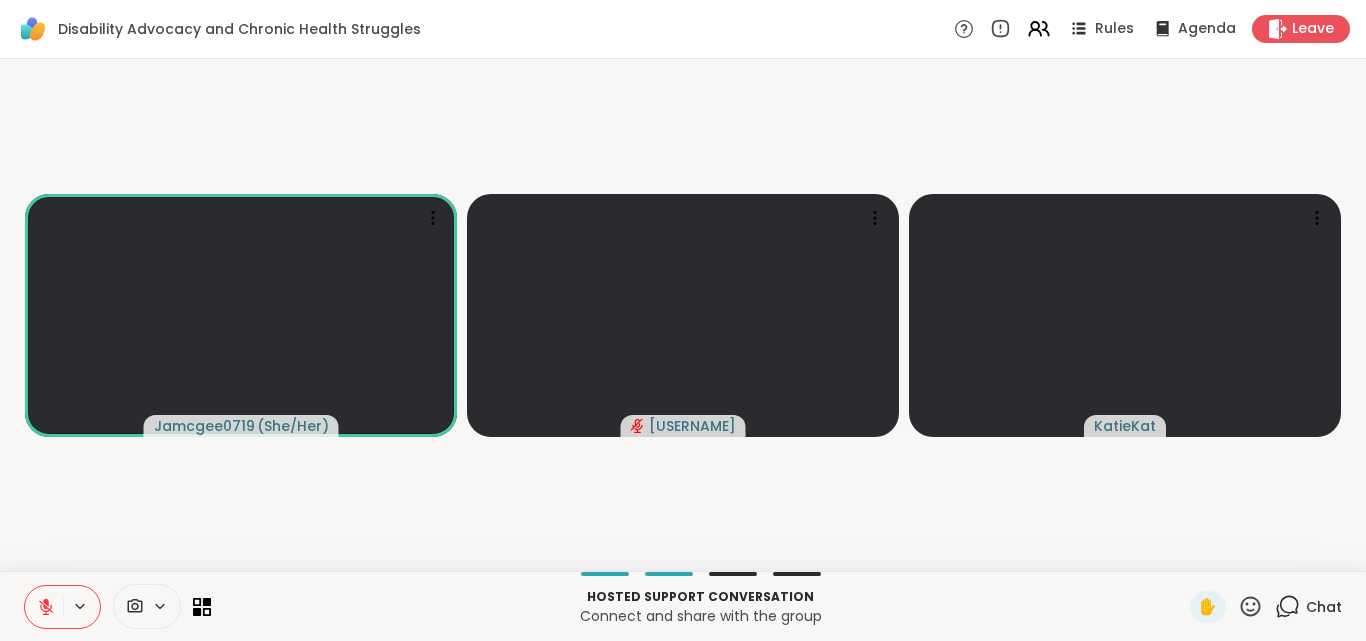 click 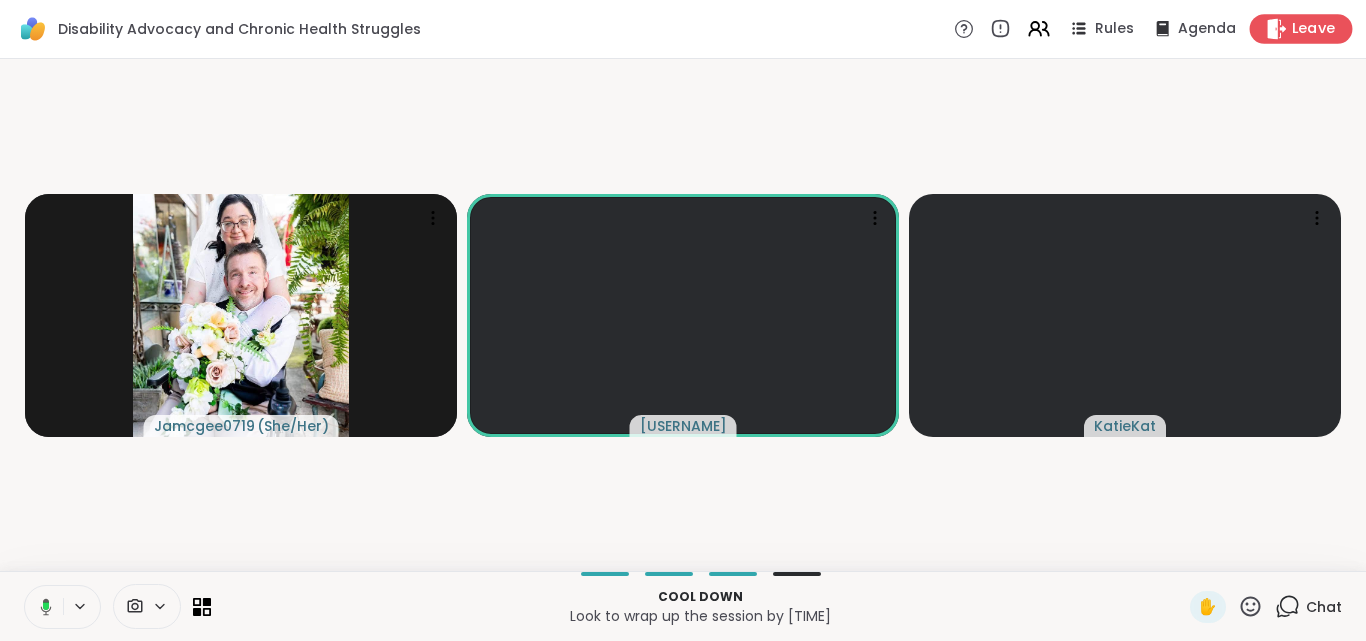 click on "Leave" at bounding box center (1314, 29) 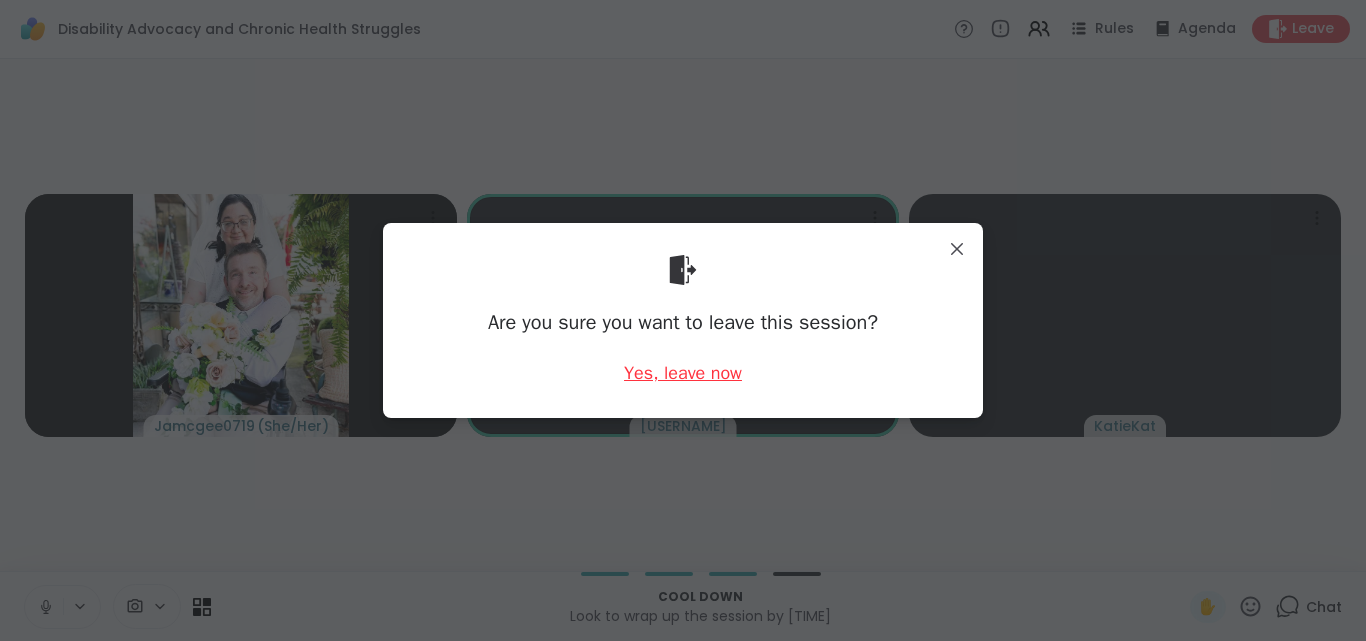 click on "Yes, leave now" at bounding box center [683, 373] 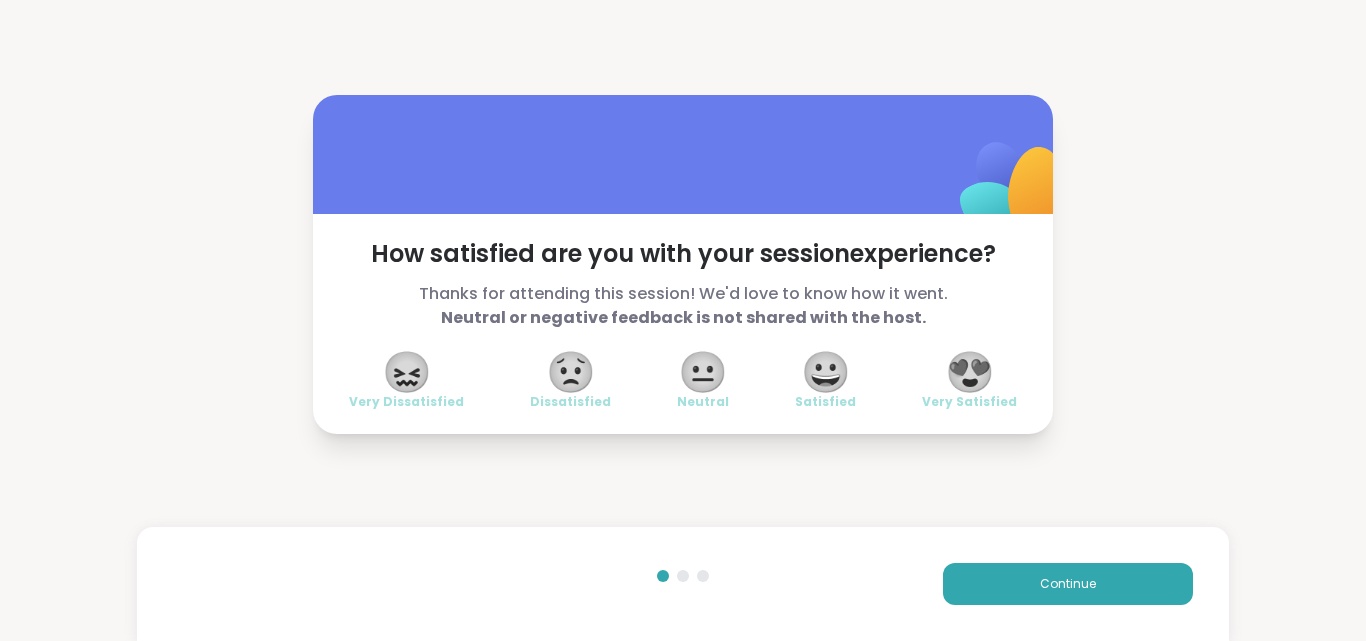 click on "😍" at bounding box center [970, 372] 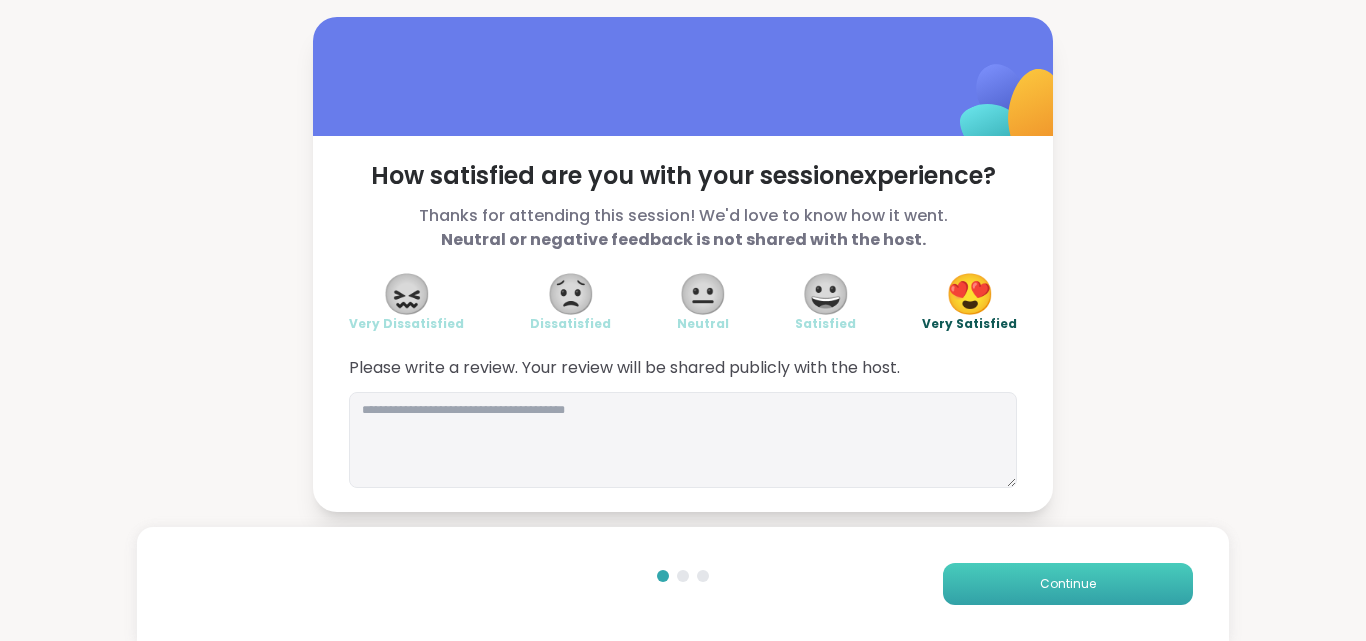 click on "Continue" at bounding box center (1068, 584) 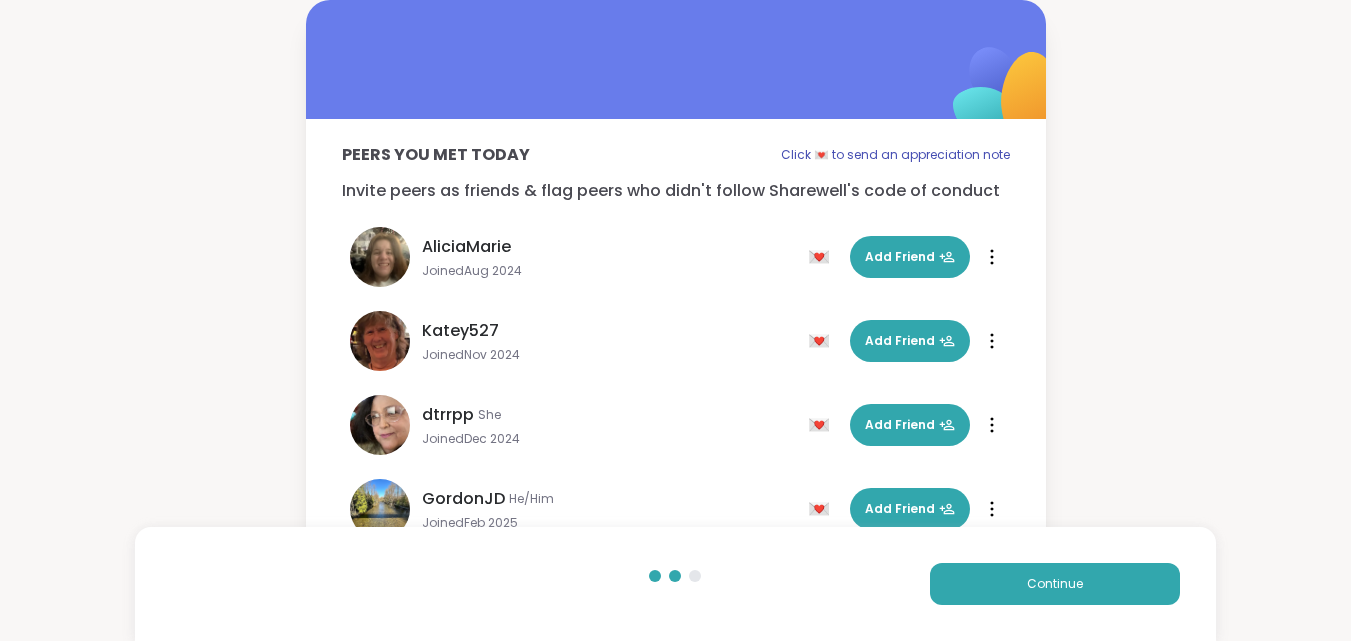 click on "Peers you met today Click 💌 to send an appreciation note Invite peers as friends & flag peers who didn't follow Sharewell's code of conduct Click 💌 to send an appreciation note AliciaMarie Joined  Aug 2024 💌 Add Friend  💌 Add Friend  Katey527 Joined  Nov 2024 💌 Add Friend  💌 Add Friend  dtrrpp She Joined  Dec 2024 💌 Add Friend  💌 Add Friend  GordonJD He/Him Joined  Feb 2025 💌 Add Friend  💌 Add Friend  KatieKat Joined  Mar 2025 💌 Add Friend  💌 Add Friend  Jasmine95 Joined  Jun 2025 💌 Add Friend  💌 Add Friend  Stars_333 They/them Joined  Jul 2025 💌 Add Friend  💌 Add Friend  Jamcgee0719 She/Her Joined  Jul 2025 💌 Add Friend  💌 Add Friend  Continue" at bounding box center [675, 307] 